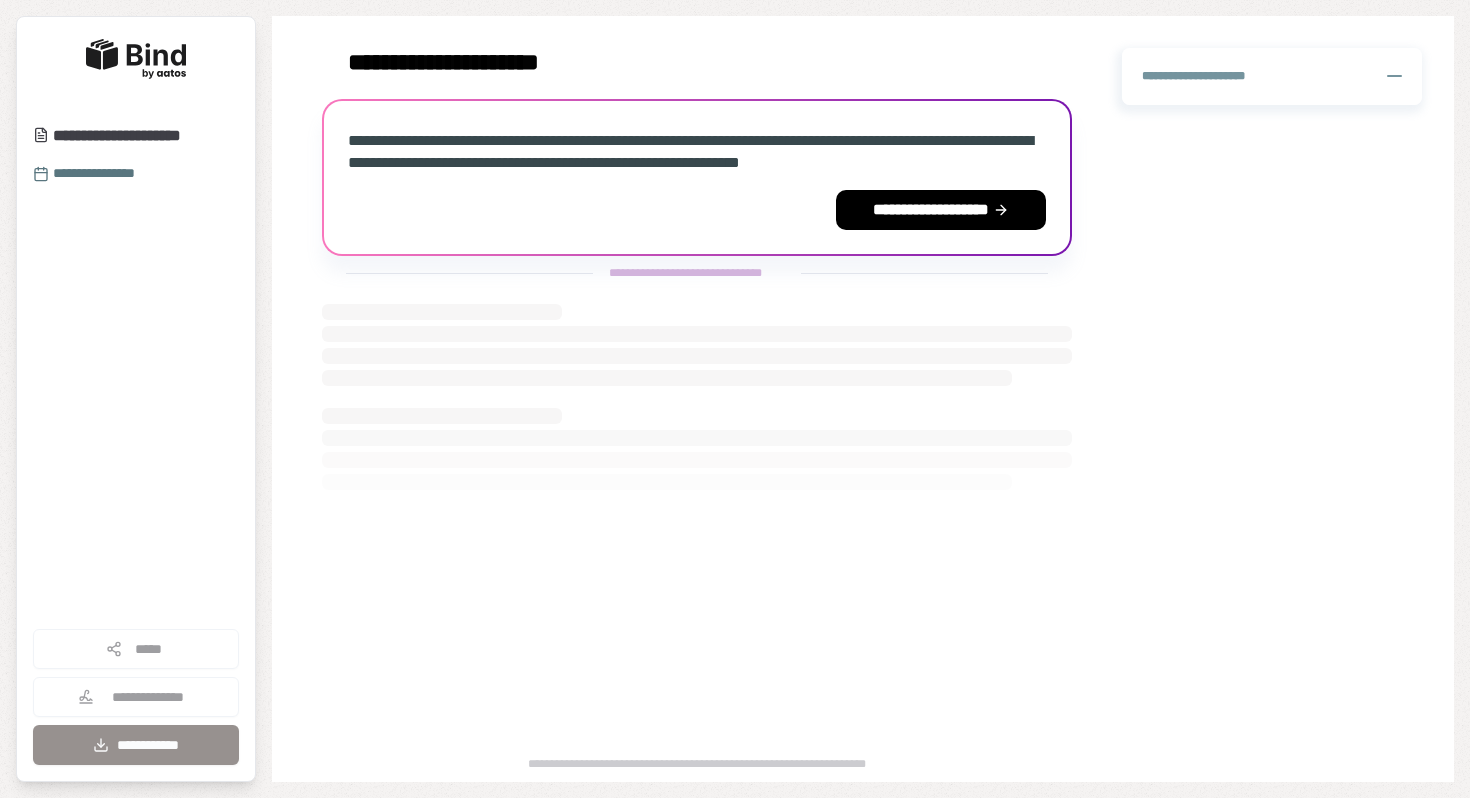 scroll, scrollTop: 0, scrollLeft: 0, axis: both 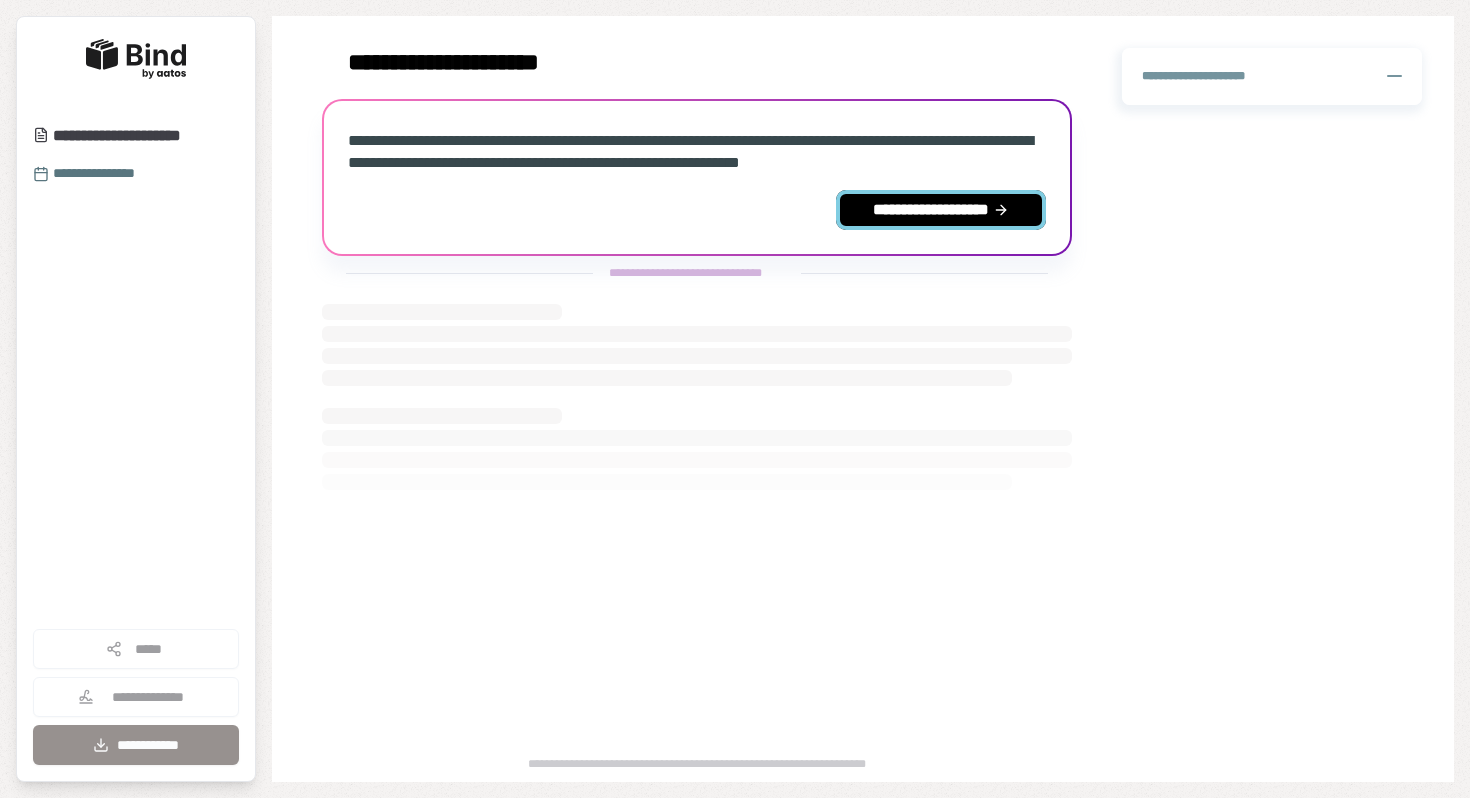 click on "**********" at bounding box center [941, 210] 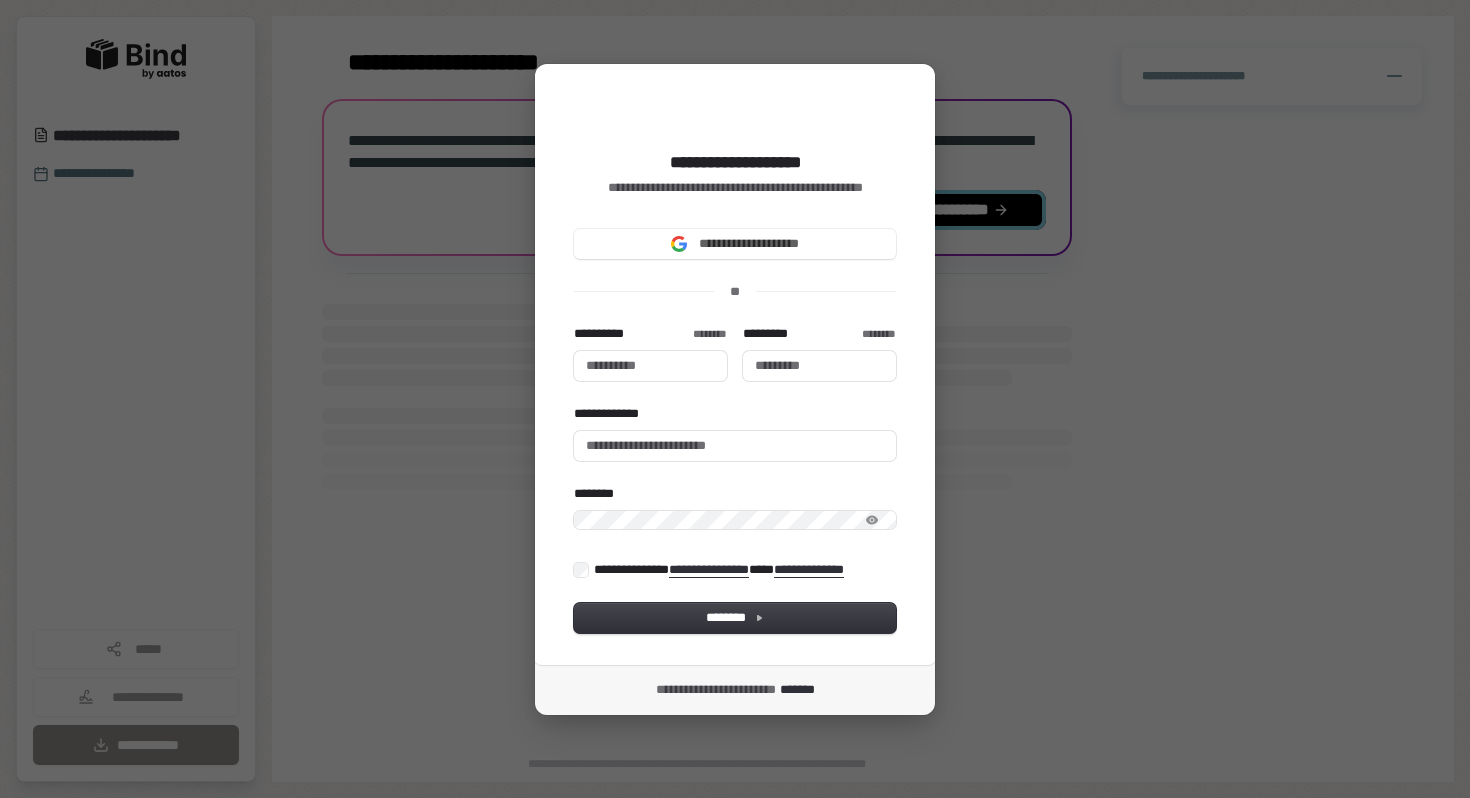 type 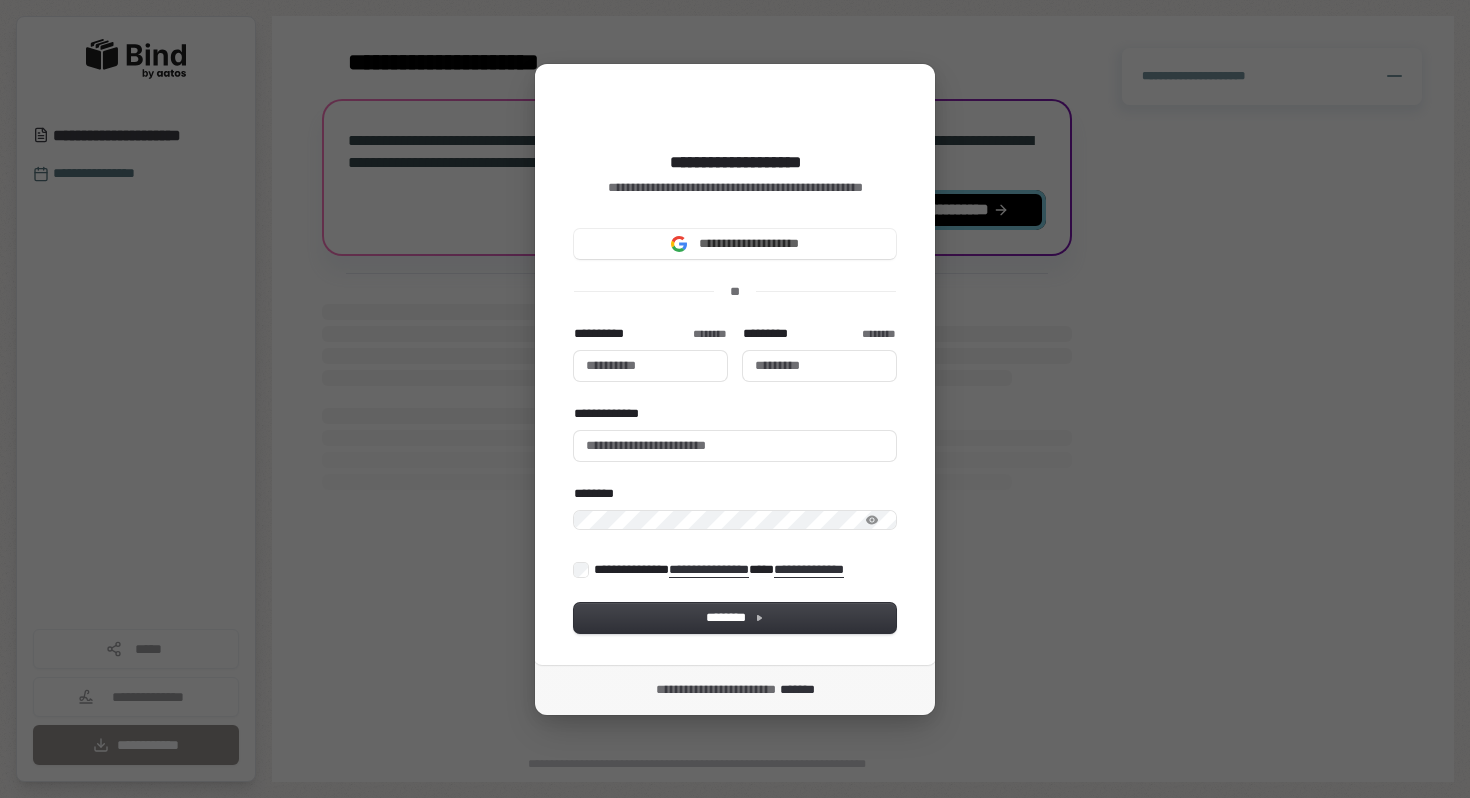 type 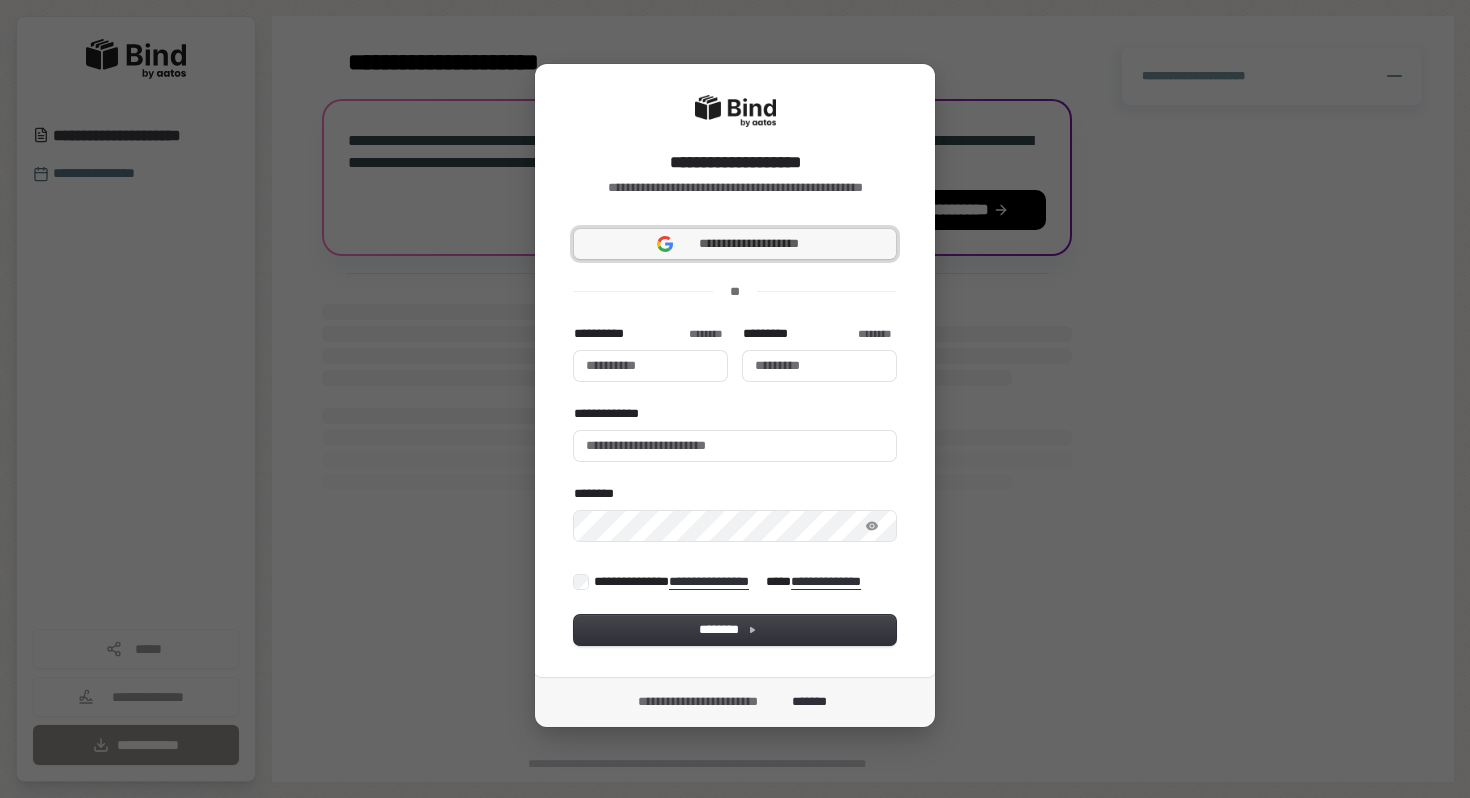 click on "**********" at bounding box center [735, 244] 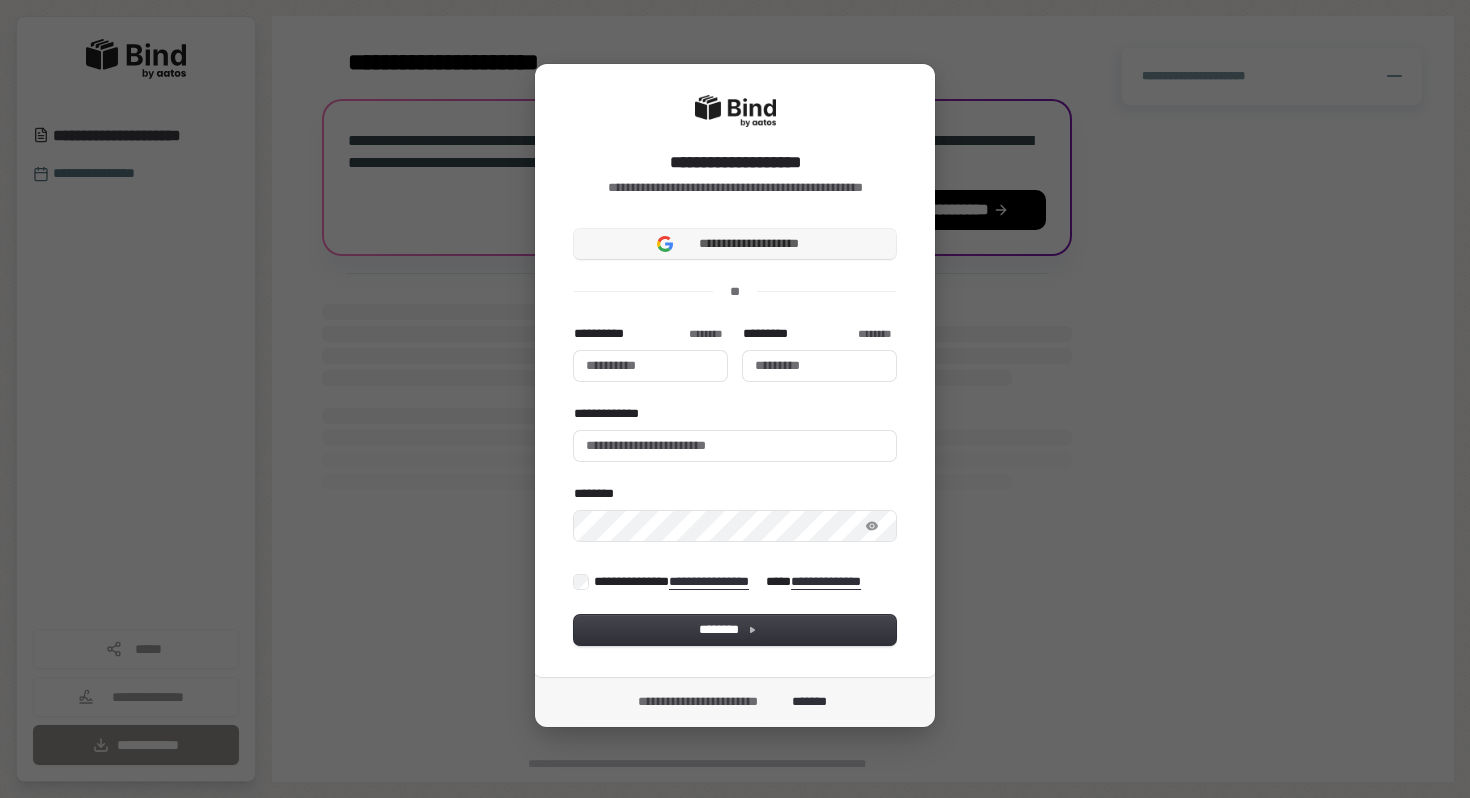 type 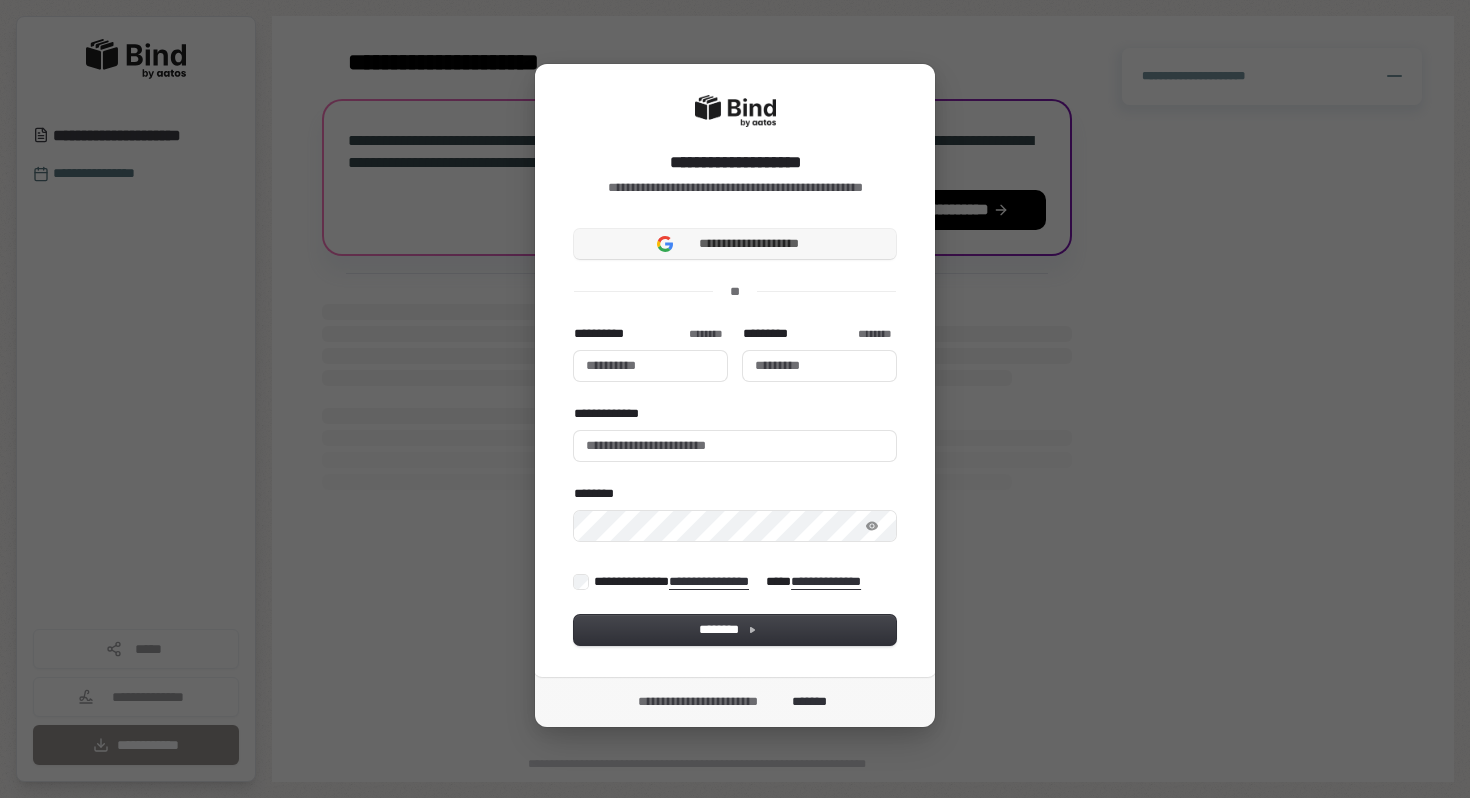 type 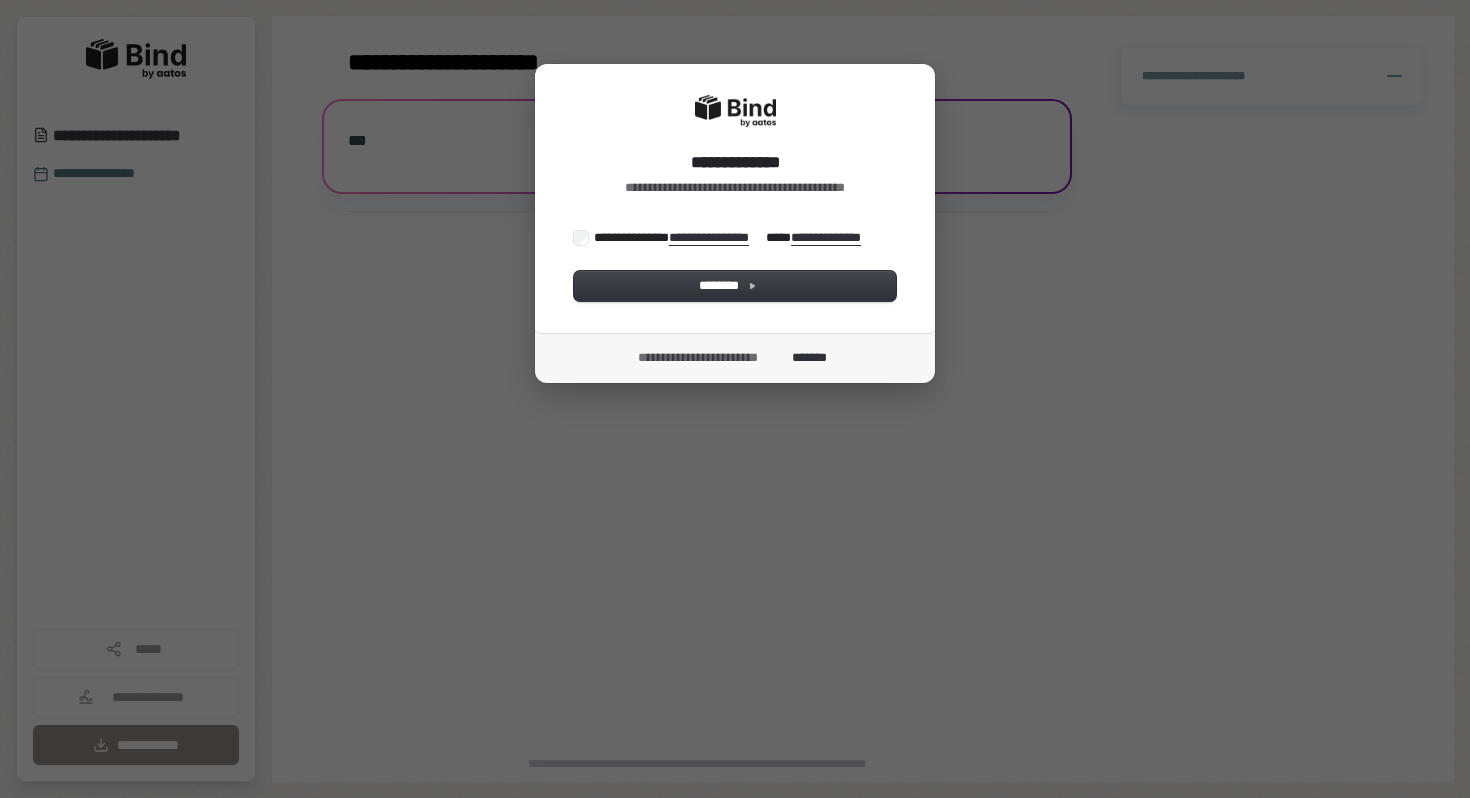 scroll, scrollTop: 0, scrollLeft: 0, axis: both 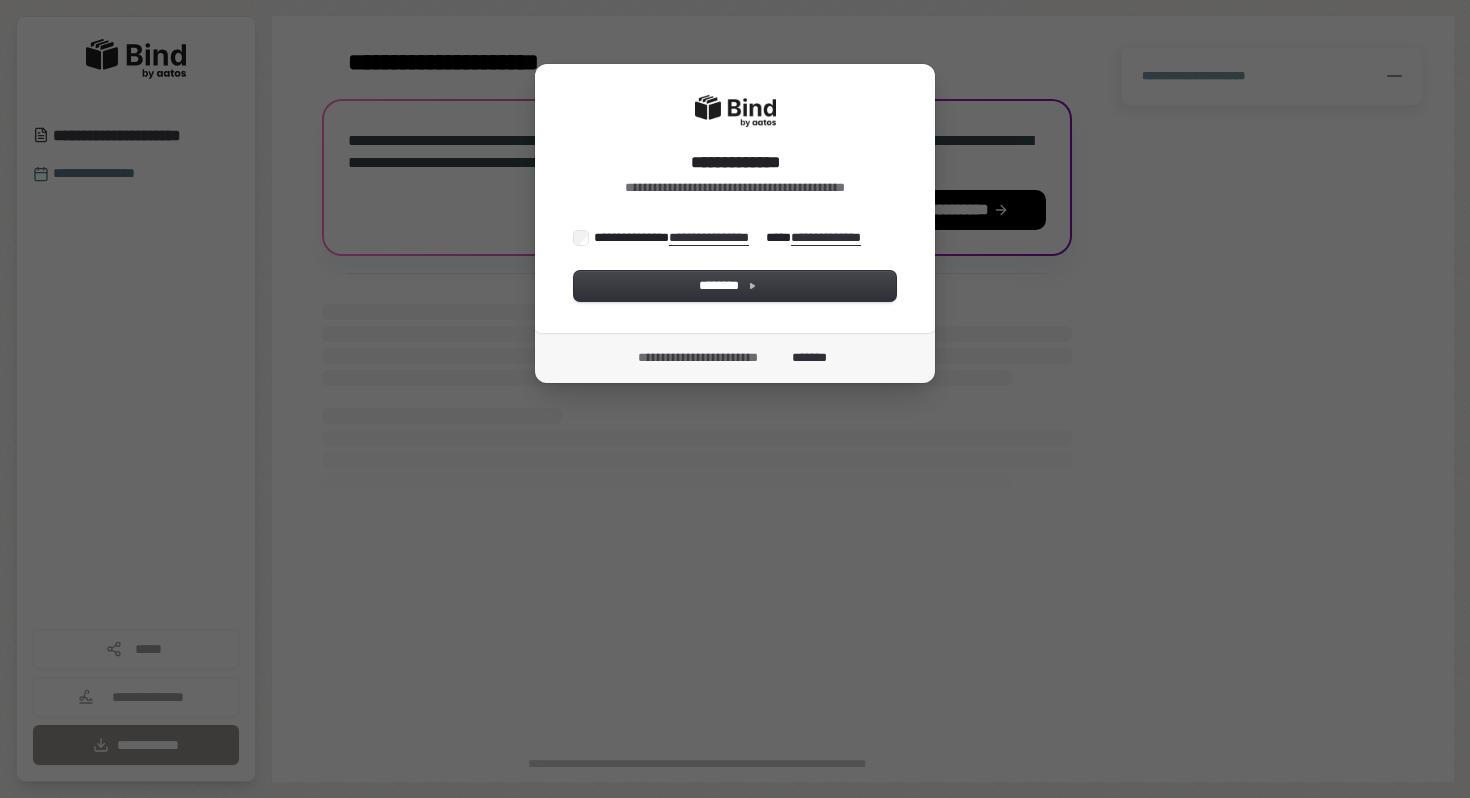click on "**********" at bounding box center (735, 198) 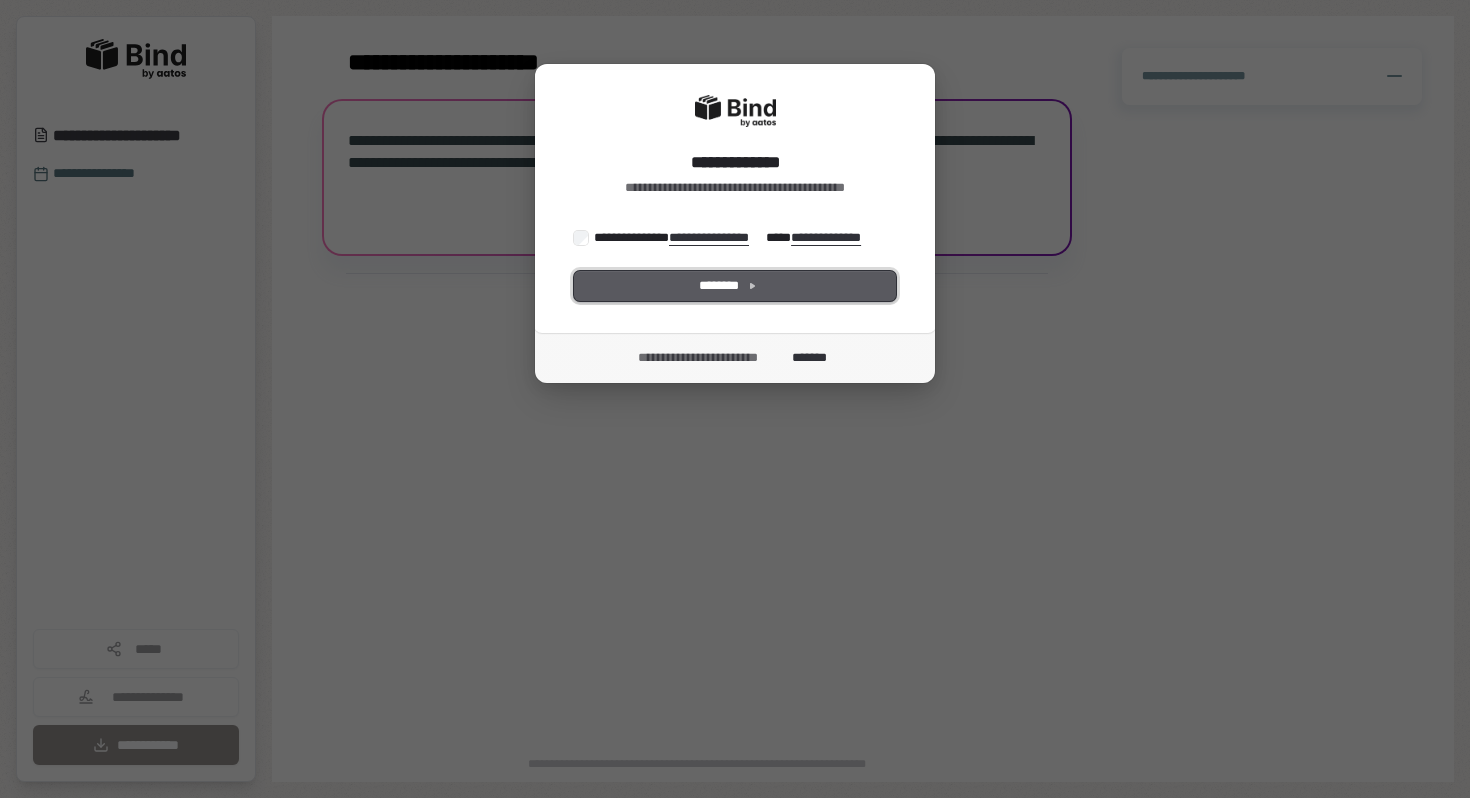 click on "********" at bounding box center [735, 286] 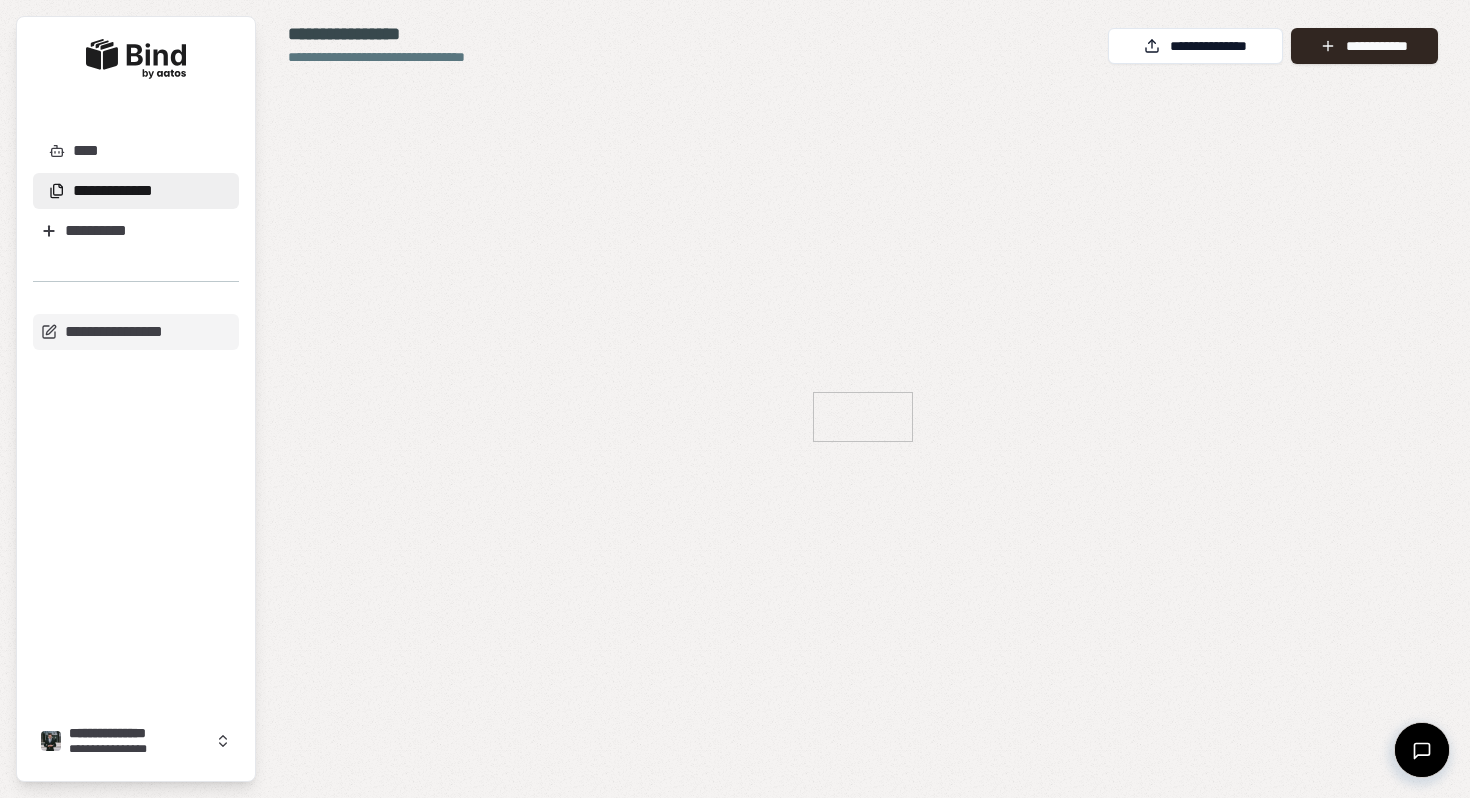 scroll, scrollTop: 0, scrollLeft: 0, axis: both 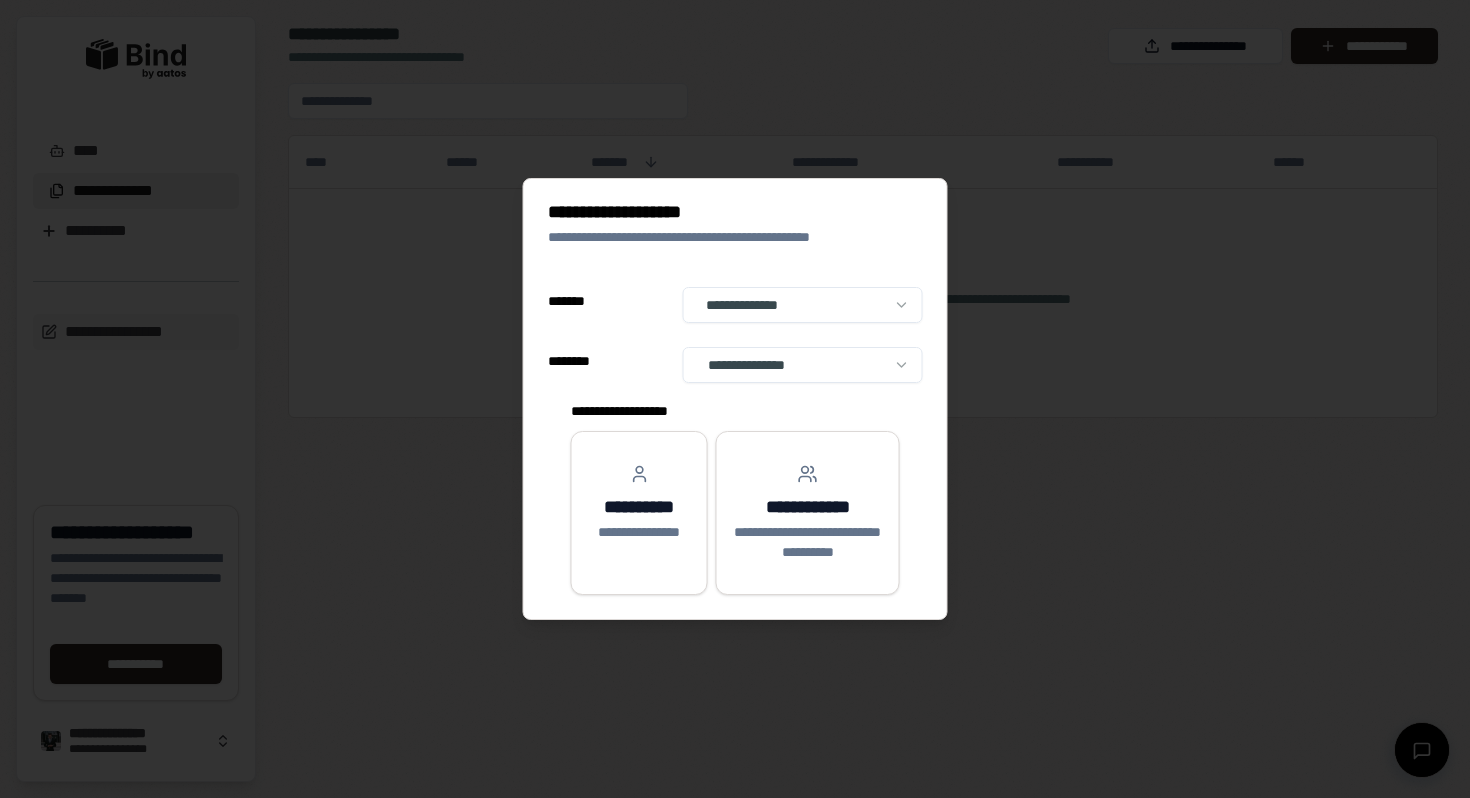 select on "**" 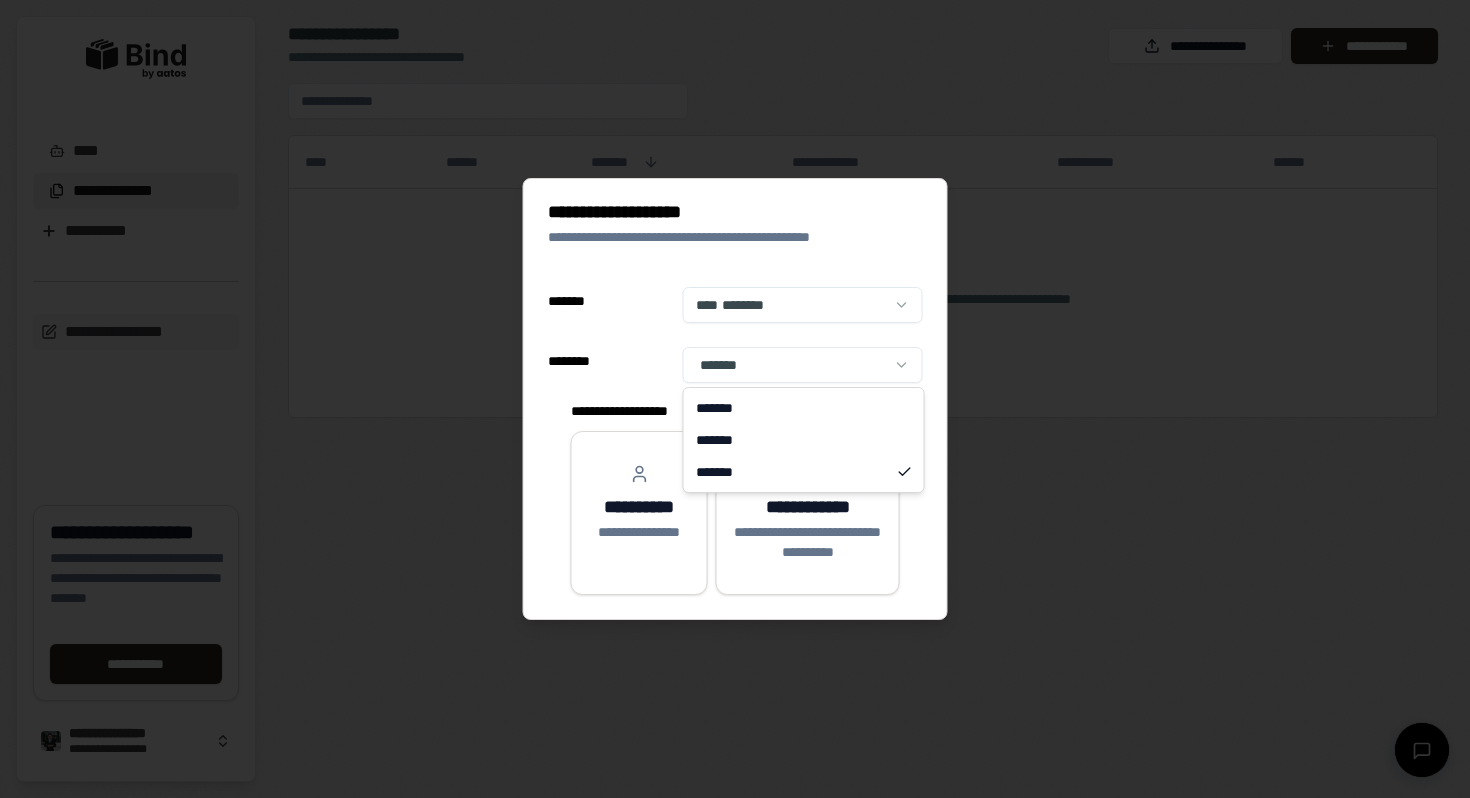 click on "[FIRST] [LAST] [MIDDLE] [ADDRESS] [CITY] [STATE] [POSTAL_CODE] [COUNTRY] [PHONE] [EMAIL] [DOB] [AGE] [GENDER] [MARITAL_STATUS] [OCCUPATION] [EMPLOYER] [SALARY] [BANK_NAME] [ACCOUNT_NUMBER] [ROUTING_NUMBER] [CREDIT_CARD_NUMBER] [EXPIRY_DATE] [CVV]
[FIRST] [LAST] [MIDDLE] [ADDRESS] [CITY] [STATE] [POSTAL_CODE] [COUNTRY] [PHONE] [EMAIL] [DOB] [AGE] [GENDER] [MARITAL_STATUS] [OCCUPATION] [EMPLOYER] [SALARY] [BANK_NAME] [ACCOUNT_NUMBER] [ROUTING_NUMBER] [CREDIT_CARD_NUMBER] [EXPIRY_DATE] [CVV]" at bounding box center [735, 399] 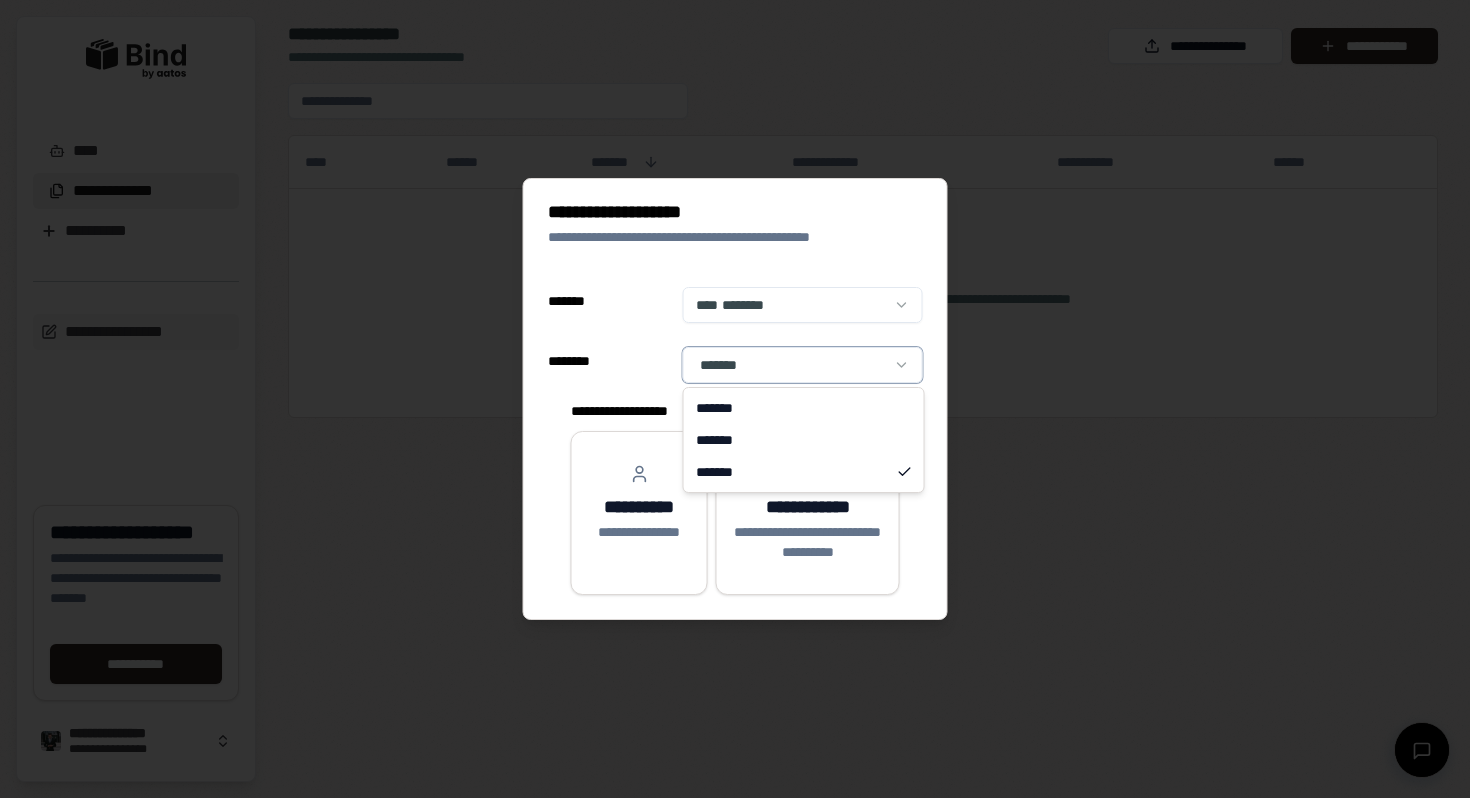 click on "**********" at bounding box center (735, 399) 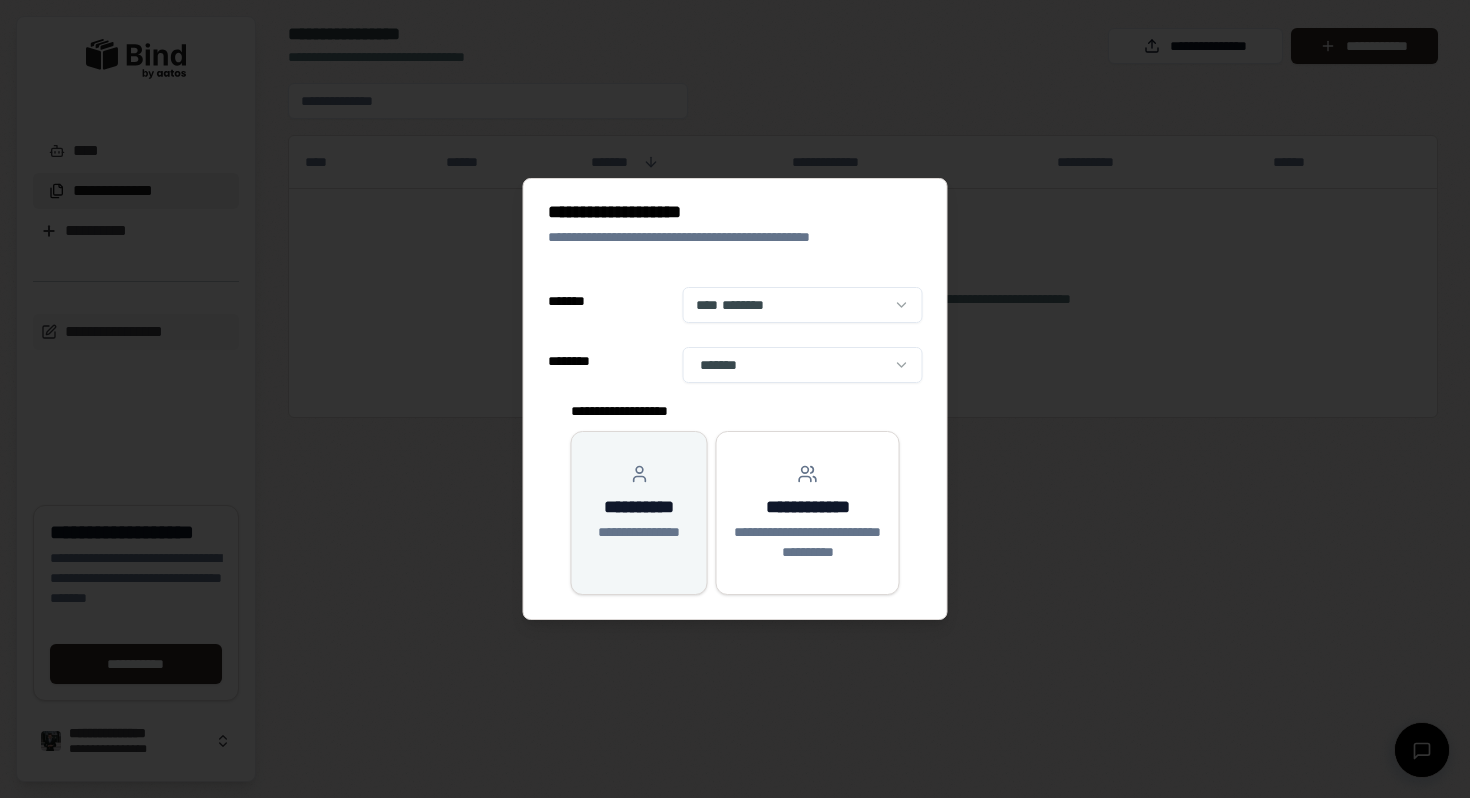 click on "**********" at bounding box center (639, 507) 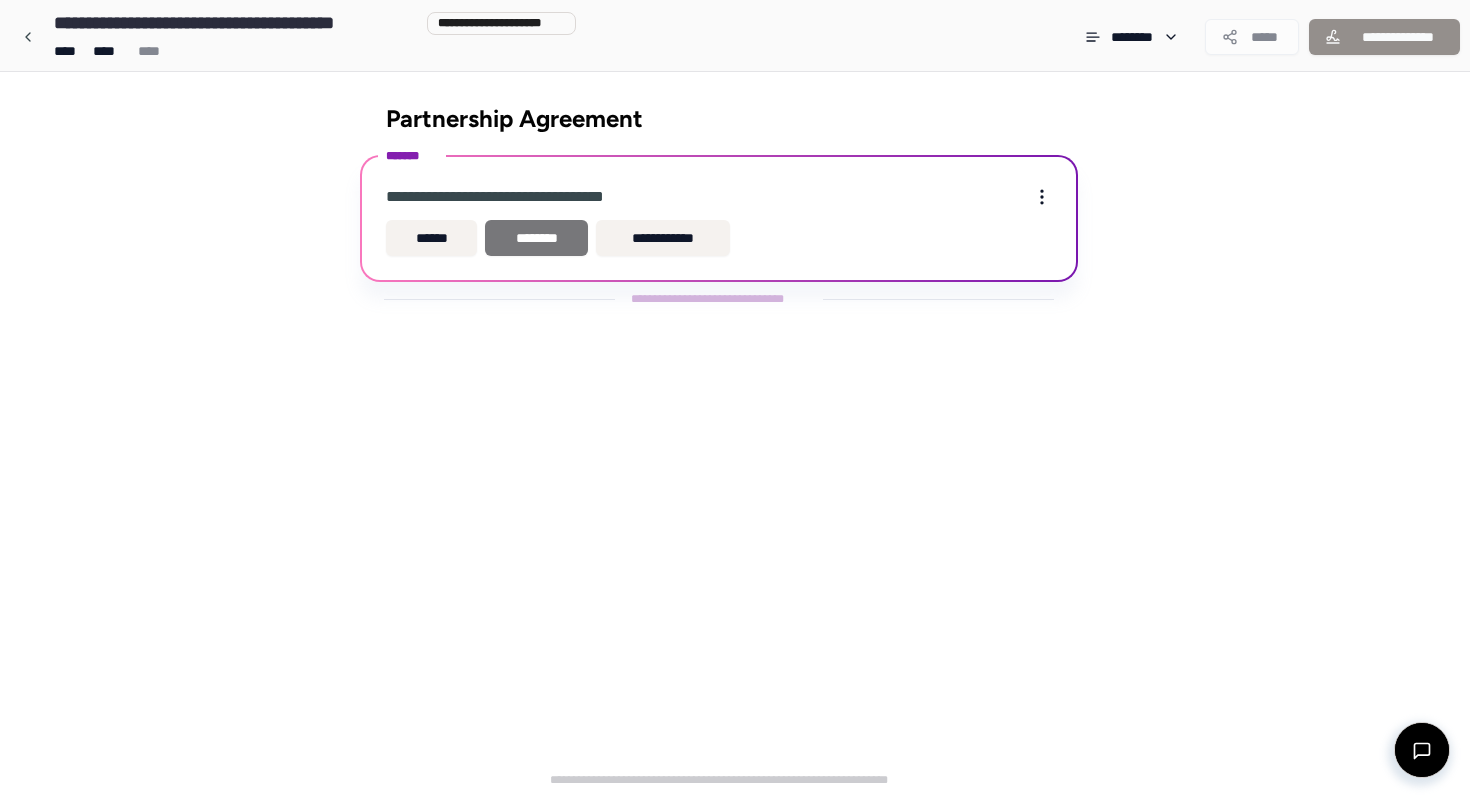 click on "********" at bounding box center (536, 238) 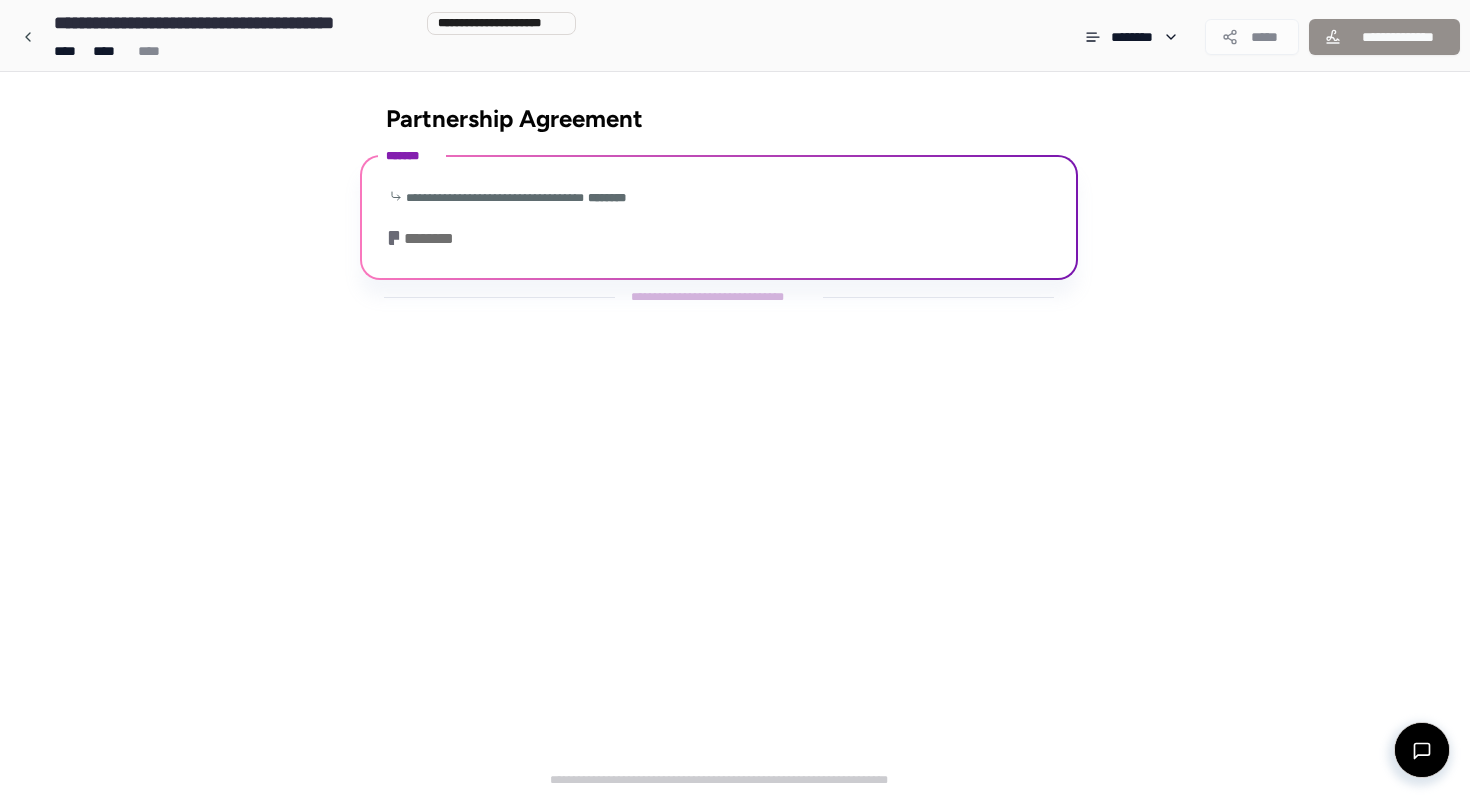 click on "**********" at bounding box center (719, 220) 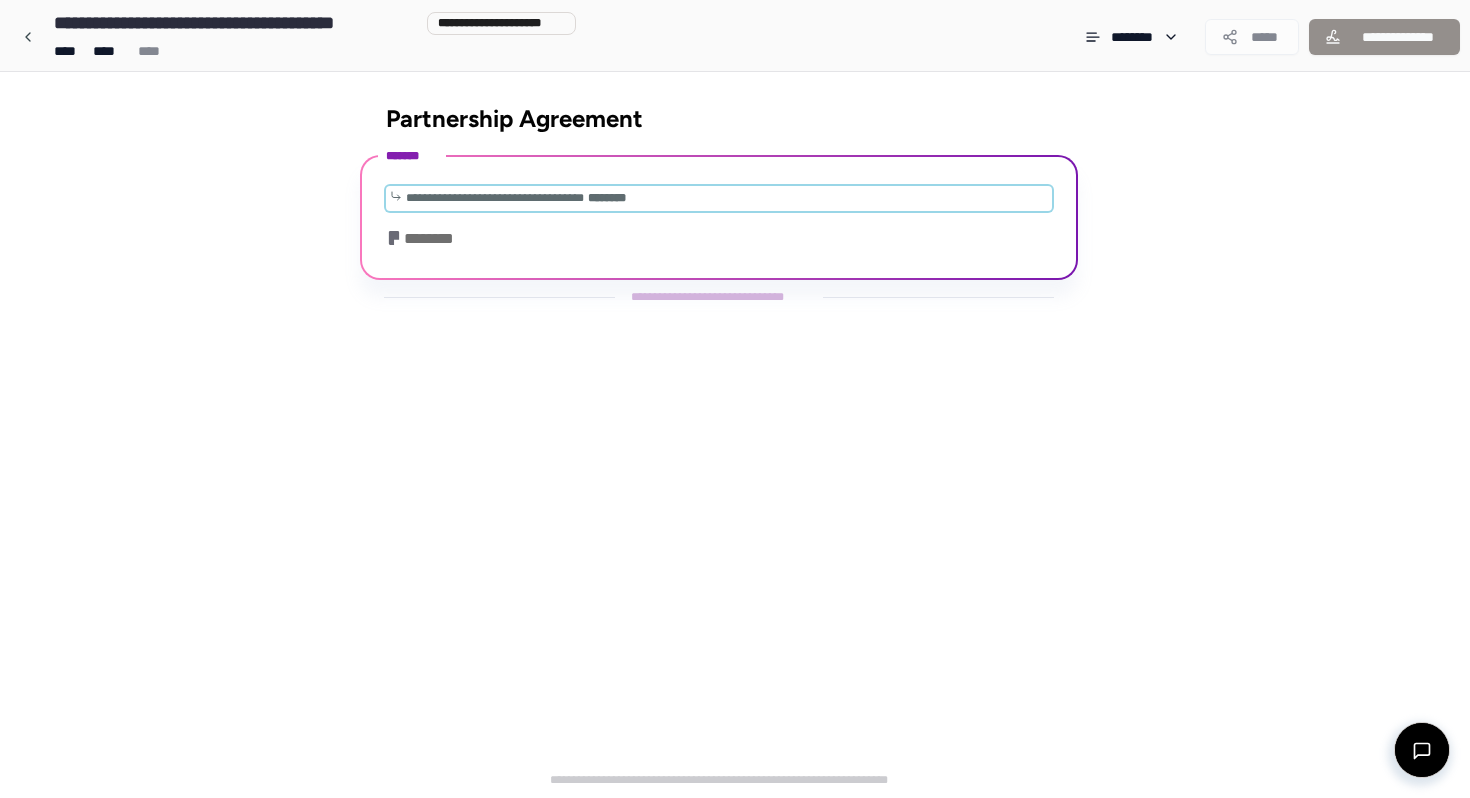 click on "**********" at bounding box center (495, 198) 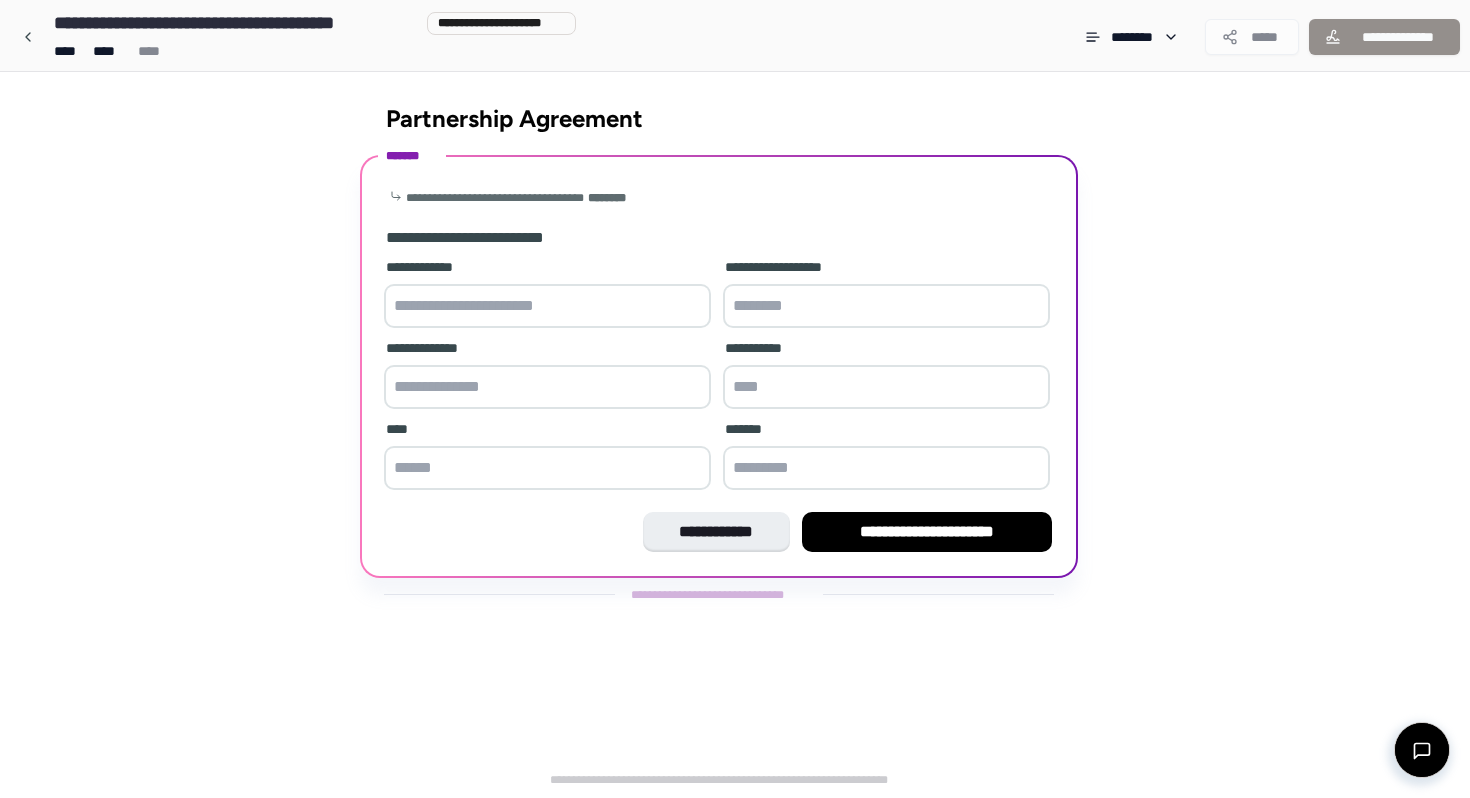 click at bounding box center (547, 306) 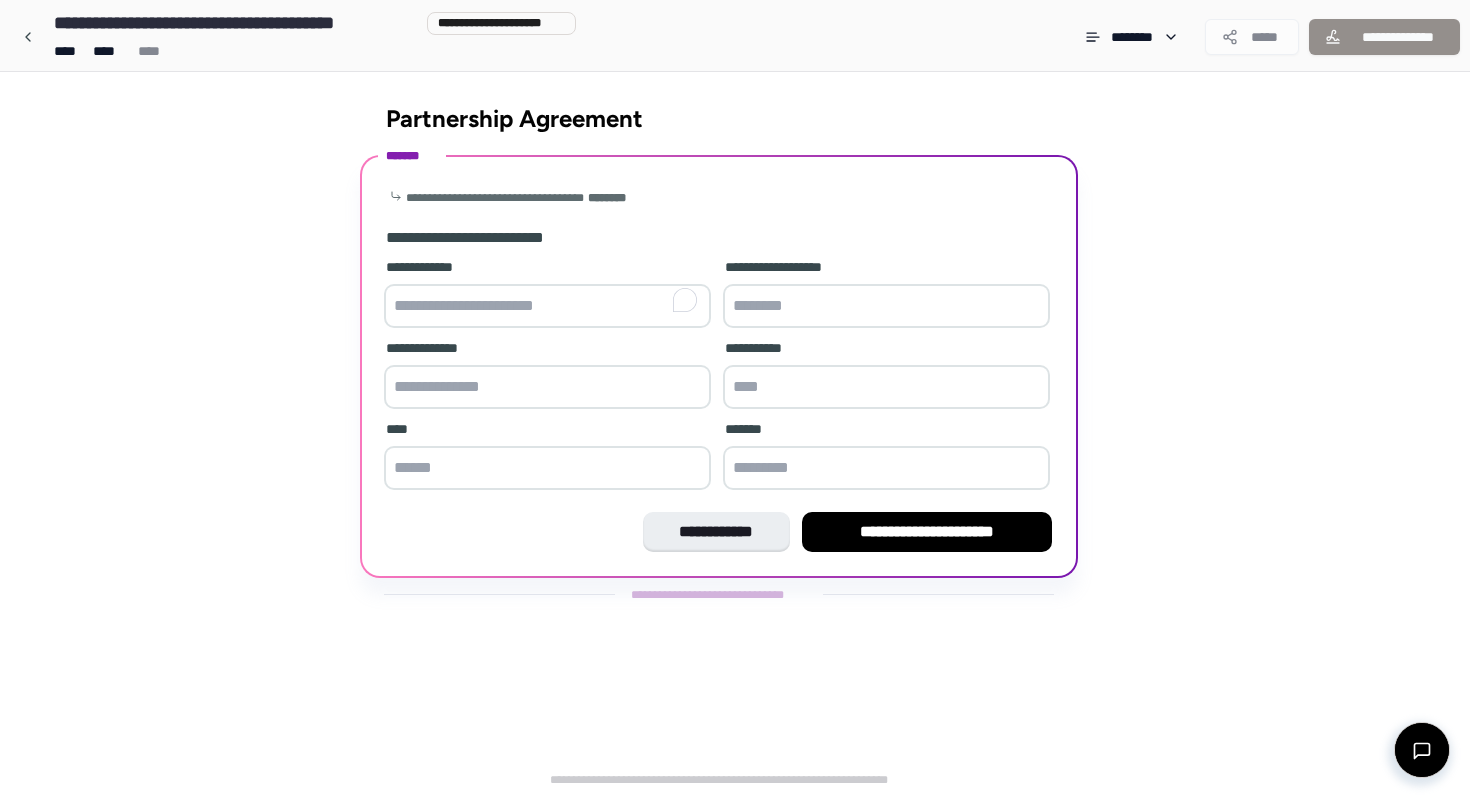 paste on "**********" 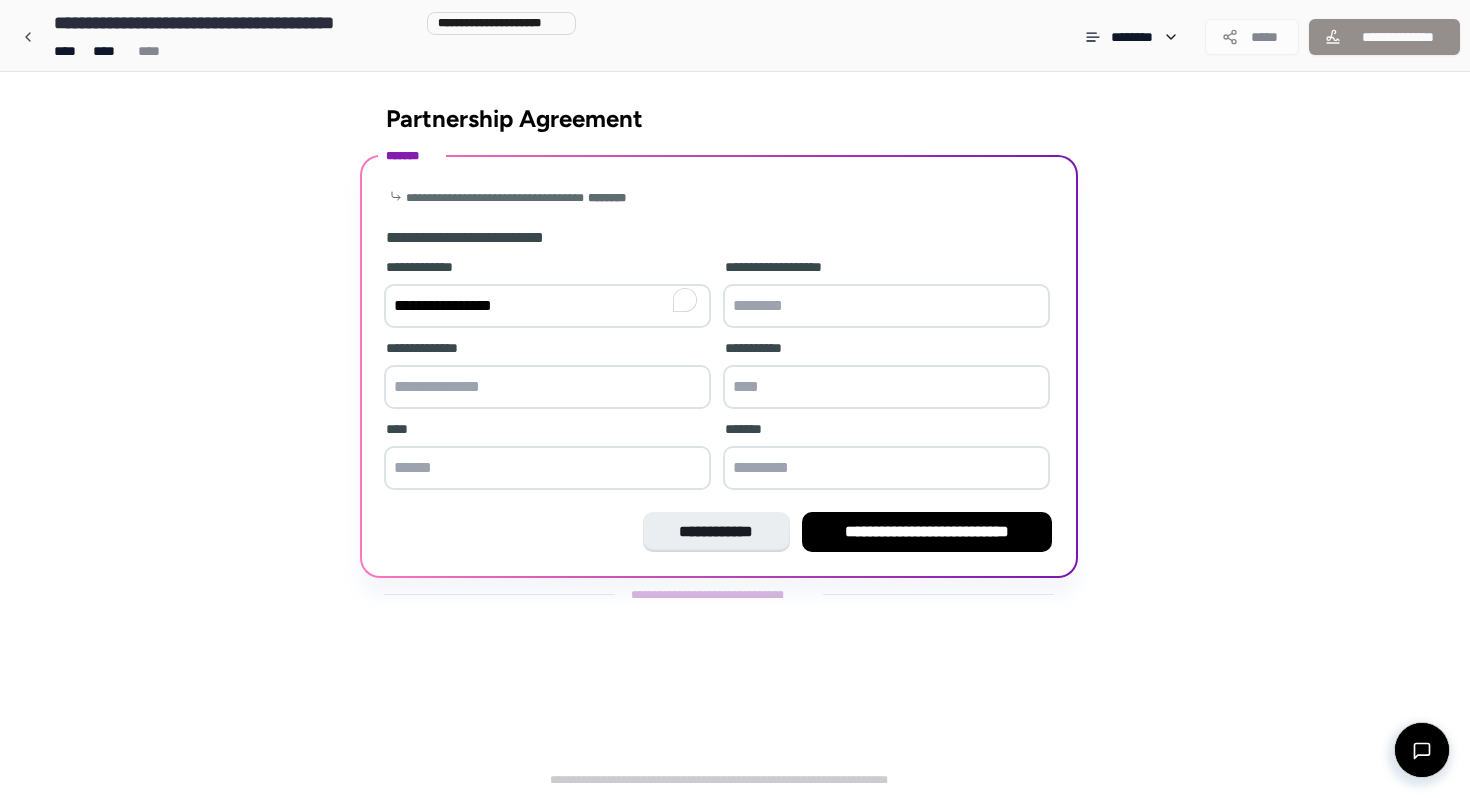 type on "**********" 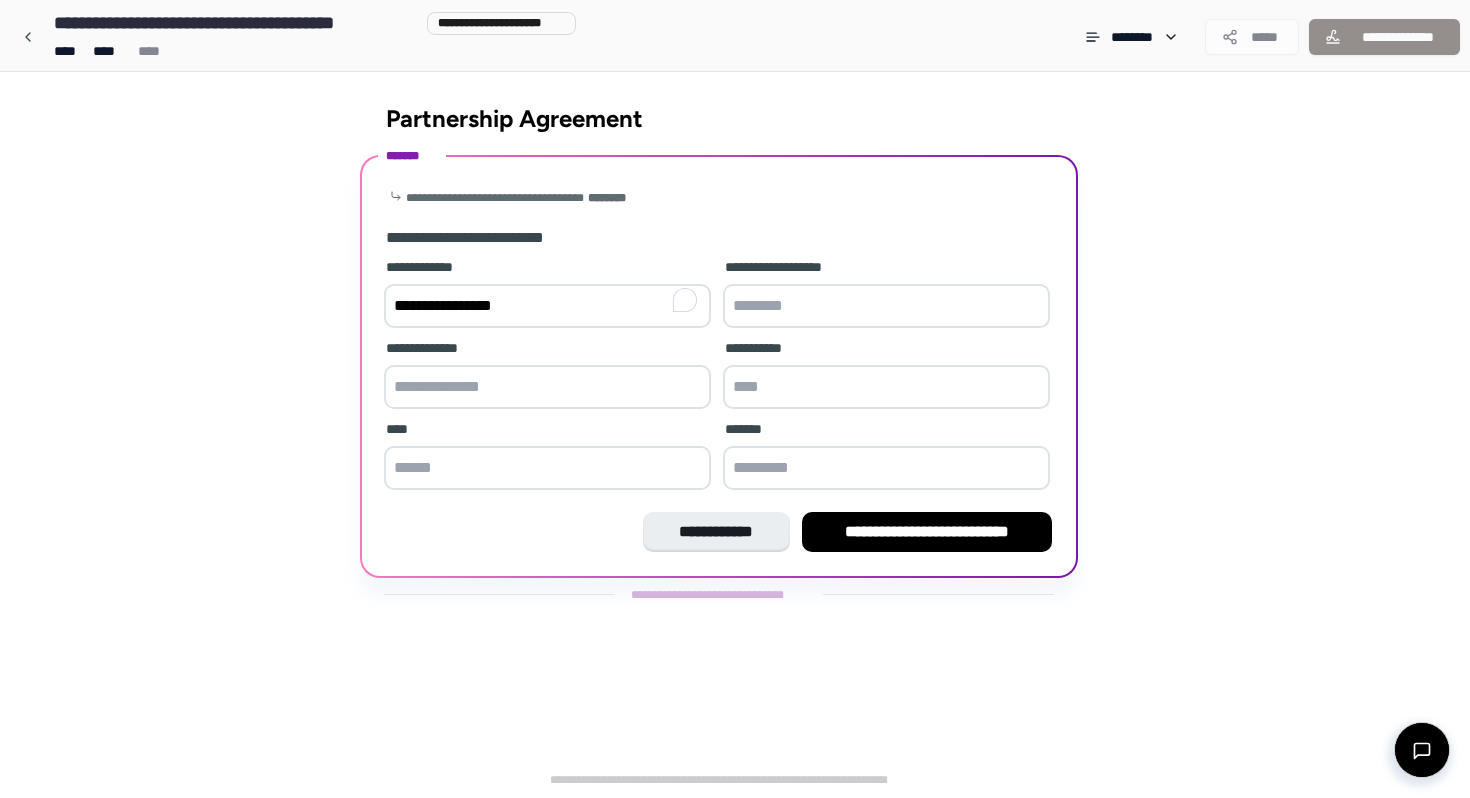 click at bounding box center [547, 387] 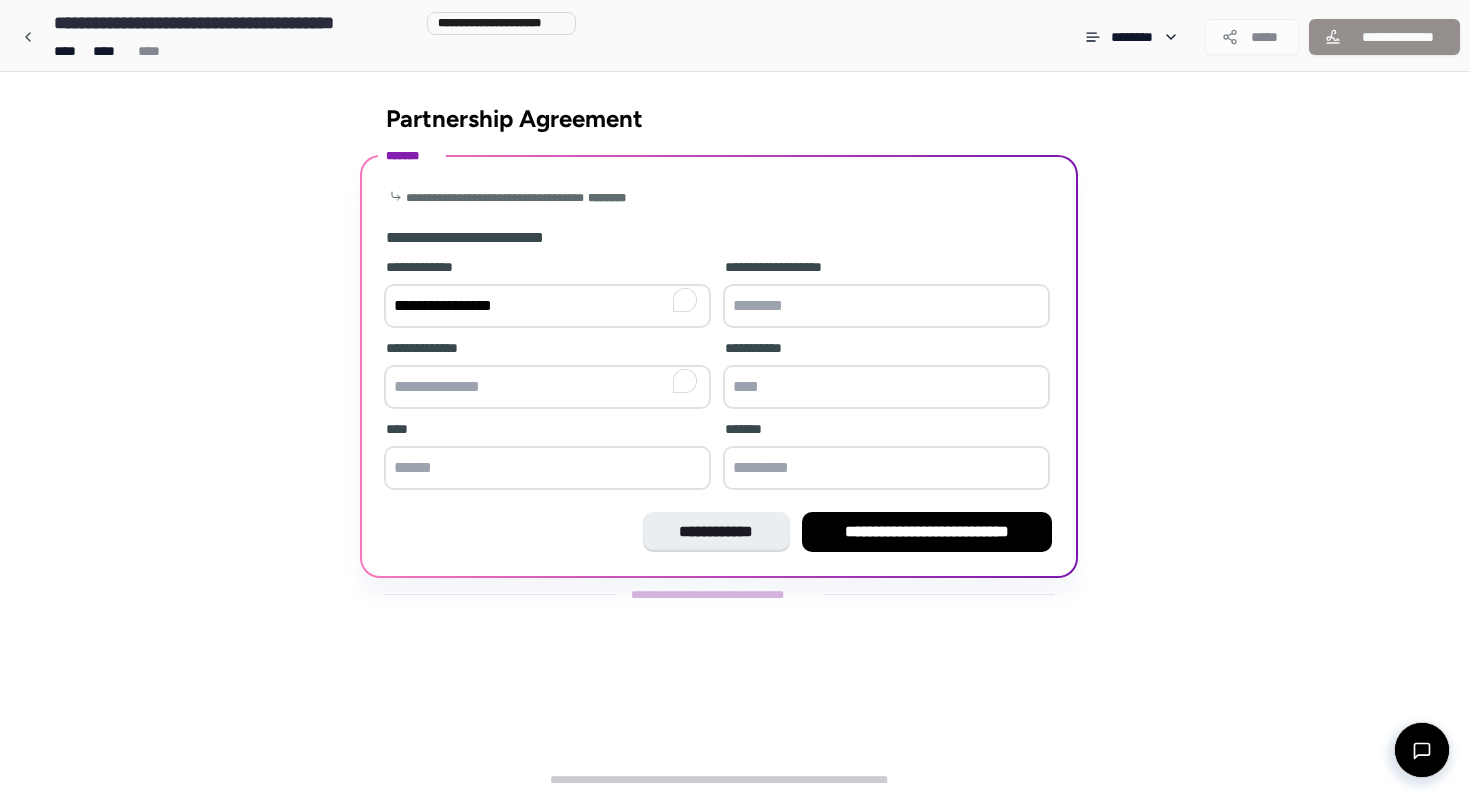 paste on "**********" 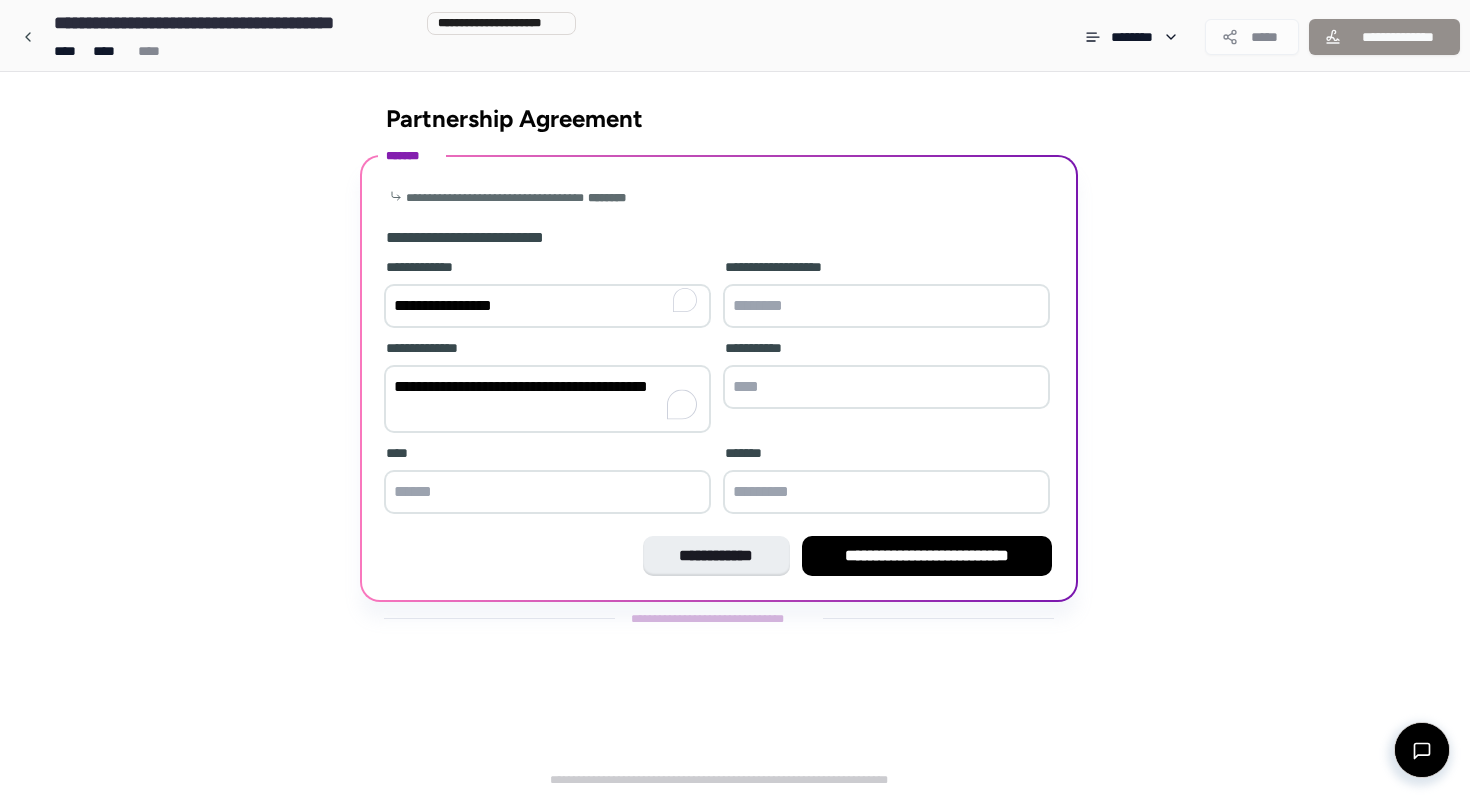 drag, startPoint x: 575, startPoint y: 389, endPoint x: 611, endPoint y: 429, distance: 53.814495 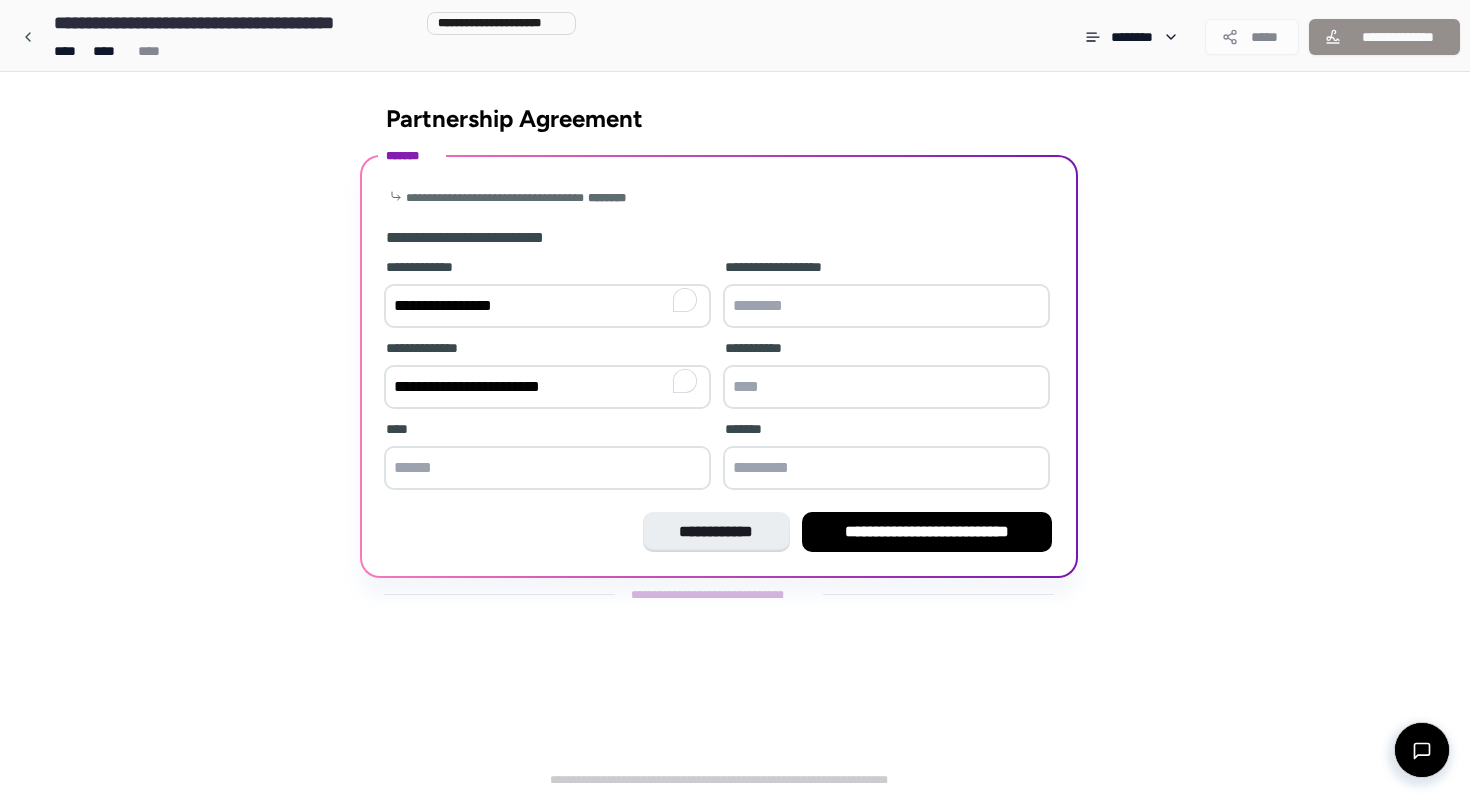 type on "**********" 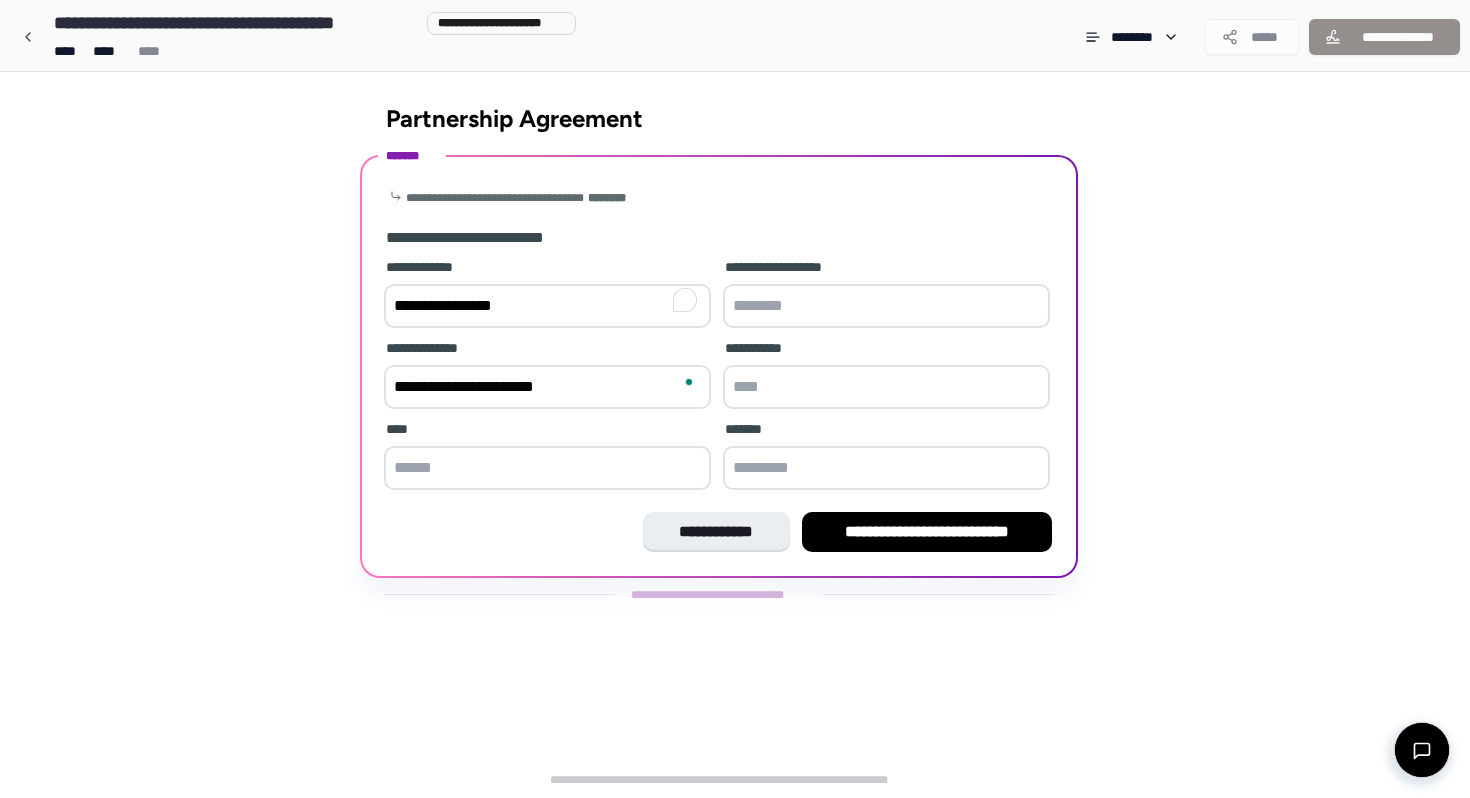 click at bounding box center (547, 468) 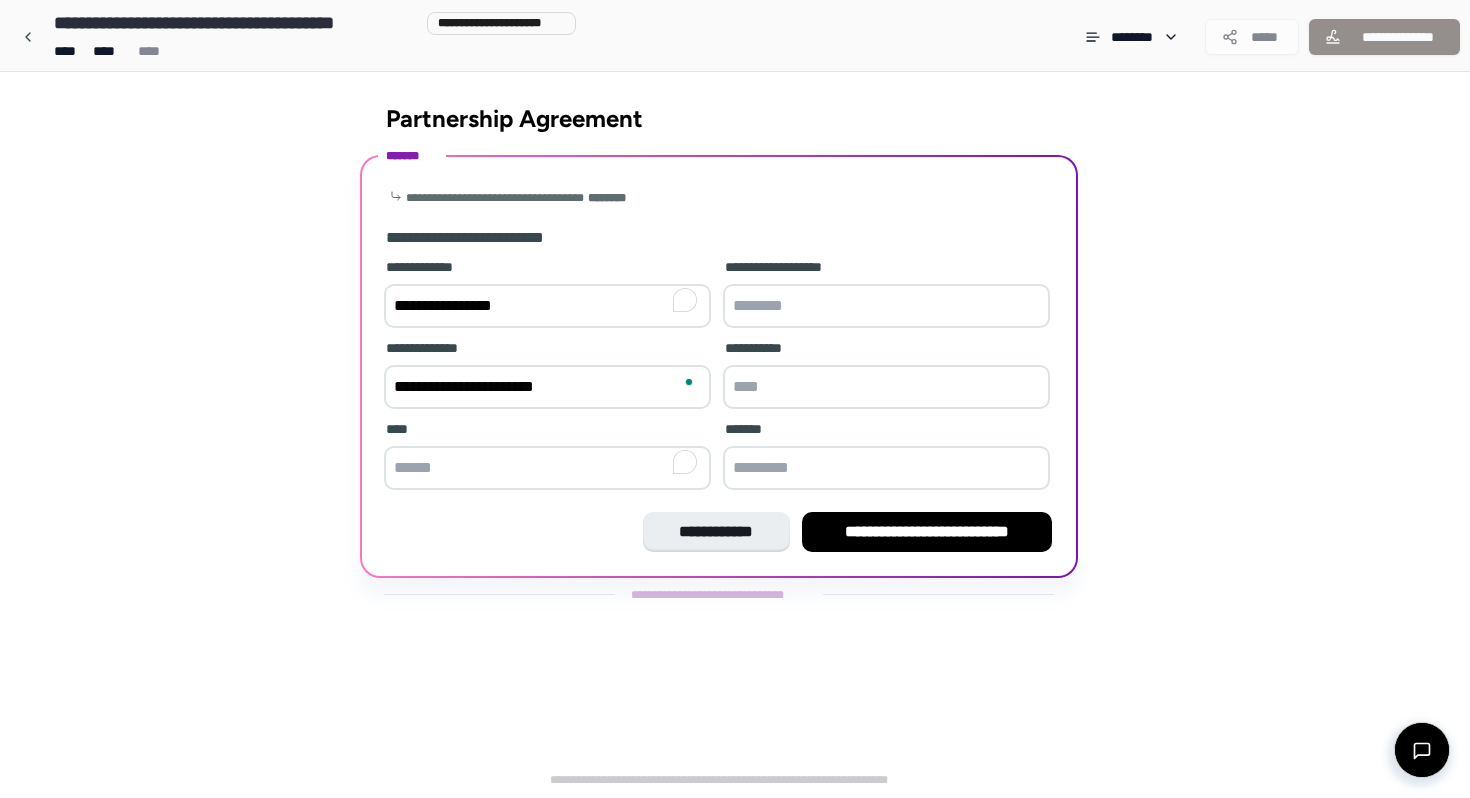 paste on "**********" 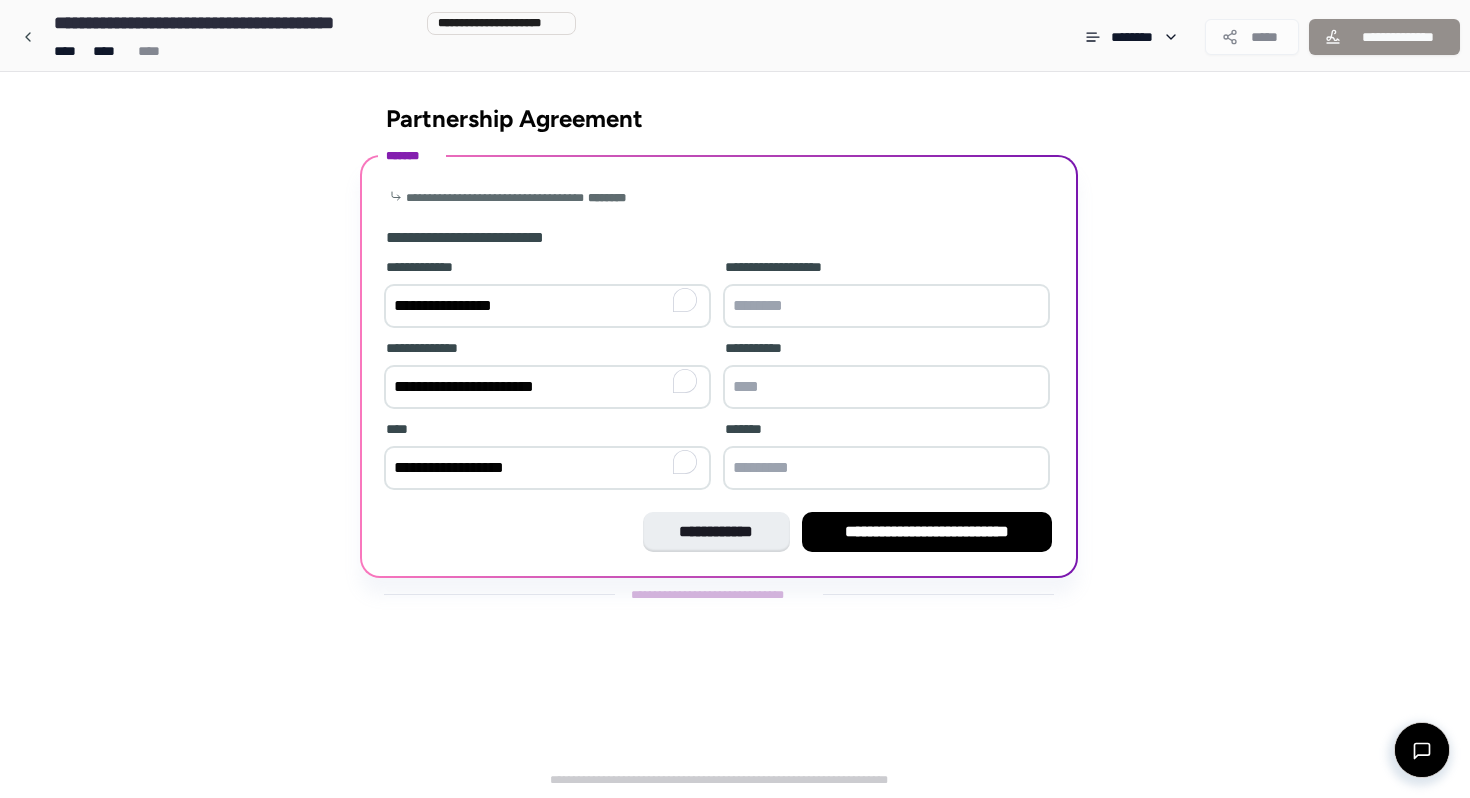 type on "**********" 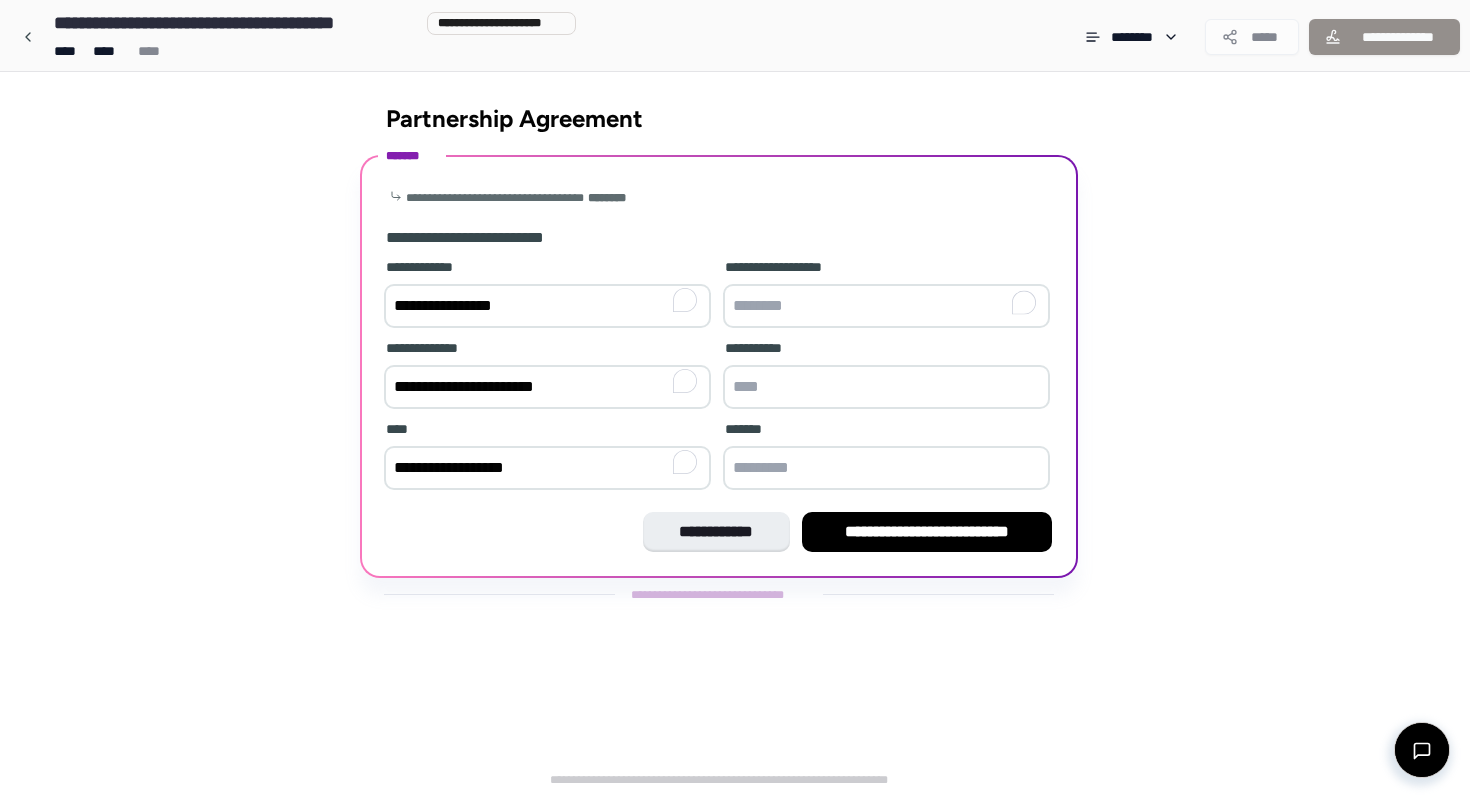 click at bounding box center [886, 306] 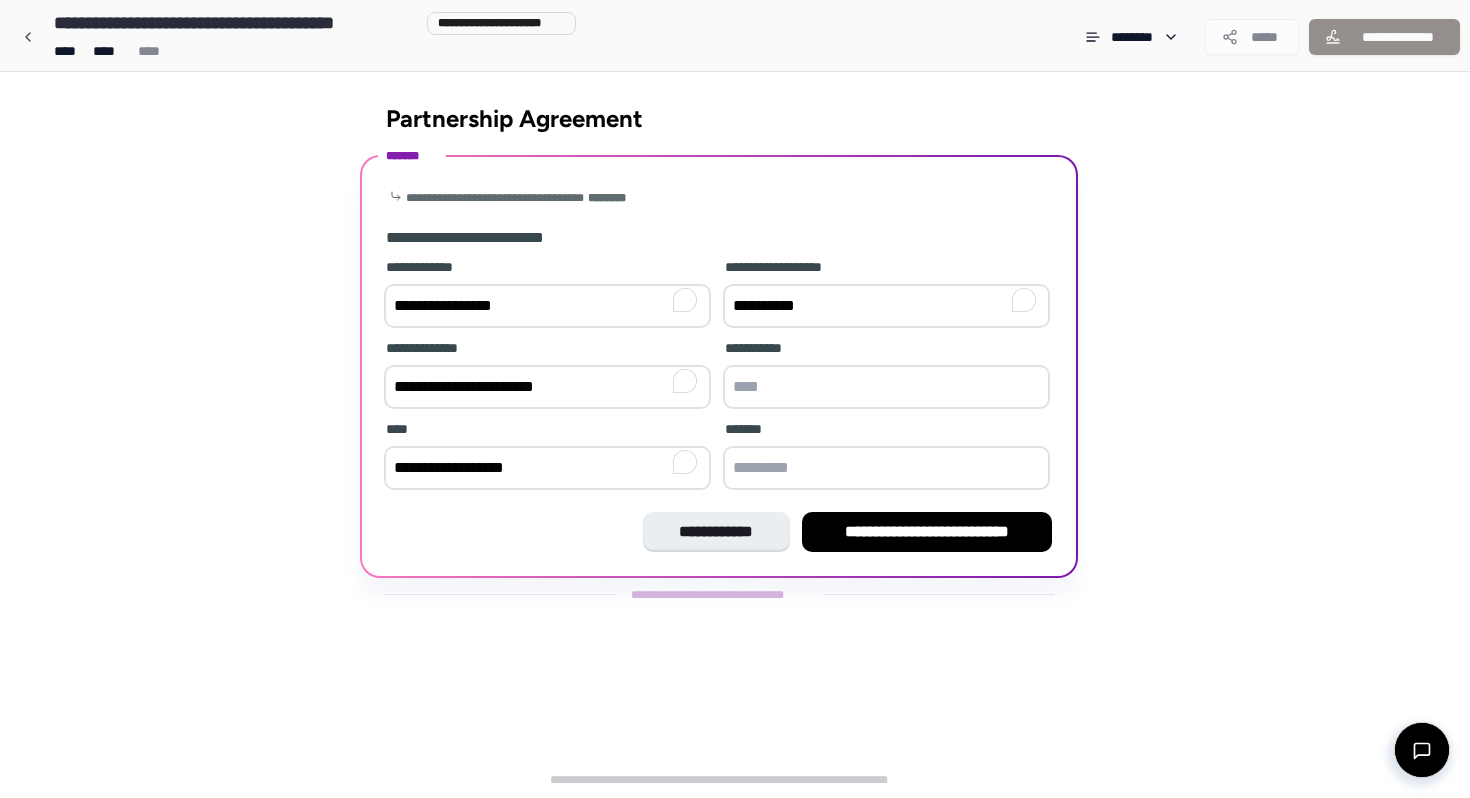 click on "**********" at bounding box center (886, 306) 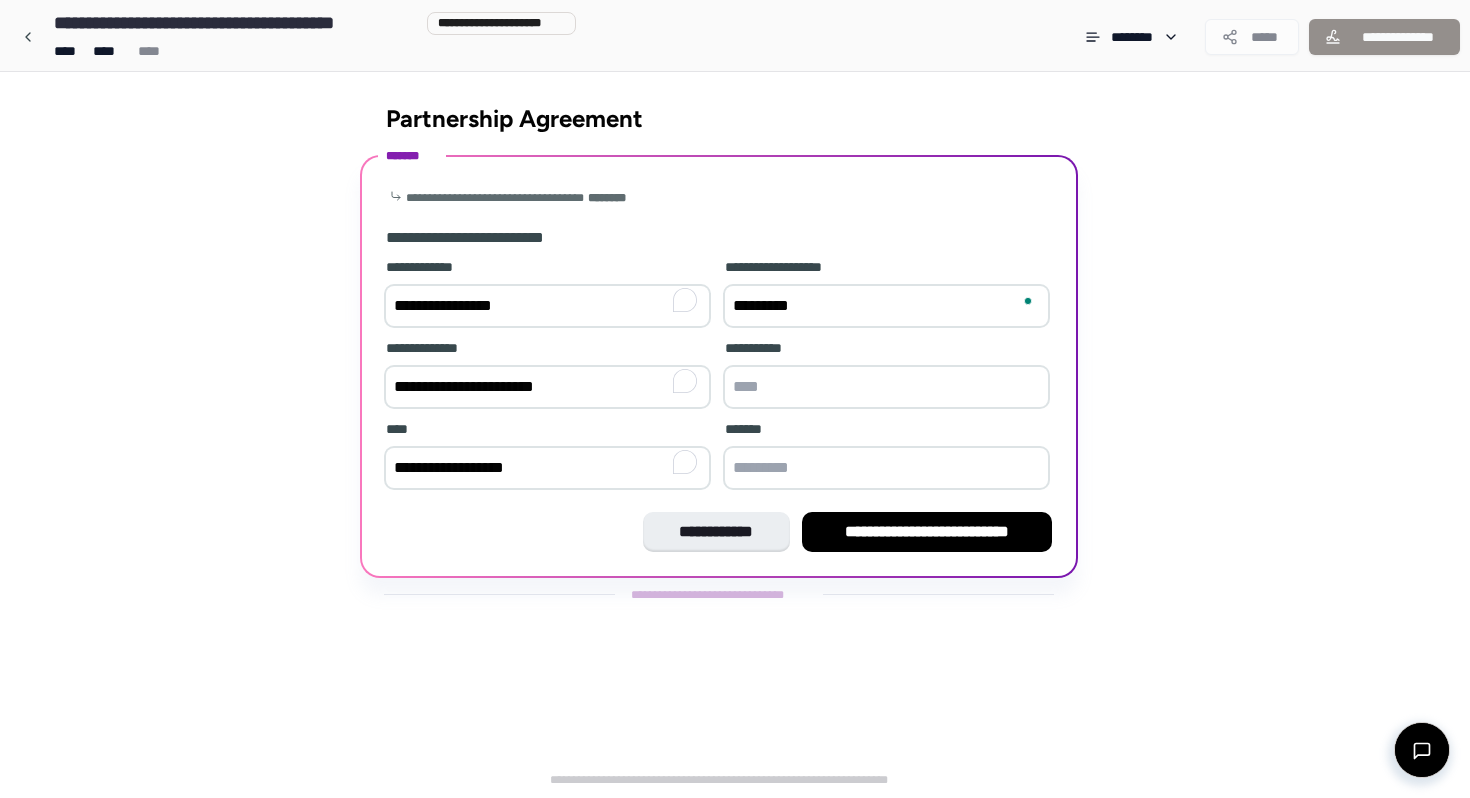 click on "*********" at bounding box center (886, 306) 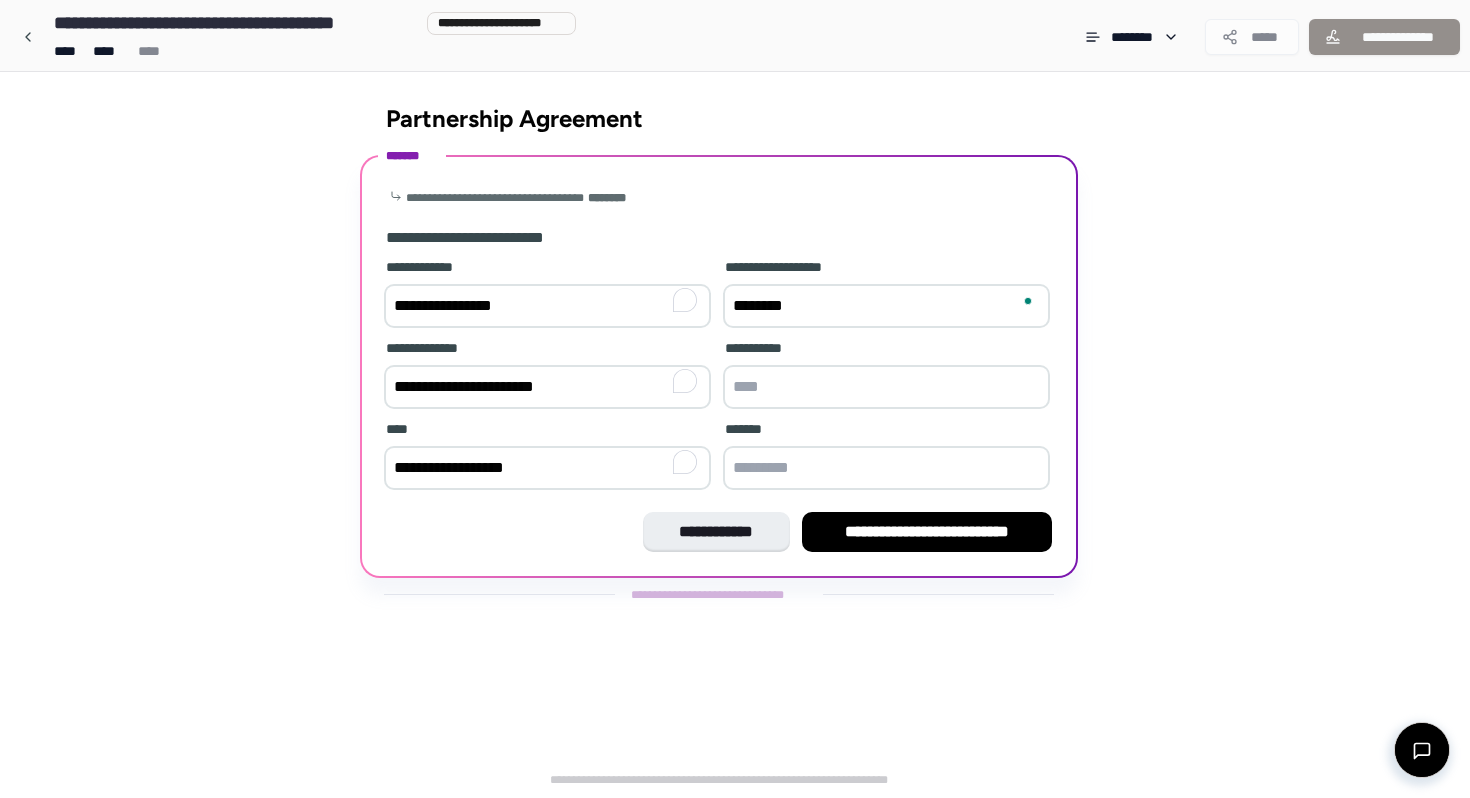 type on "********" 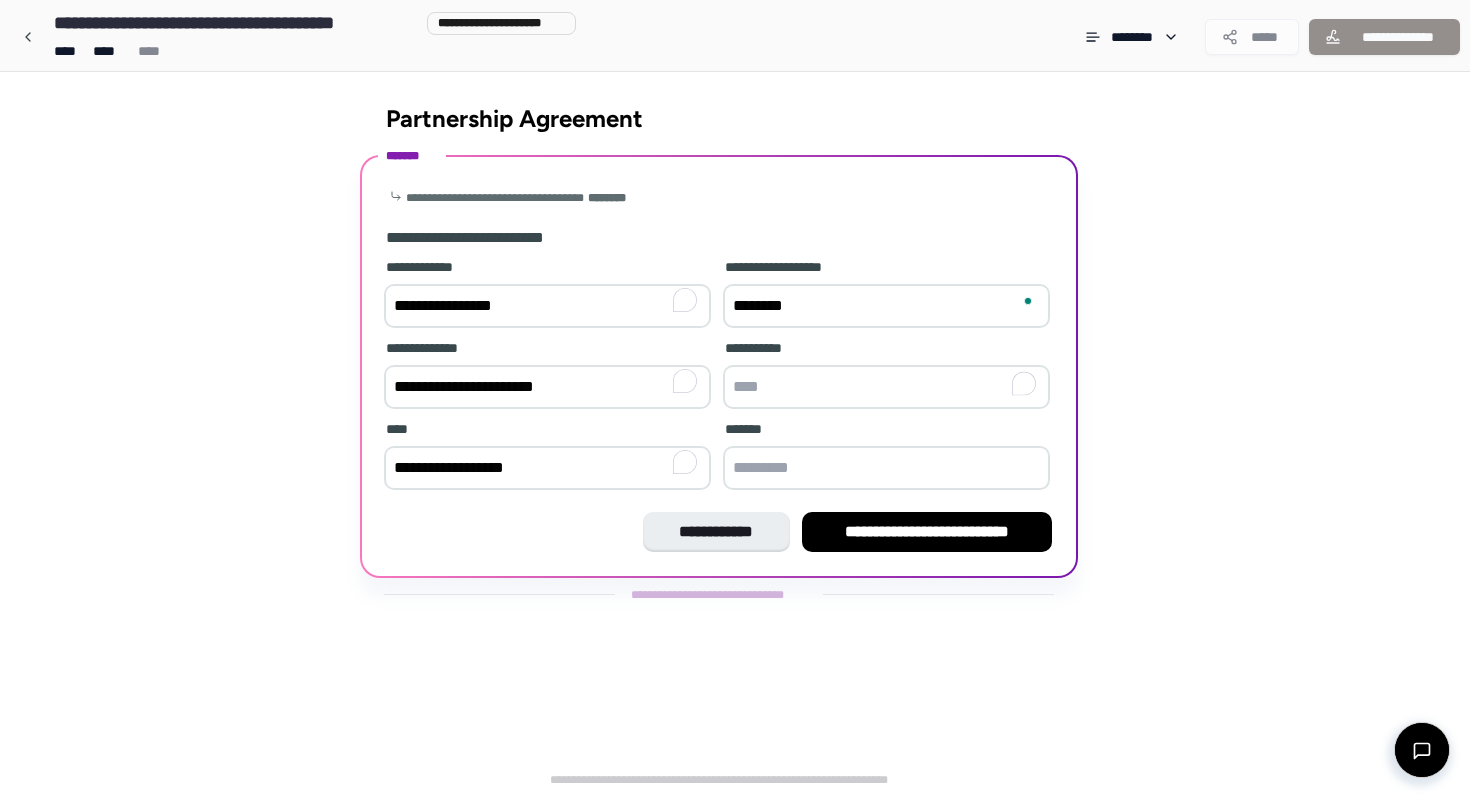 click at bounding box center [886, 387] 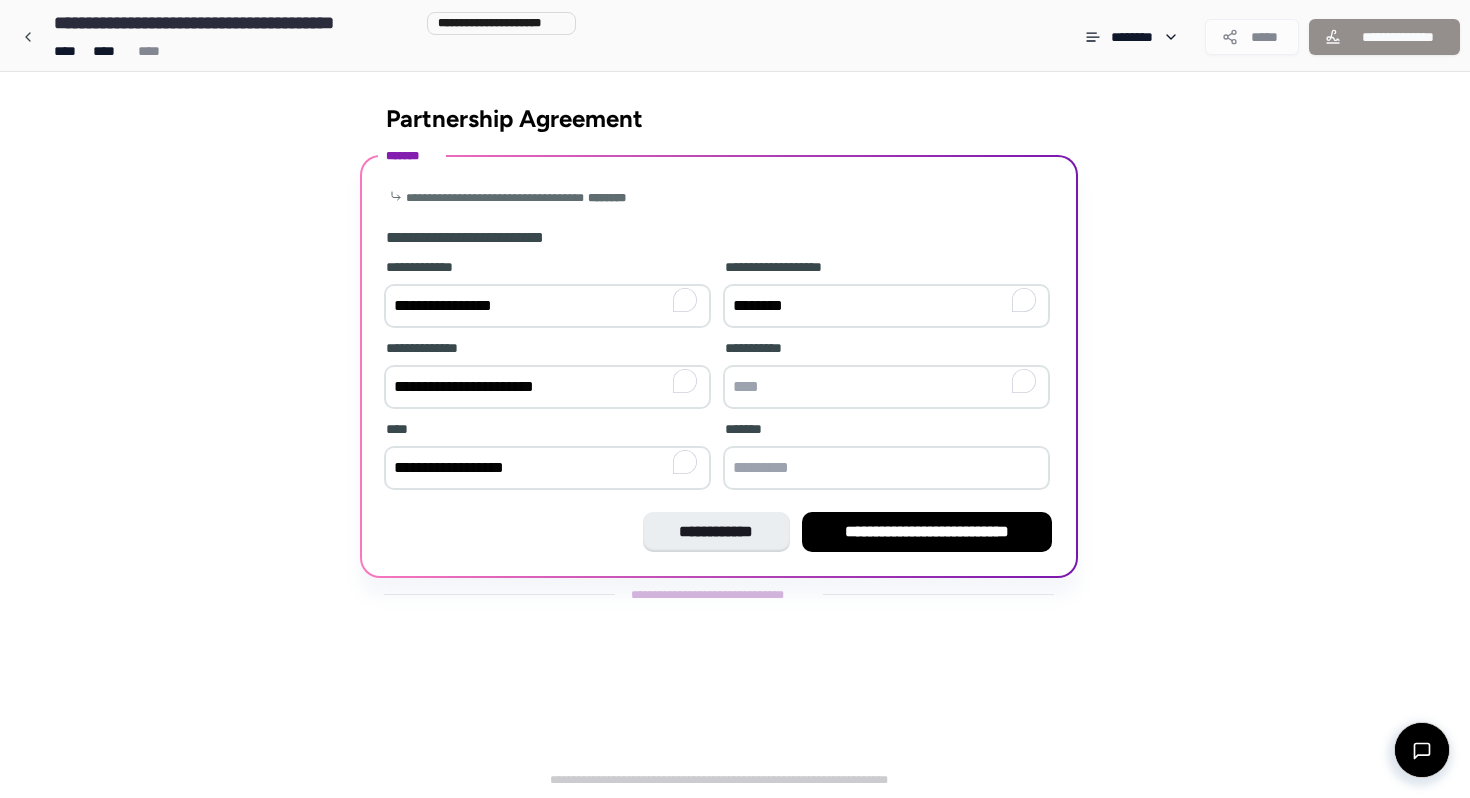 drag, startPoint x: 521, startPoint y: 393, endPoint x: 580, endPoint y: 393, distance: 59 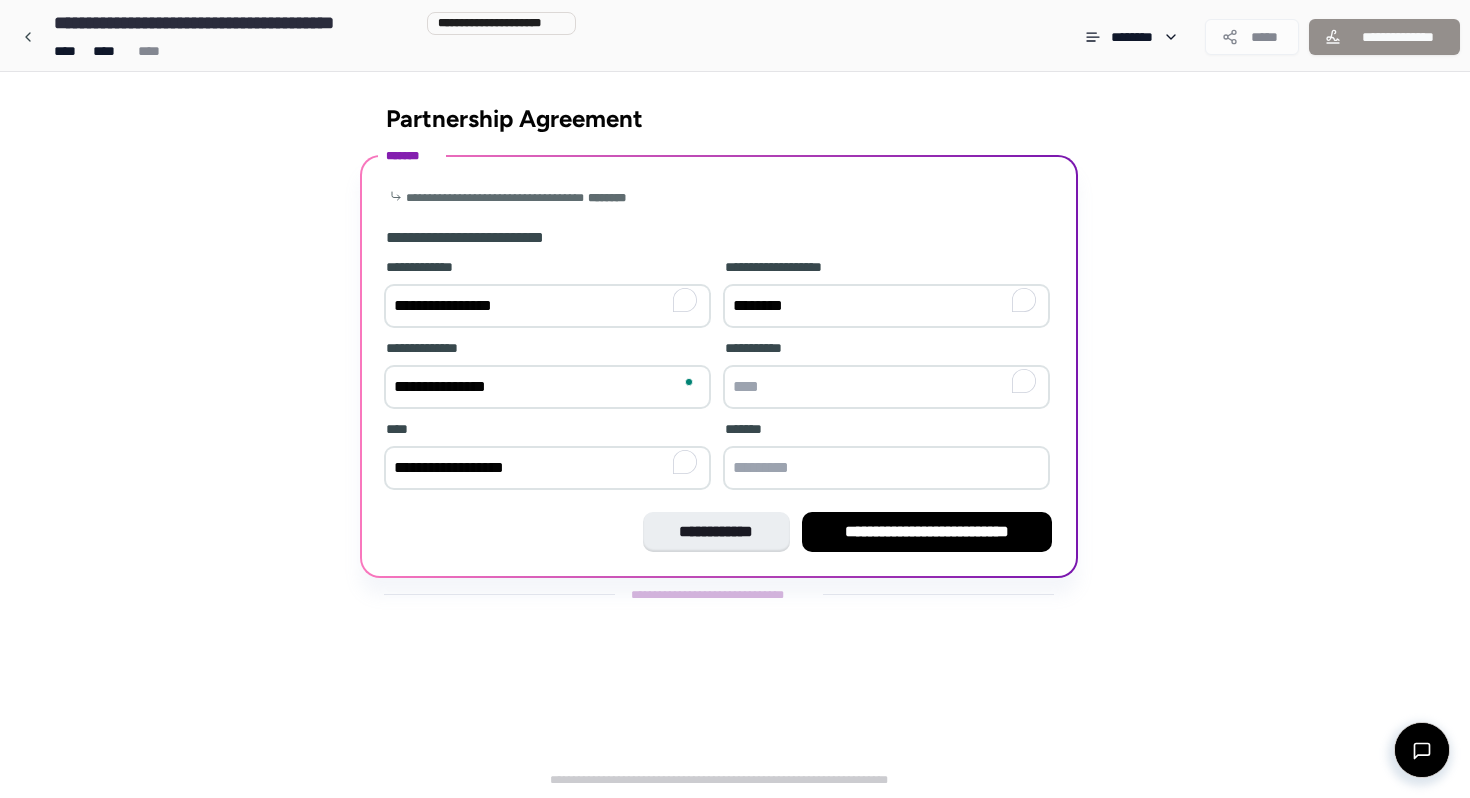 type on "**********" 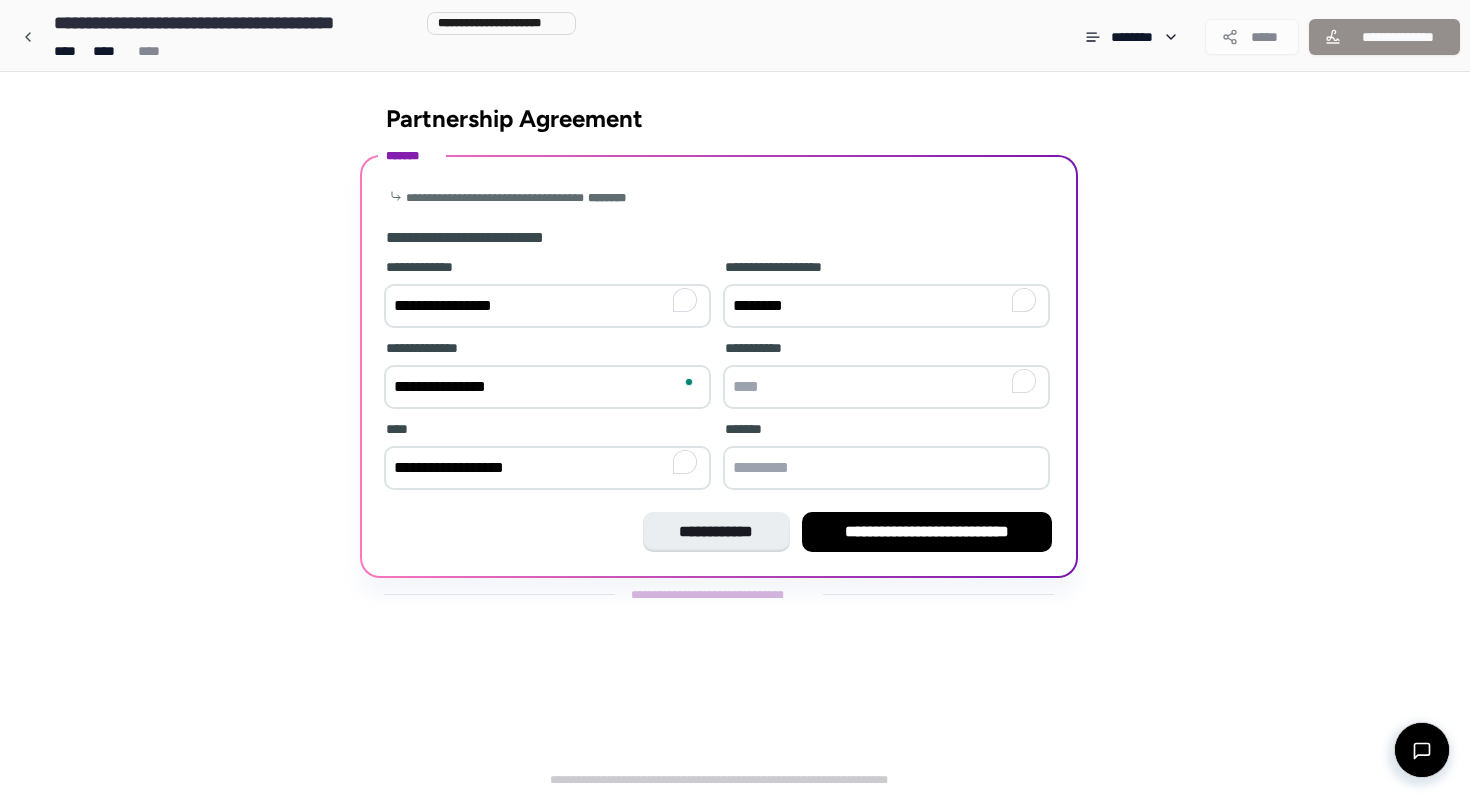 click at bounding box center [886, 387] 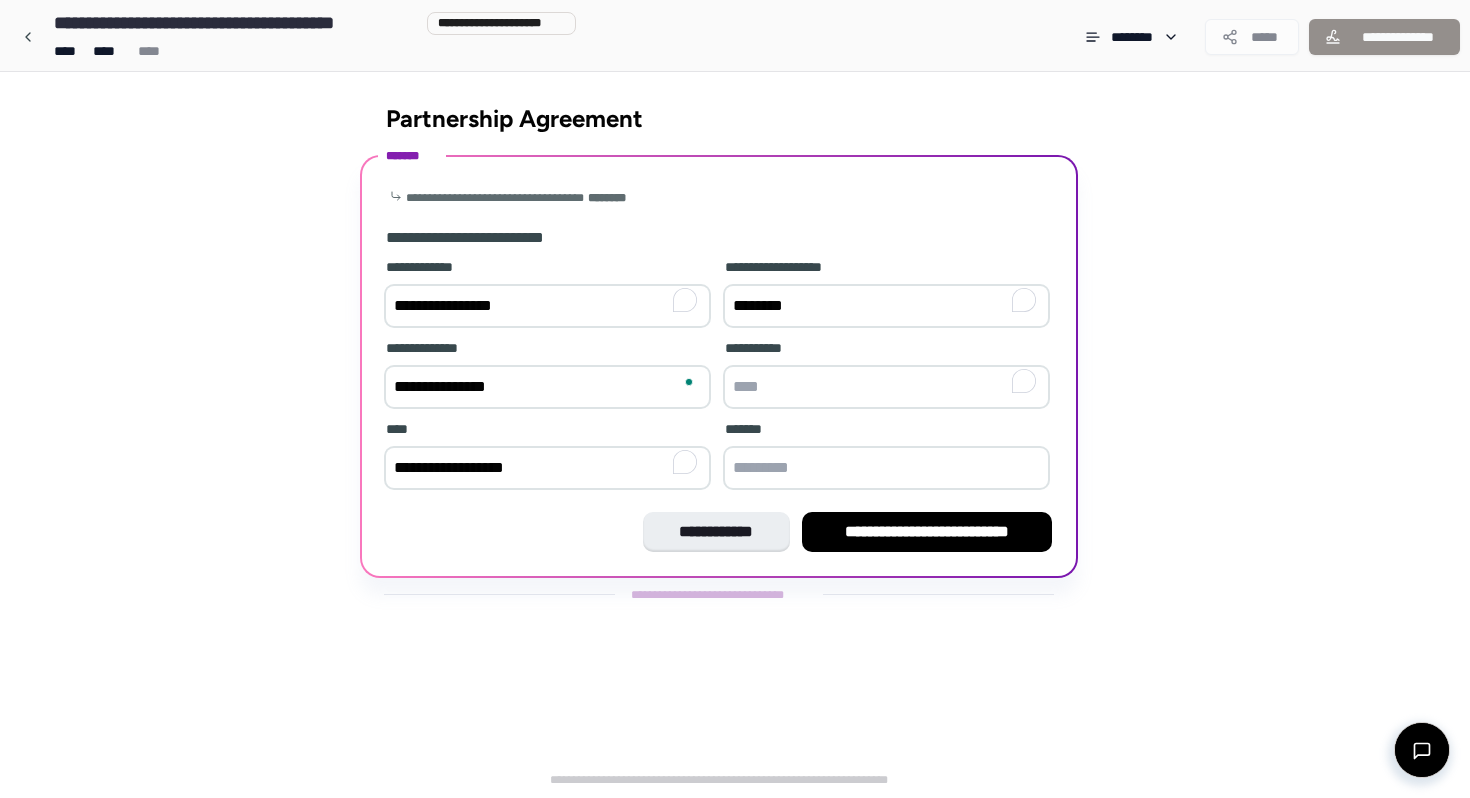 paste on "******" 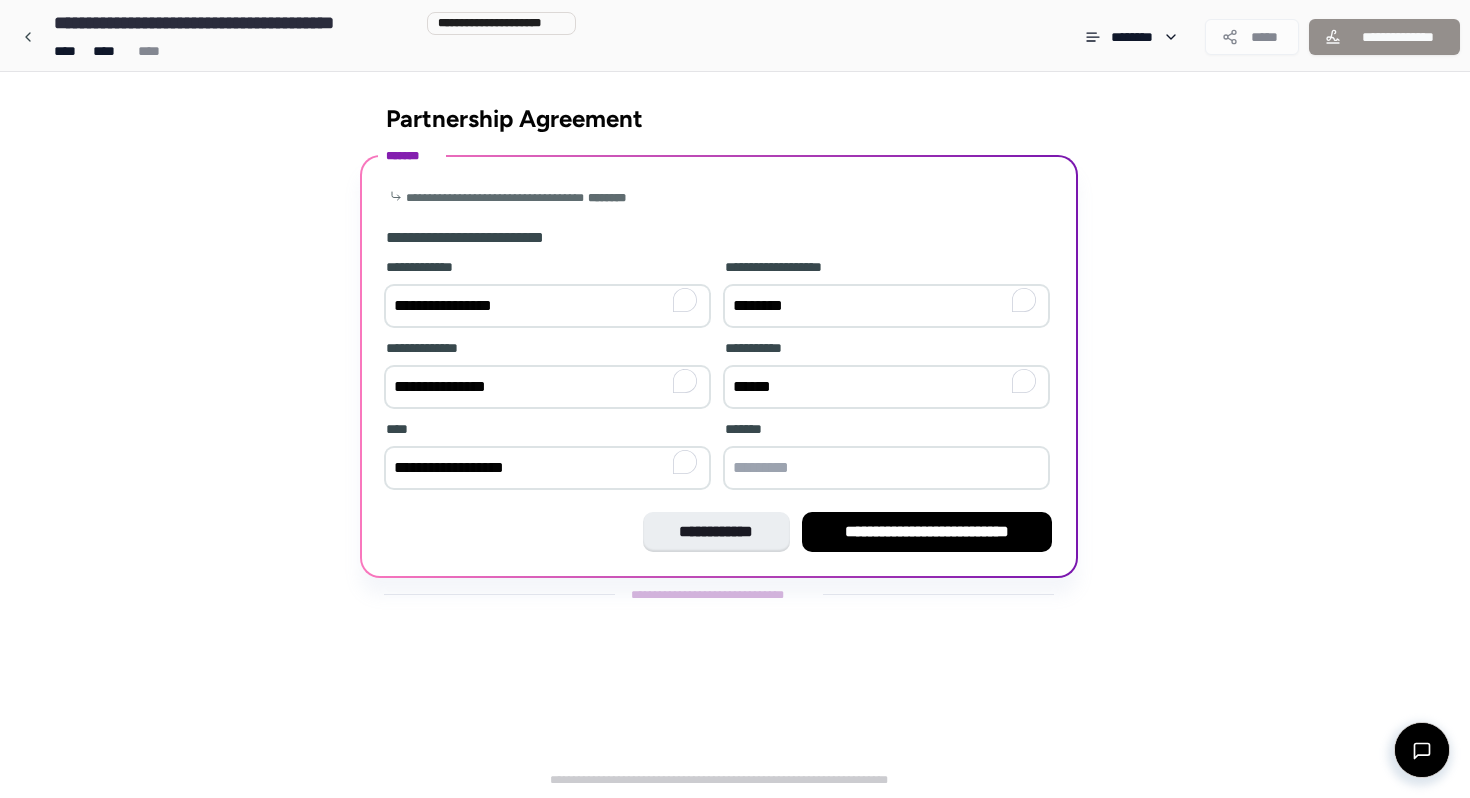 type on "******" 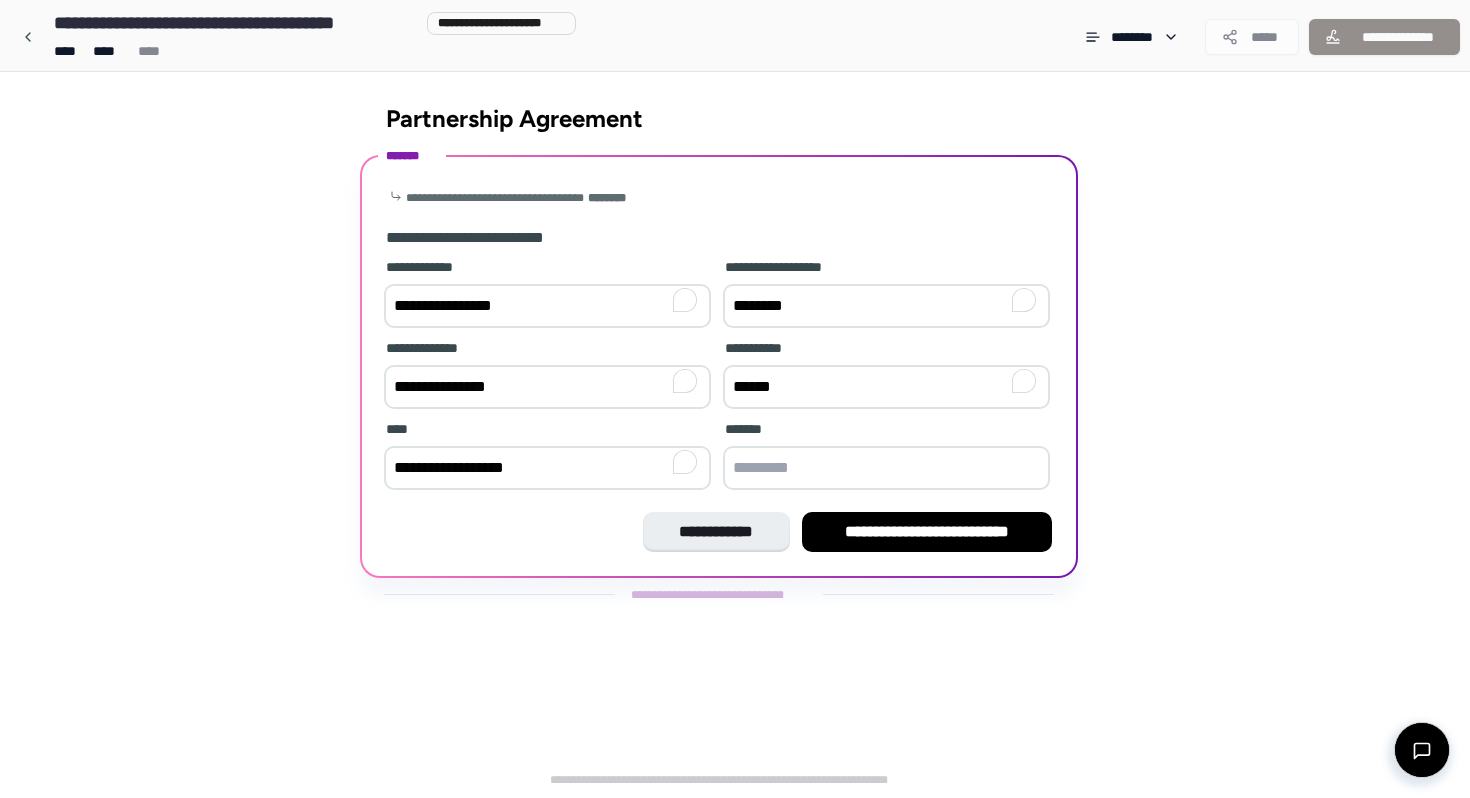 click at bounding box center (886, 468) 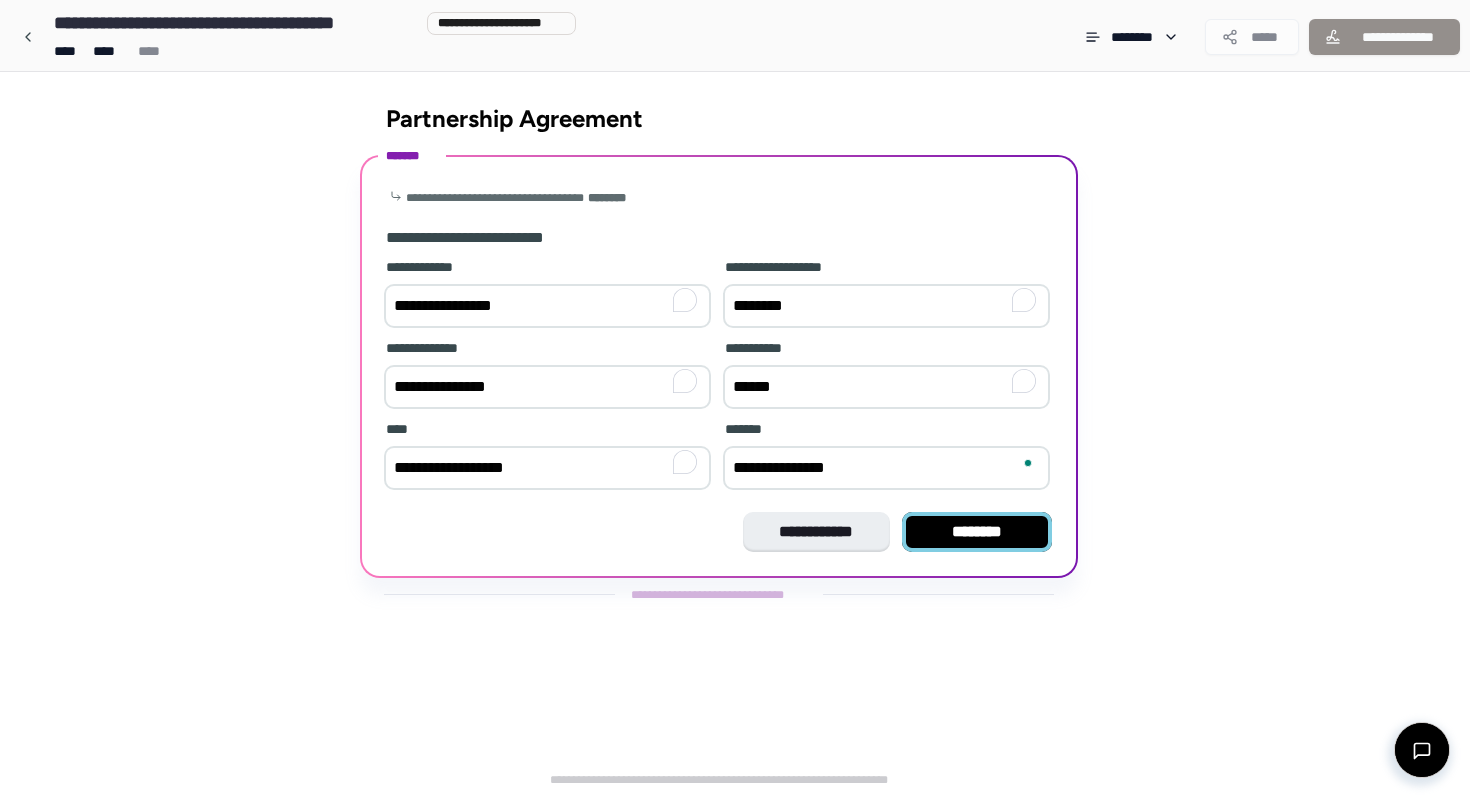 type on "**********" 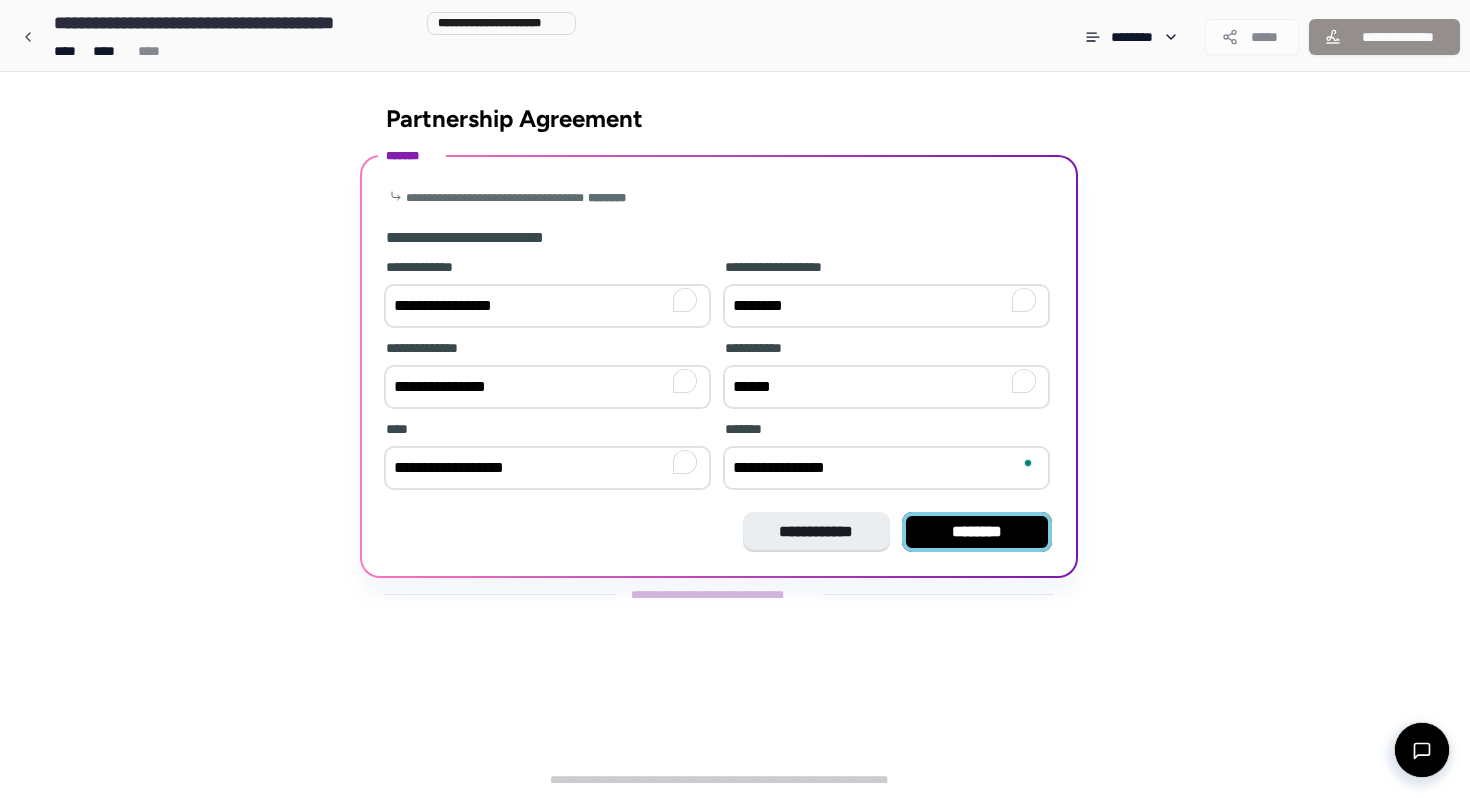 click on "********" at bounding box center [977, 532] 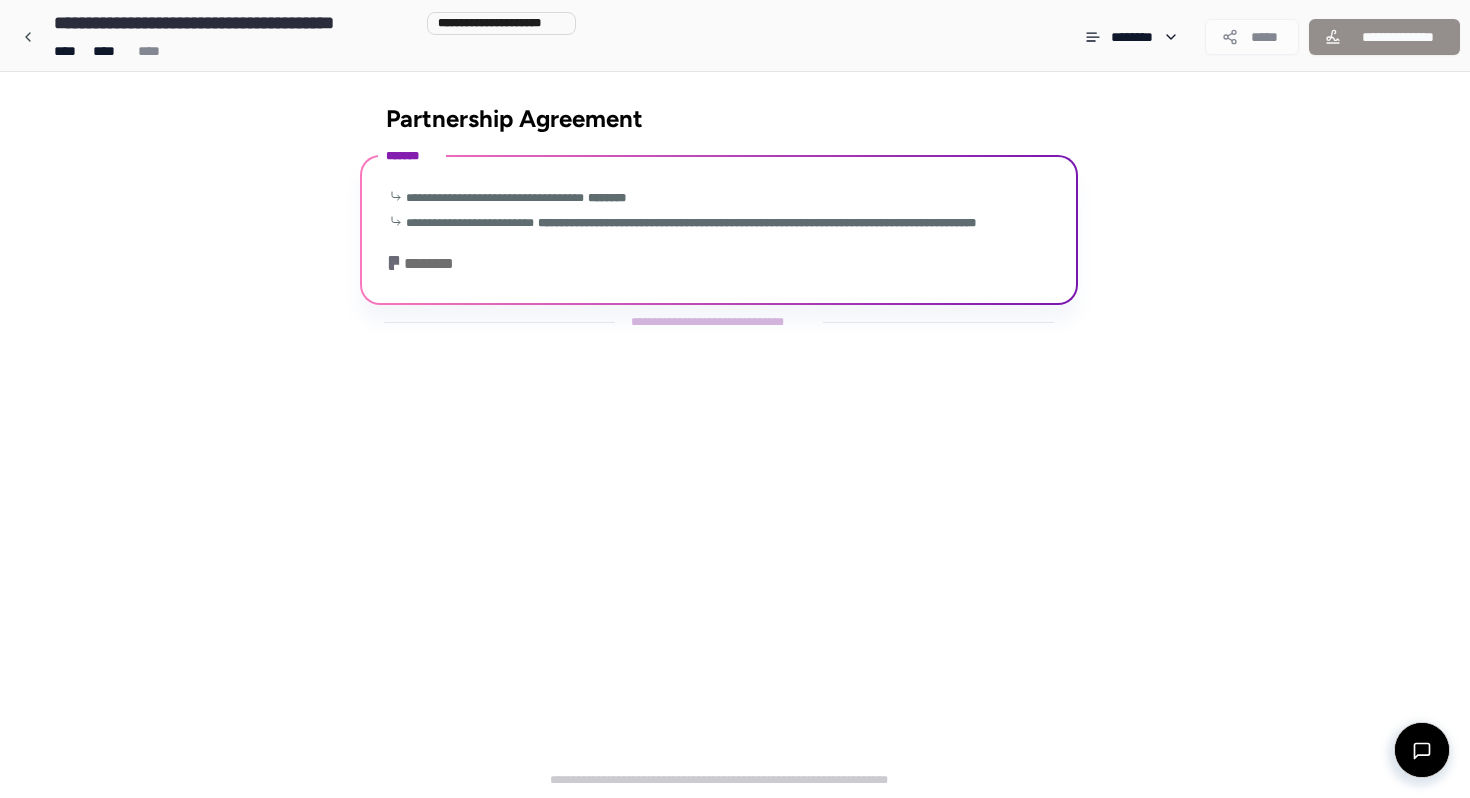 click on "**********" at bounding box center [719, 232] 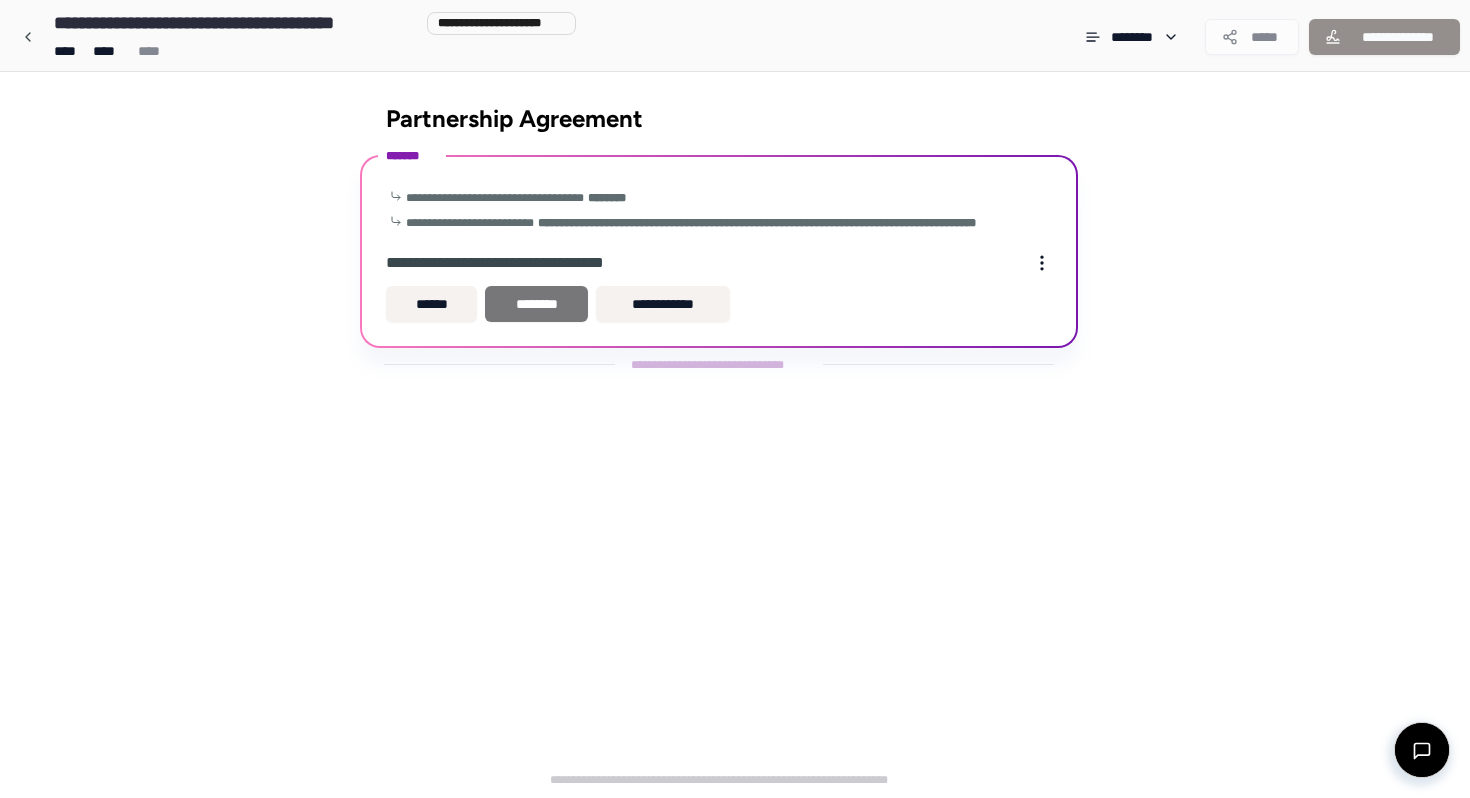 click on "********" at bounding box center (536, 304) 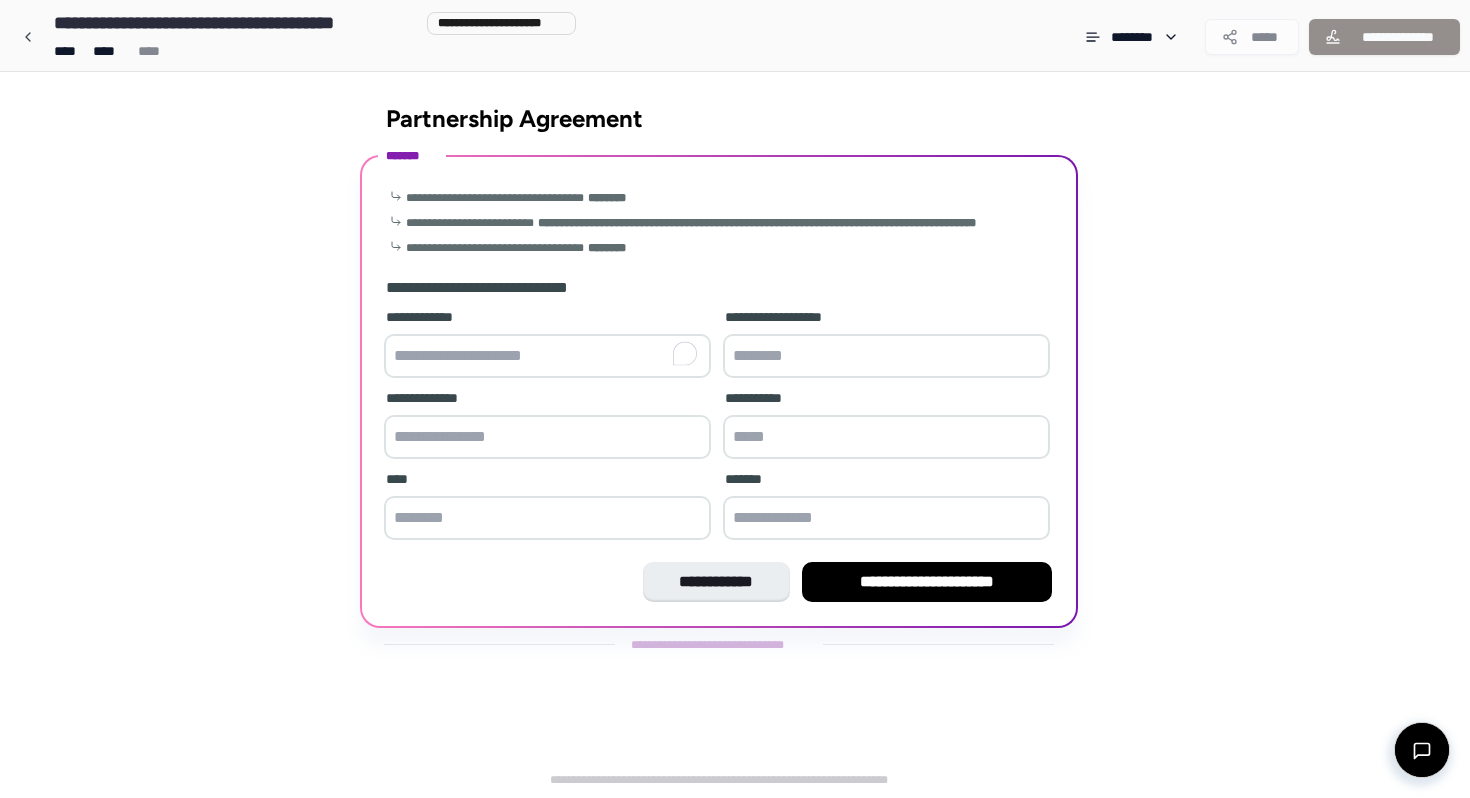 click at bounding box center (547, 356) 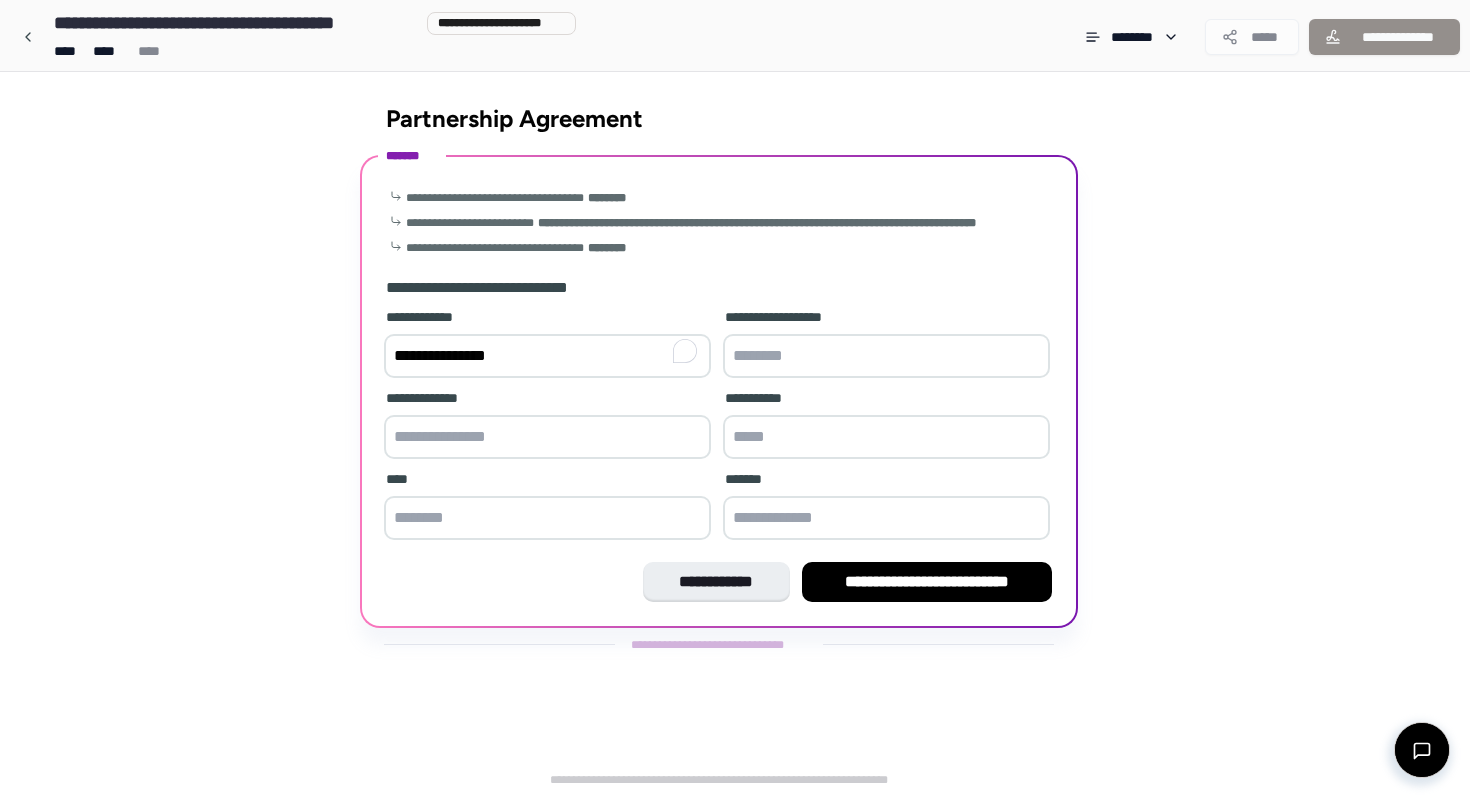 type on "**********" 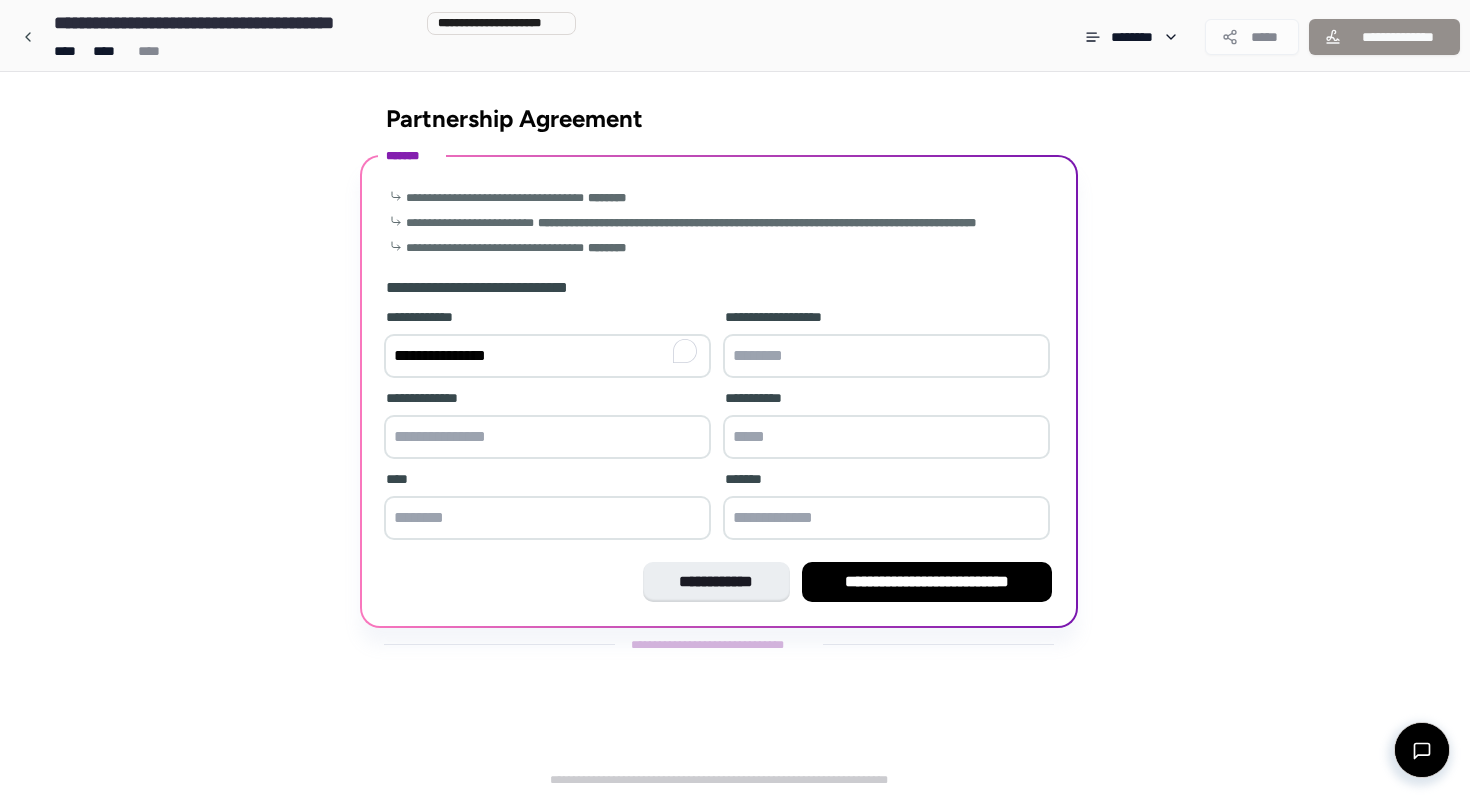 click at bounding box center (547, 437) 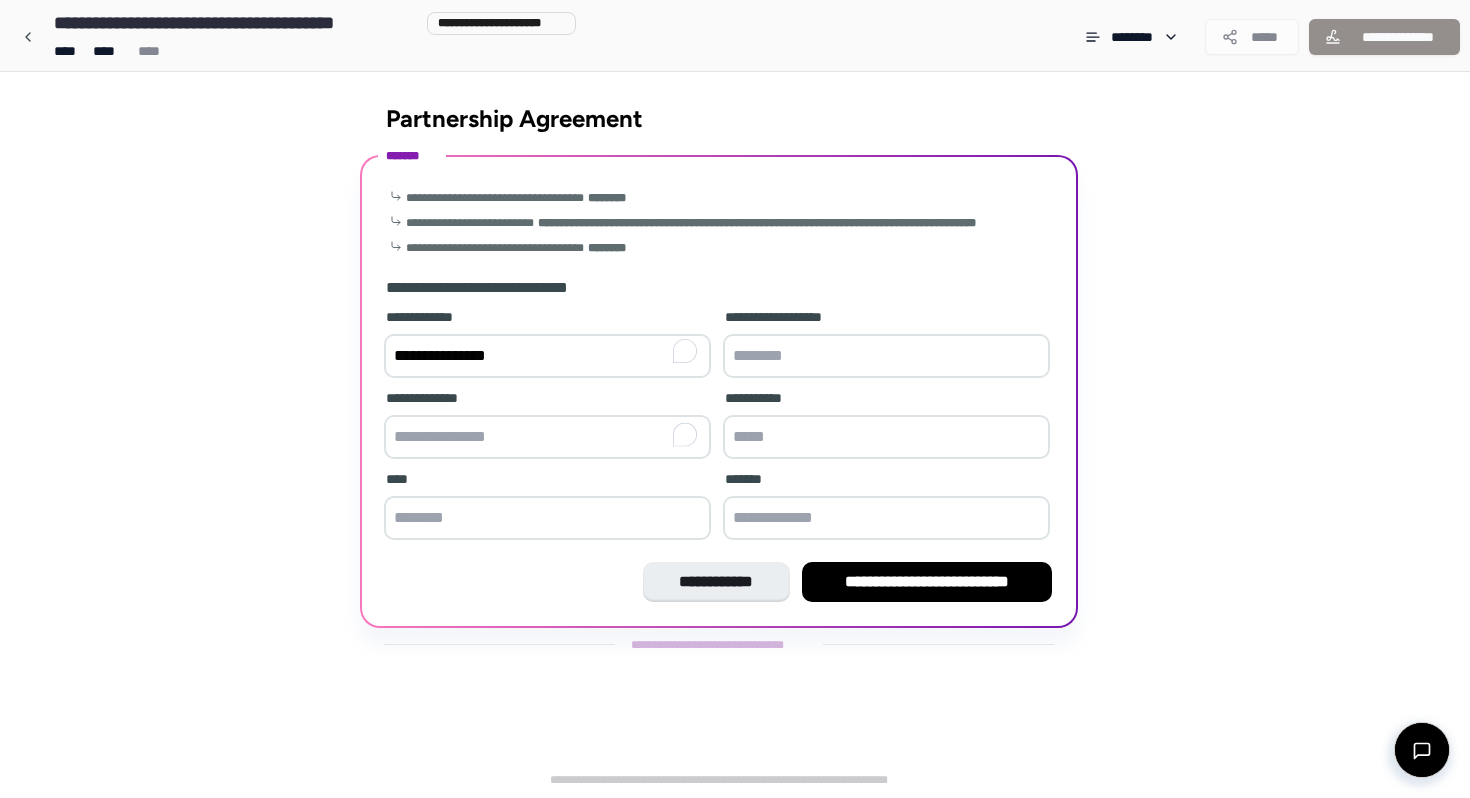 paste on "**********" 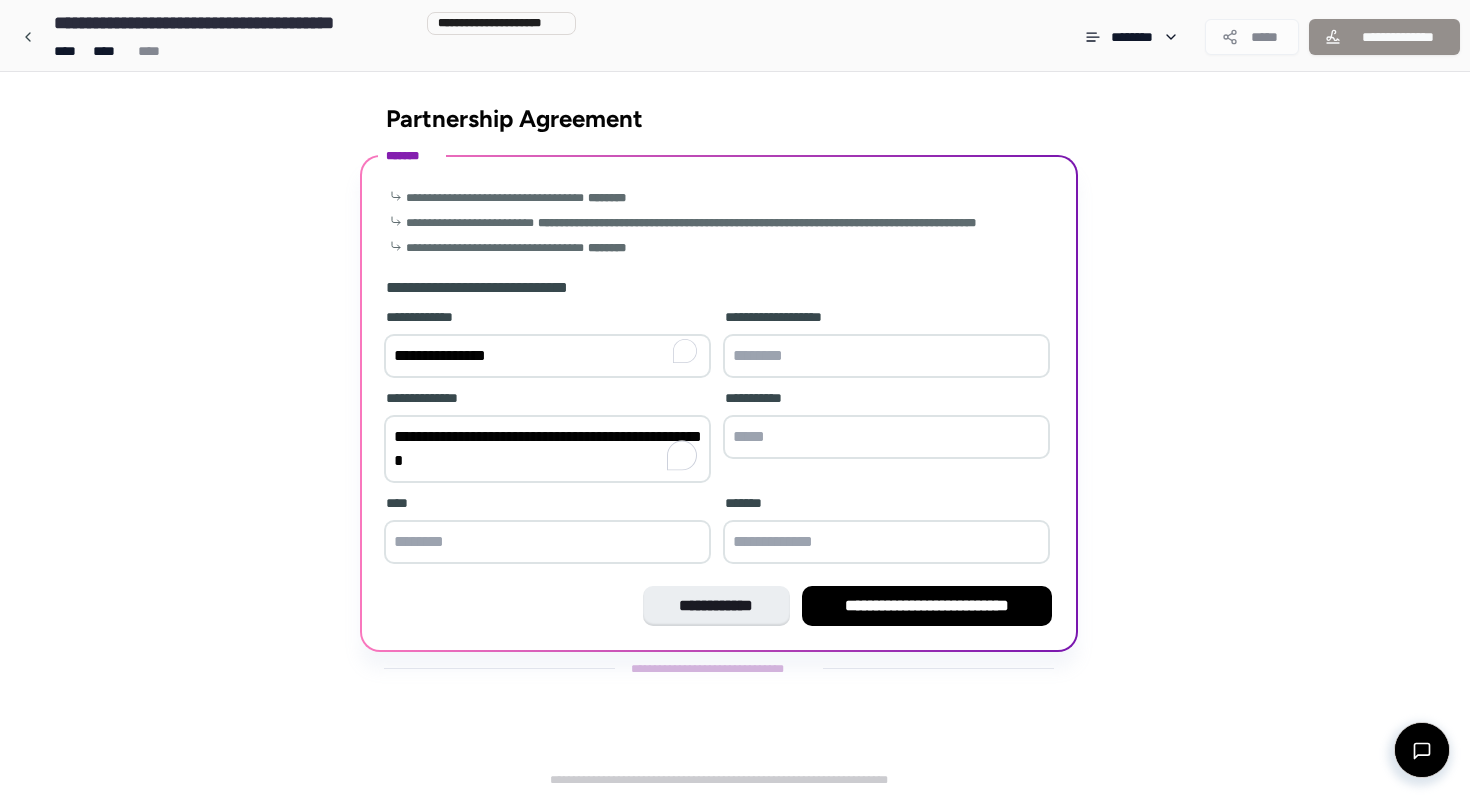 drag, startPoint x: 610, startPoint y: 438, endPoint x: 698, endPoint y: 438, distance: 88 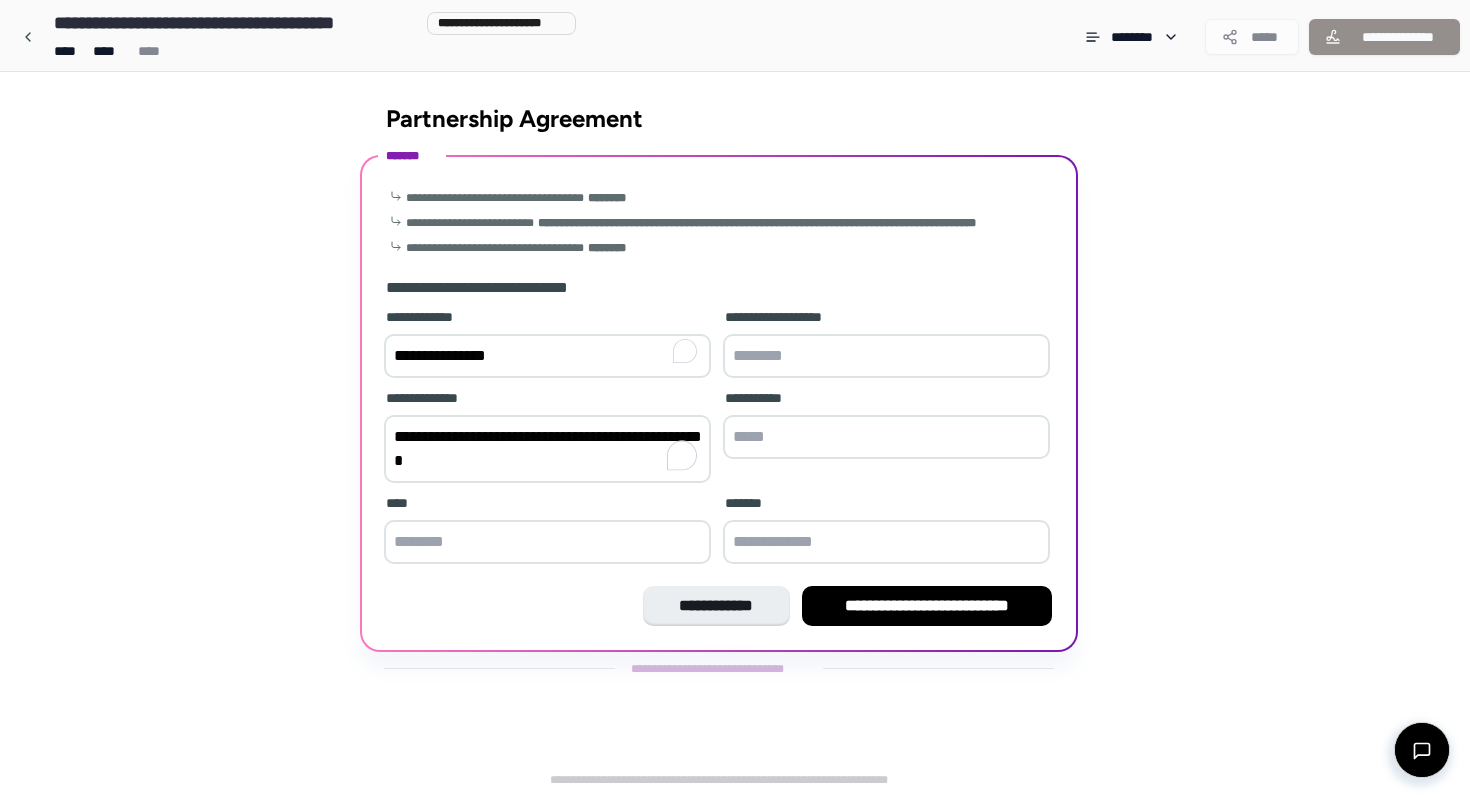 click on "**********" at bounding box center [547, 449] 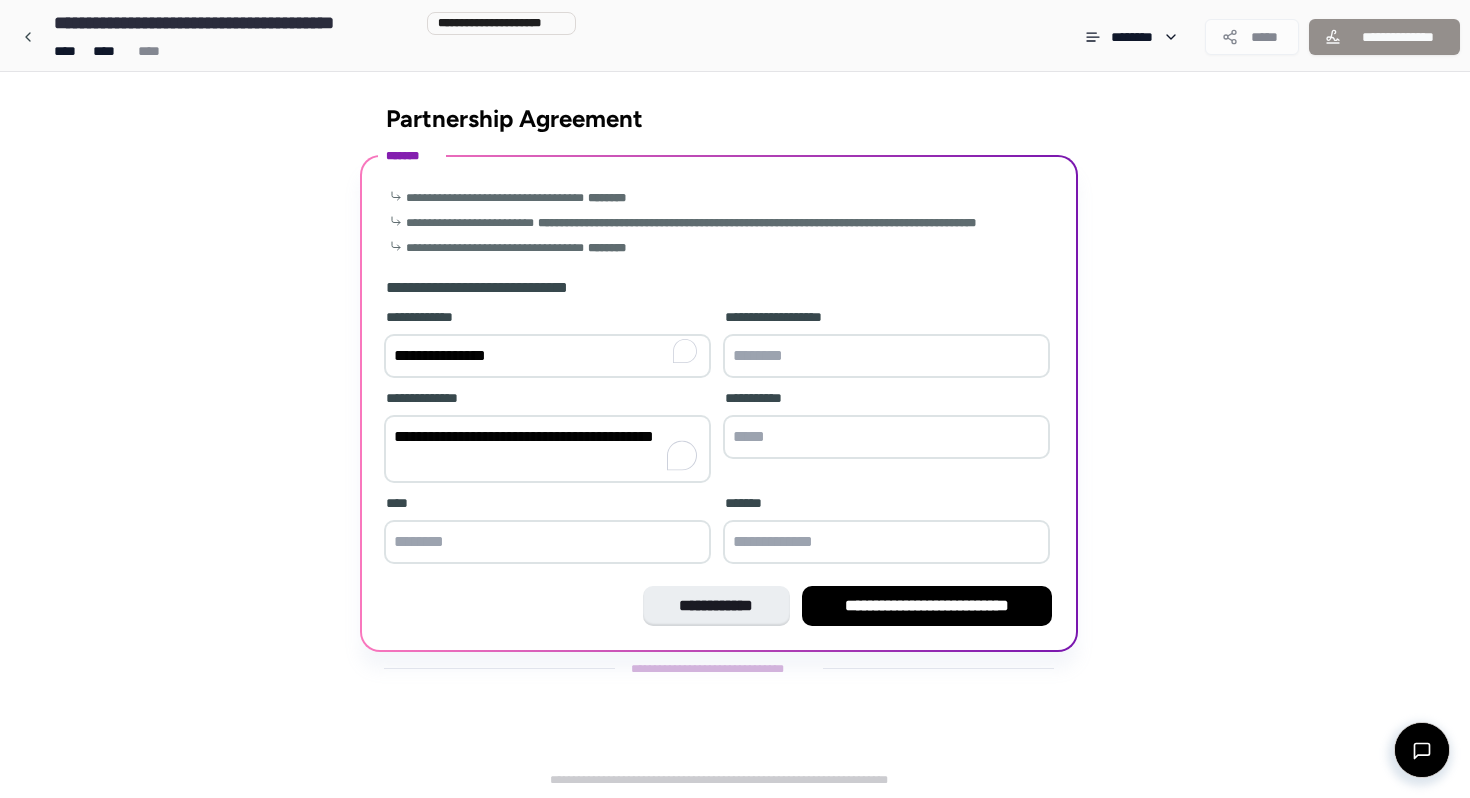 type on "**********" 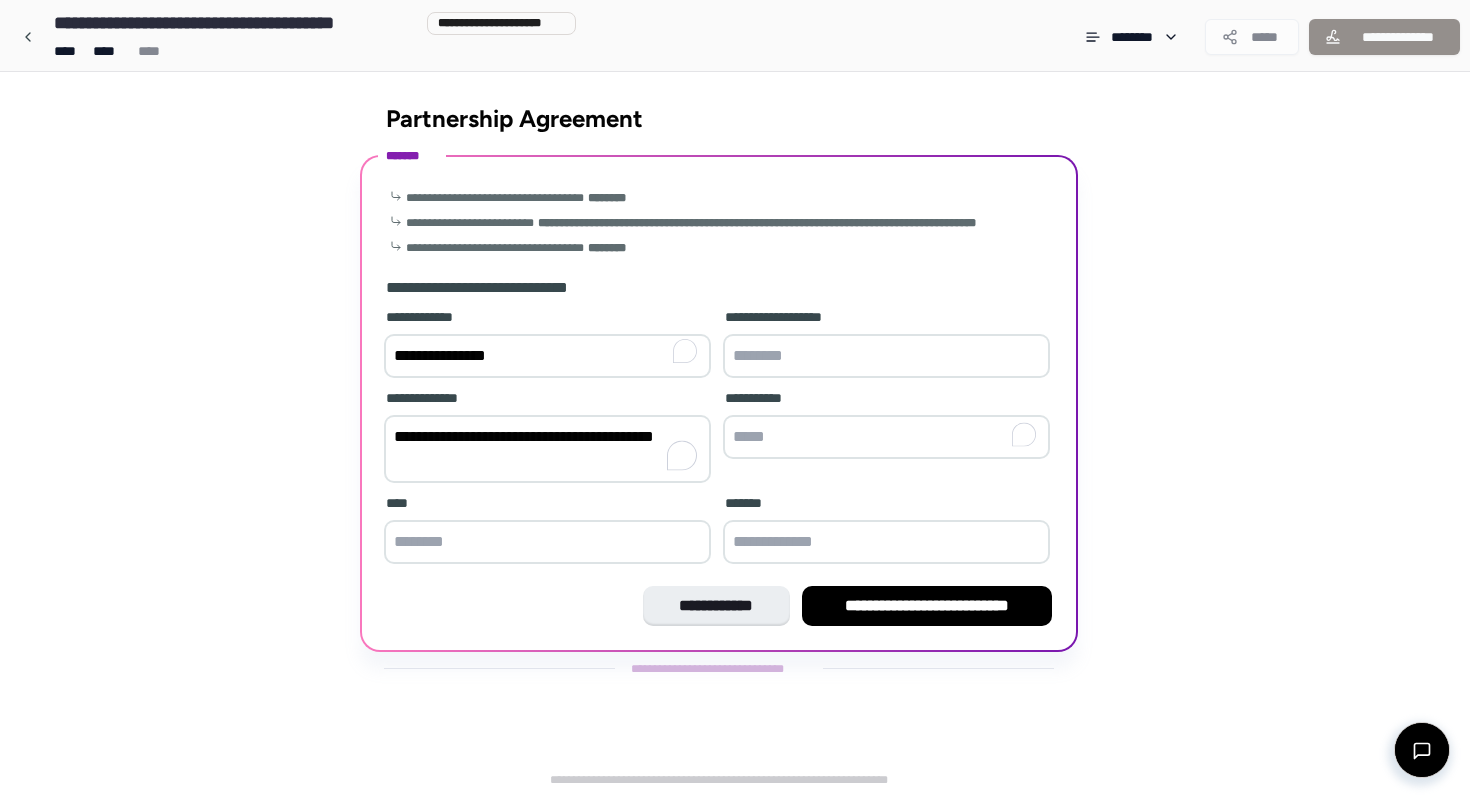click at bounding box center (886, 437) 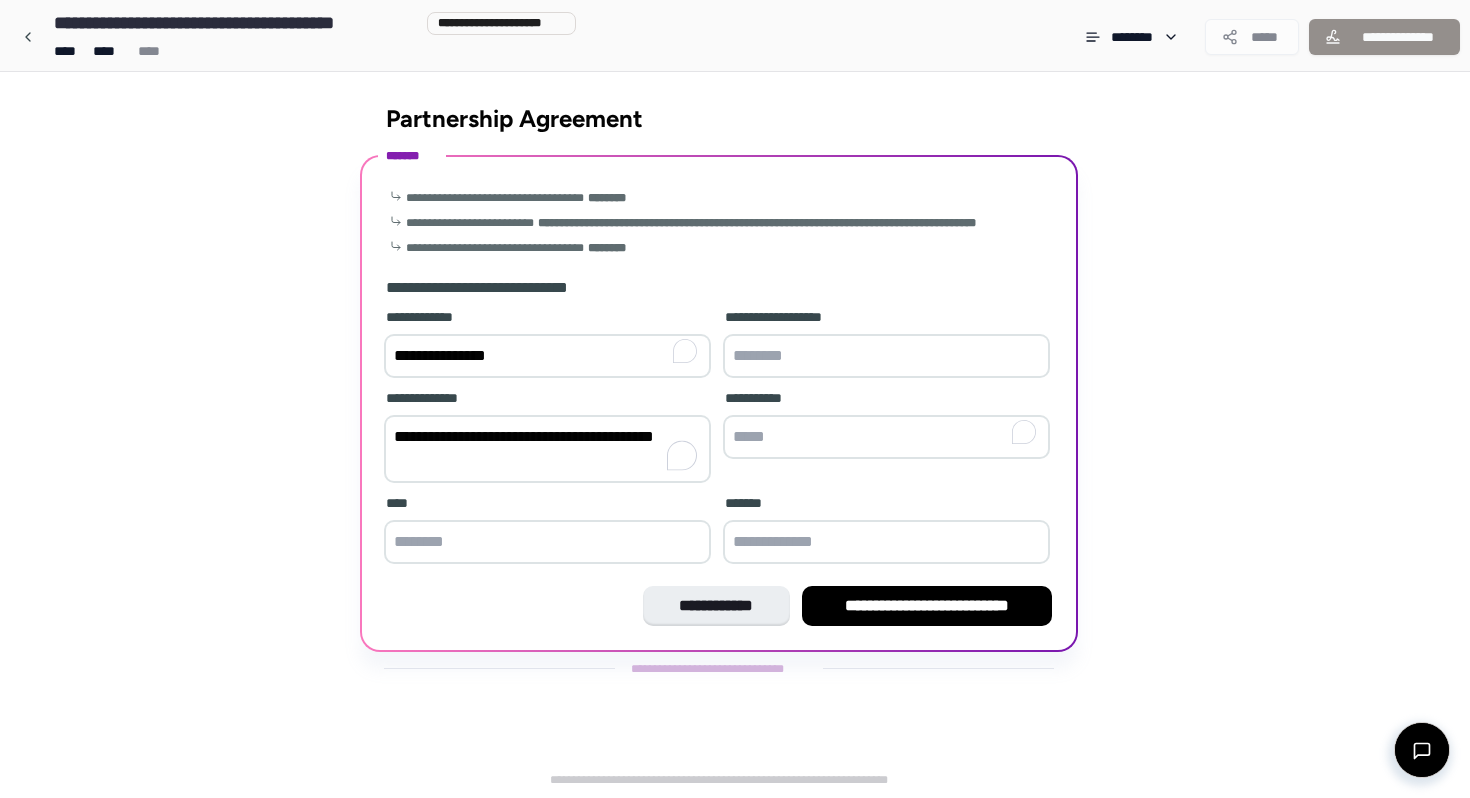 paste on "******" 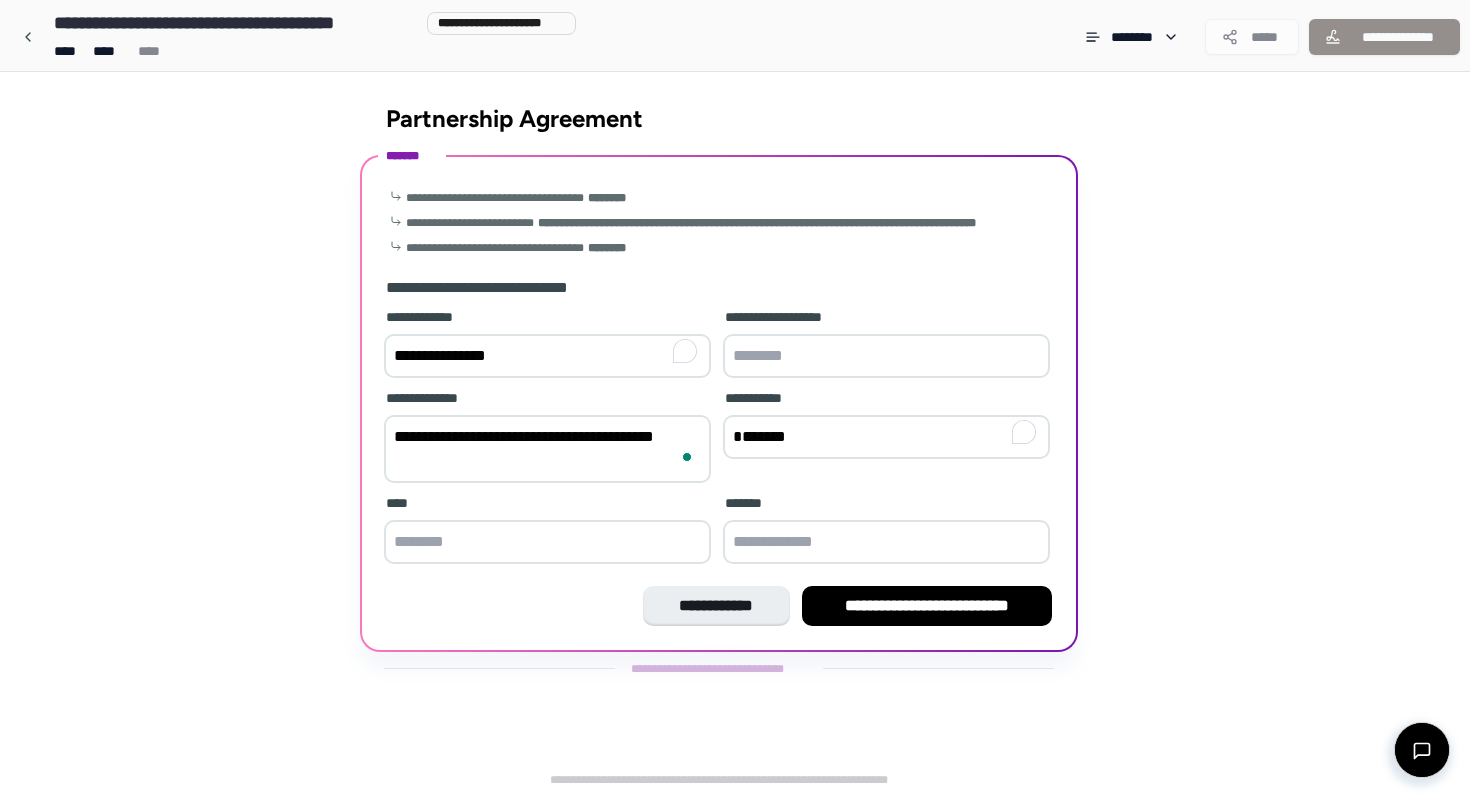 type on "******" 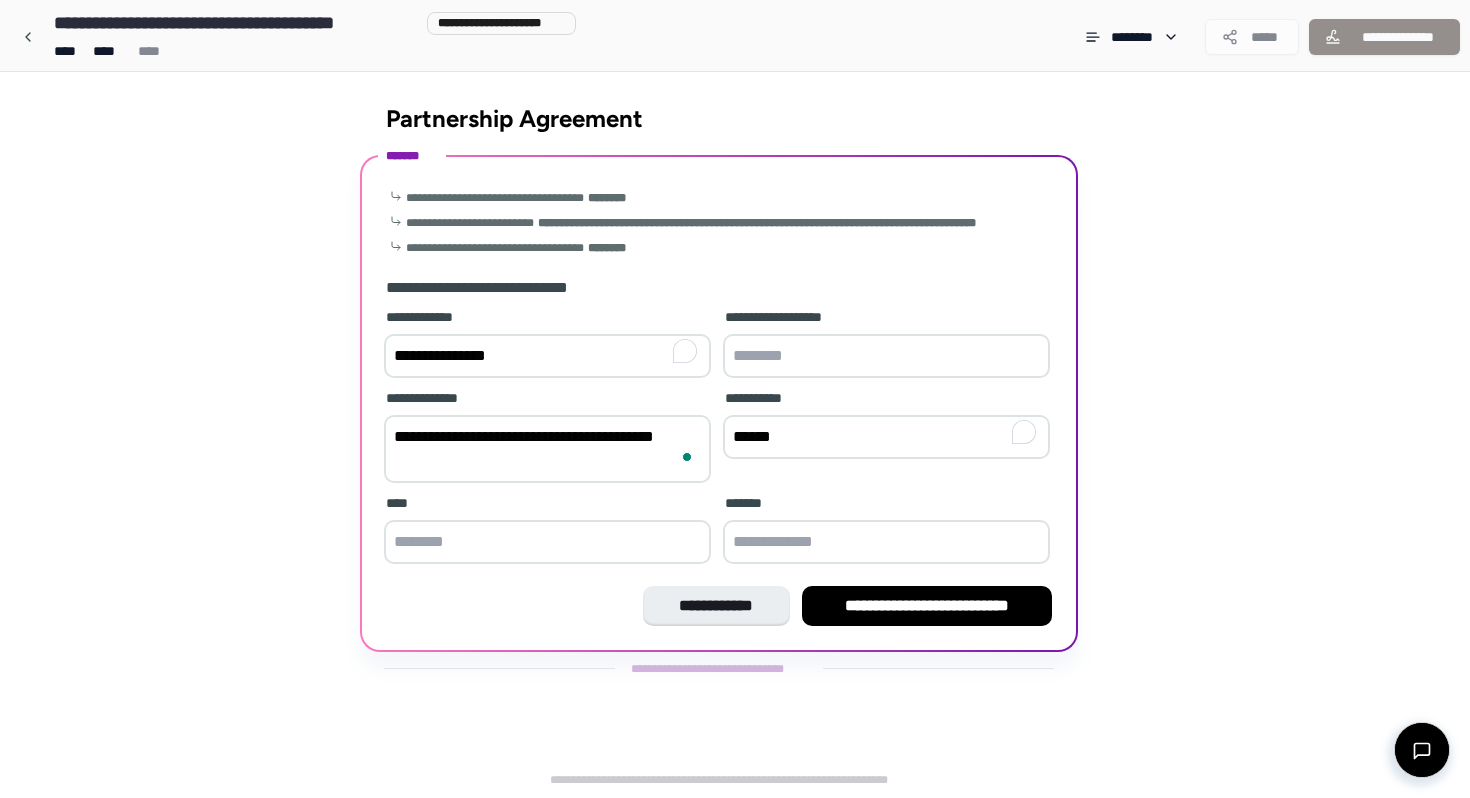 drag, startPoint x: 609, startPoint y: 437, endPoint x: 632, endPoint y: 517, distance: 83.240616 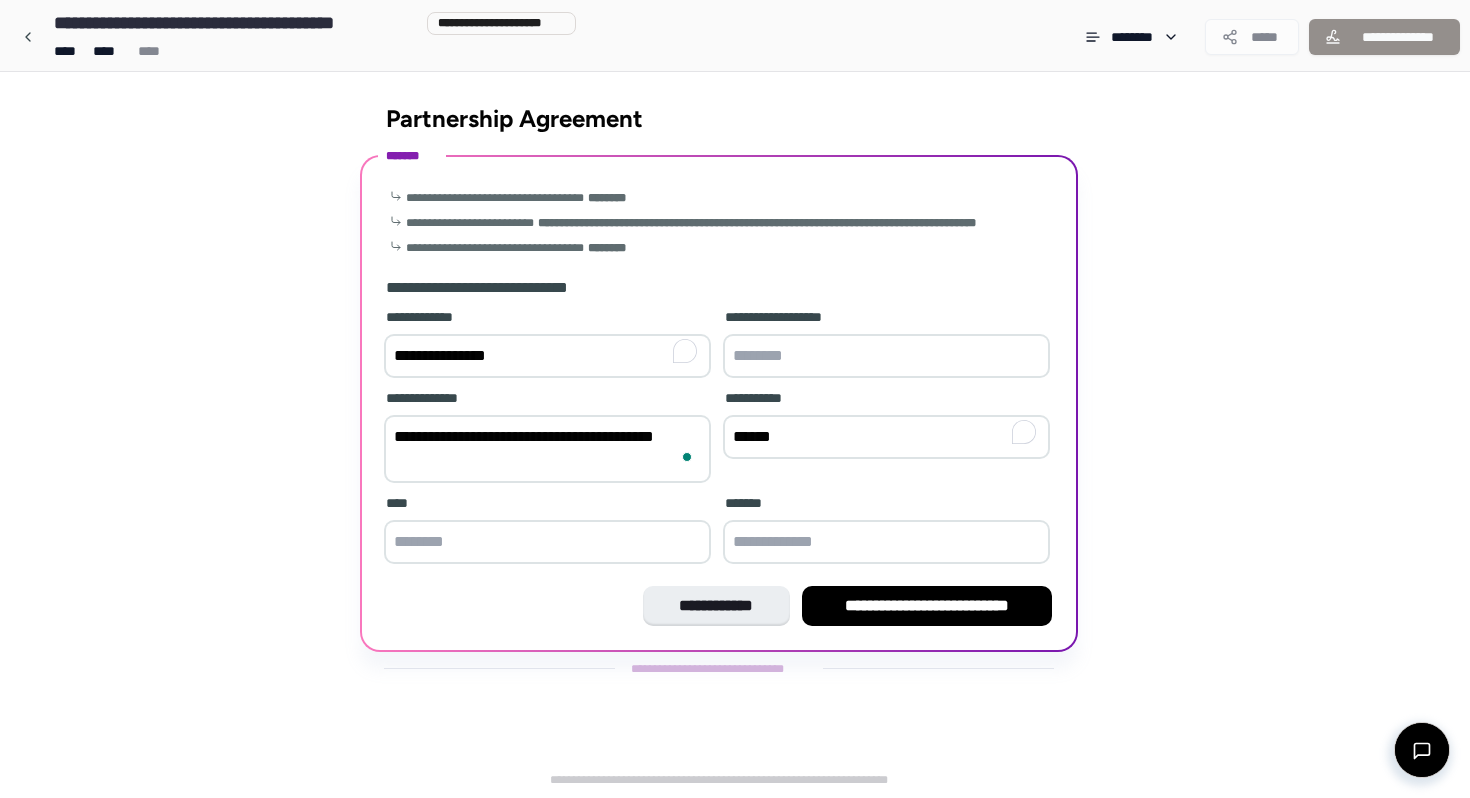 click on "**********" at bounding box center [719, 438] 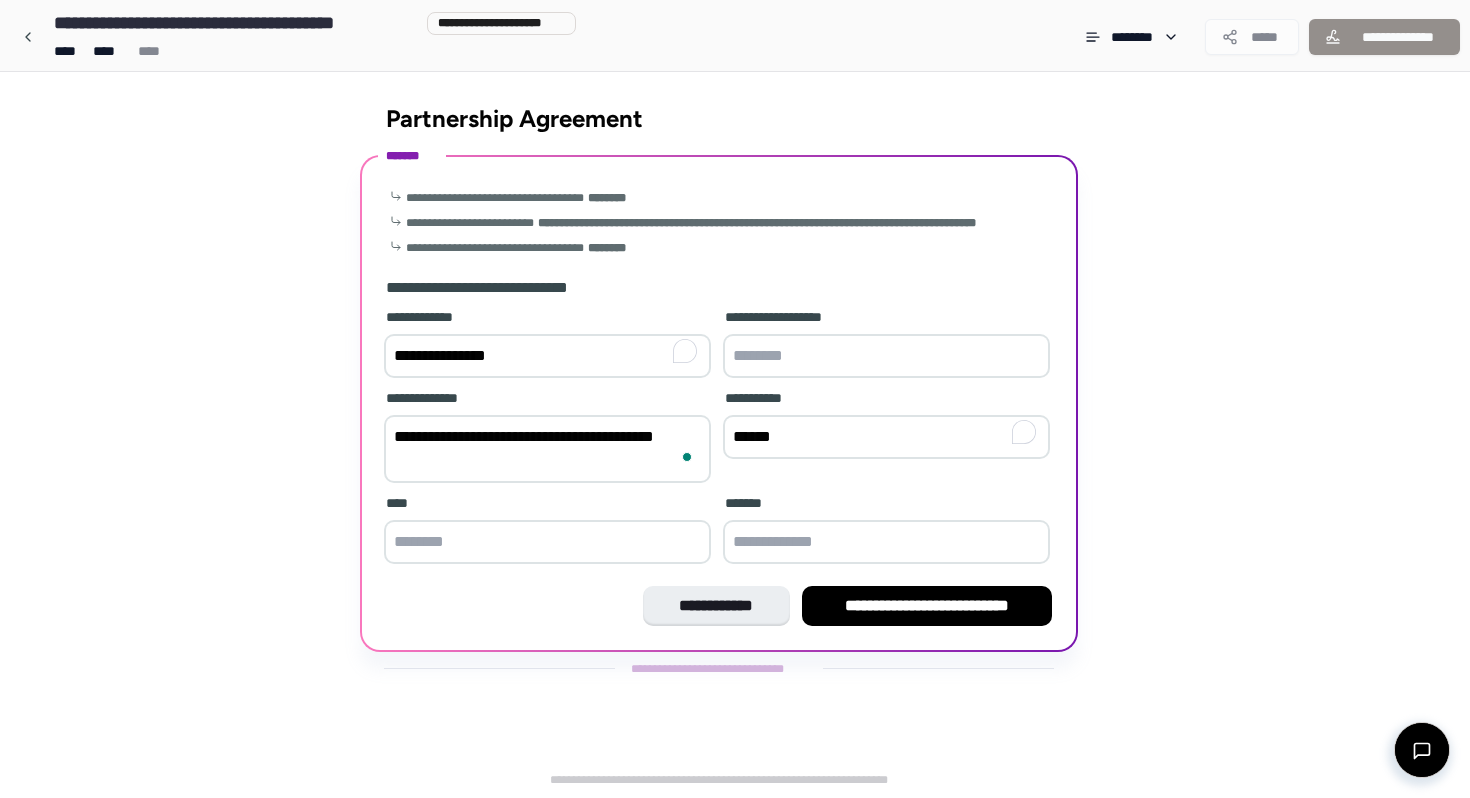 click at bounding box center (547, 542) 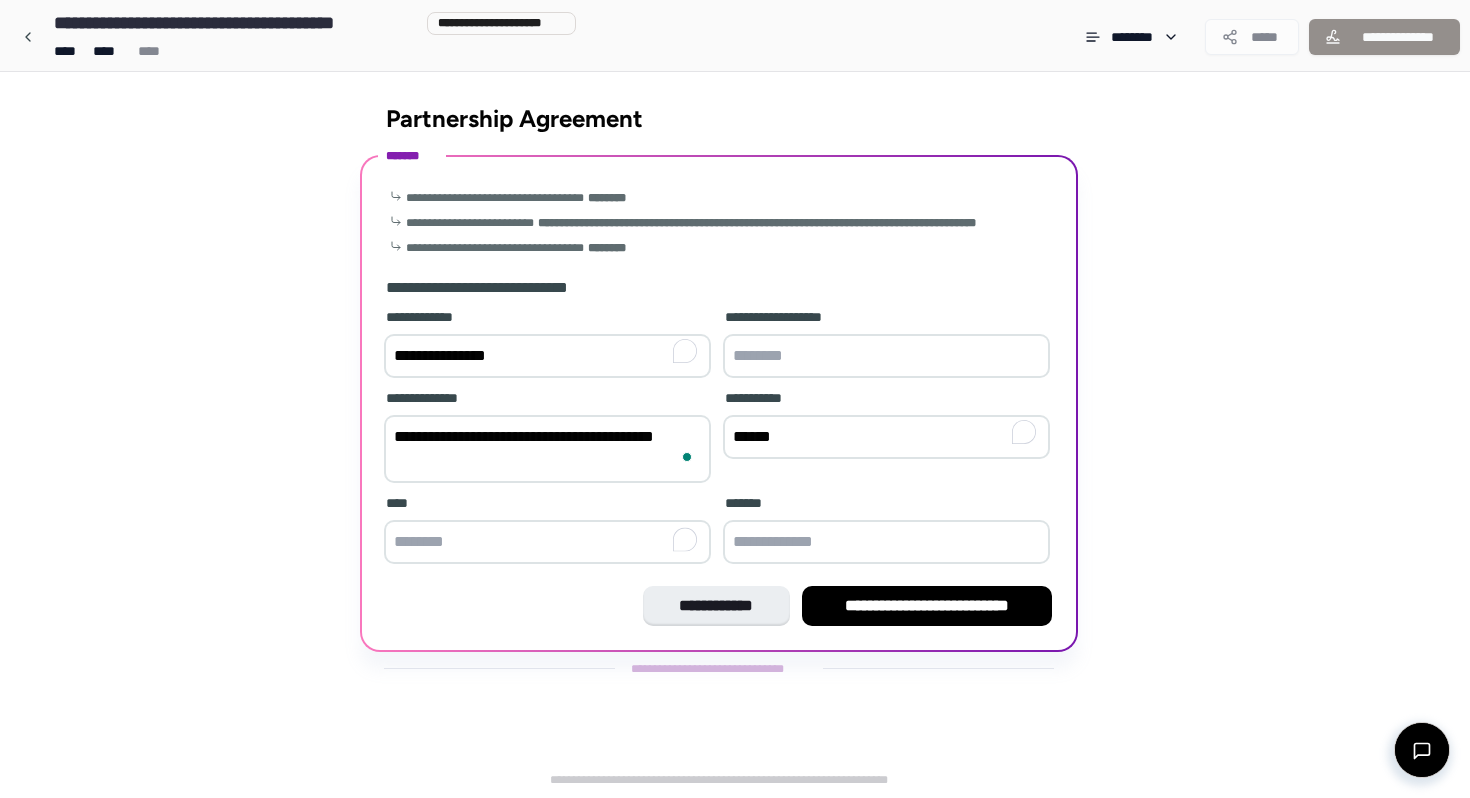 paste on "**********" 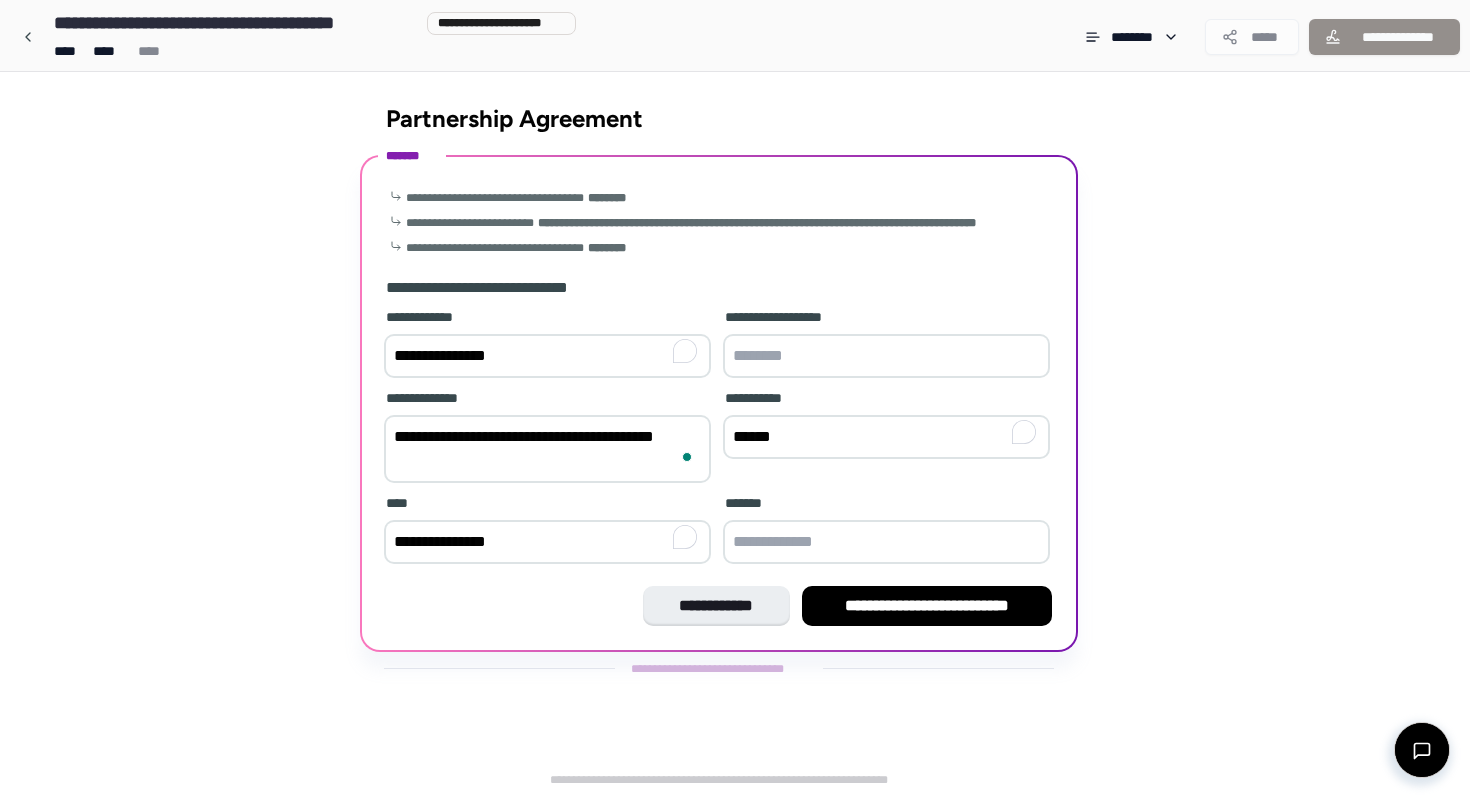 click on "**********" at bounding box center [547, 542] 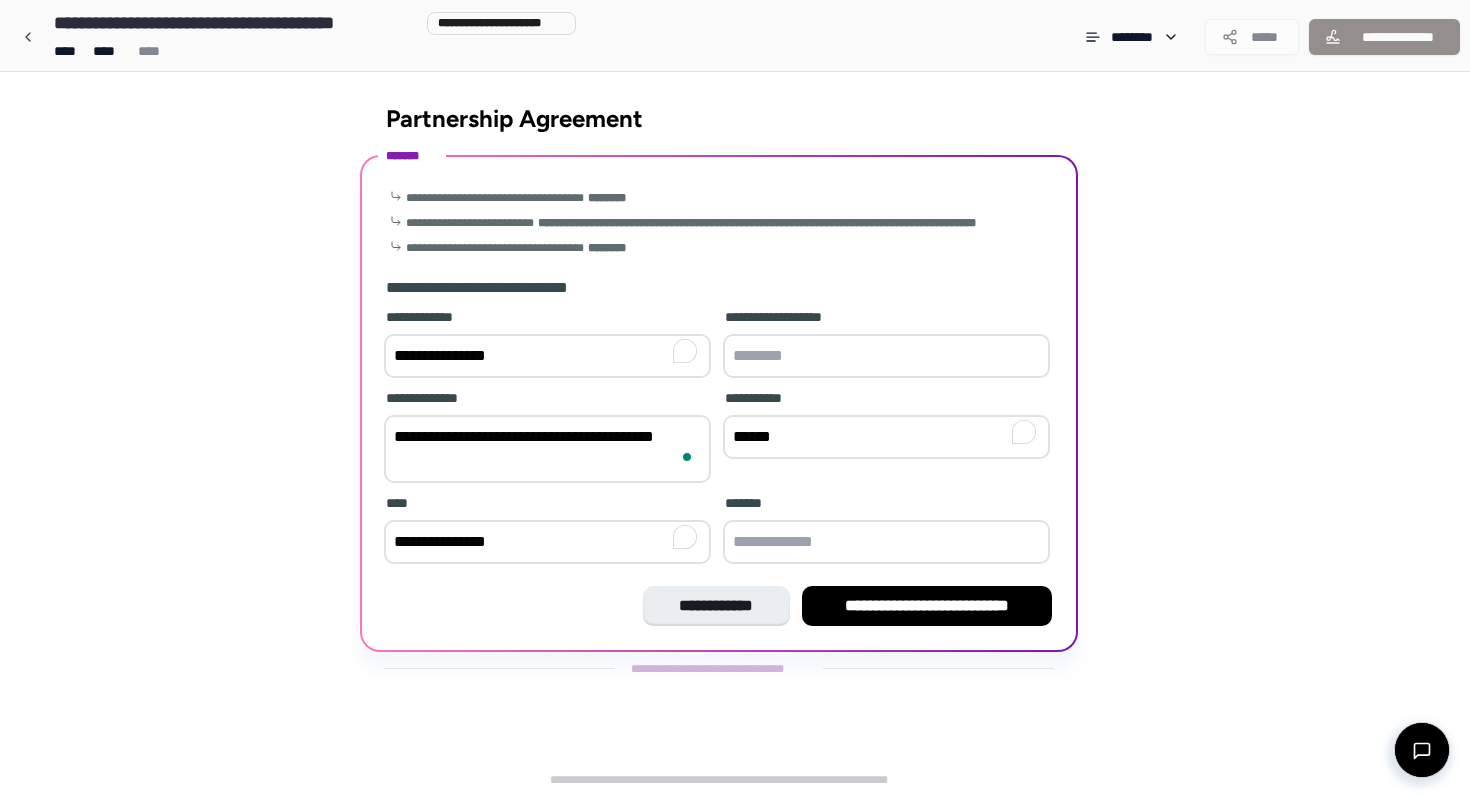 type on "**********" 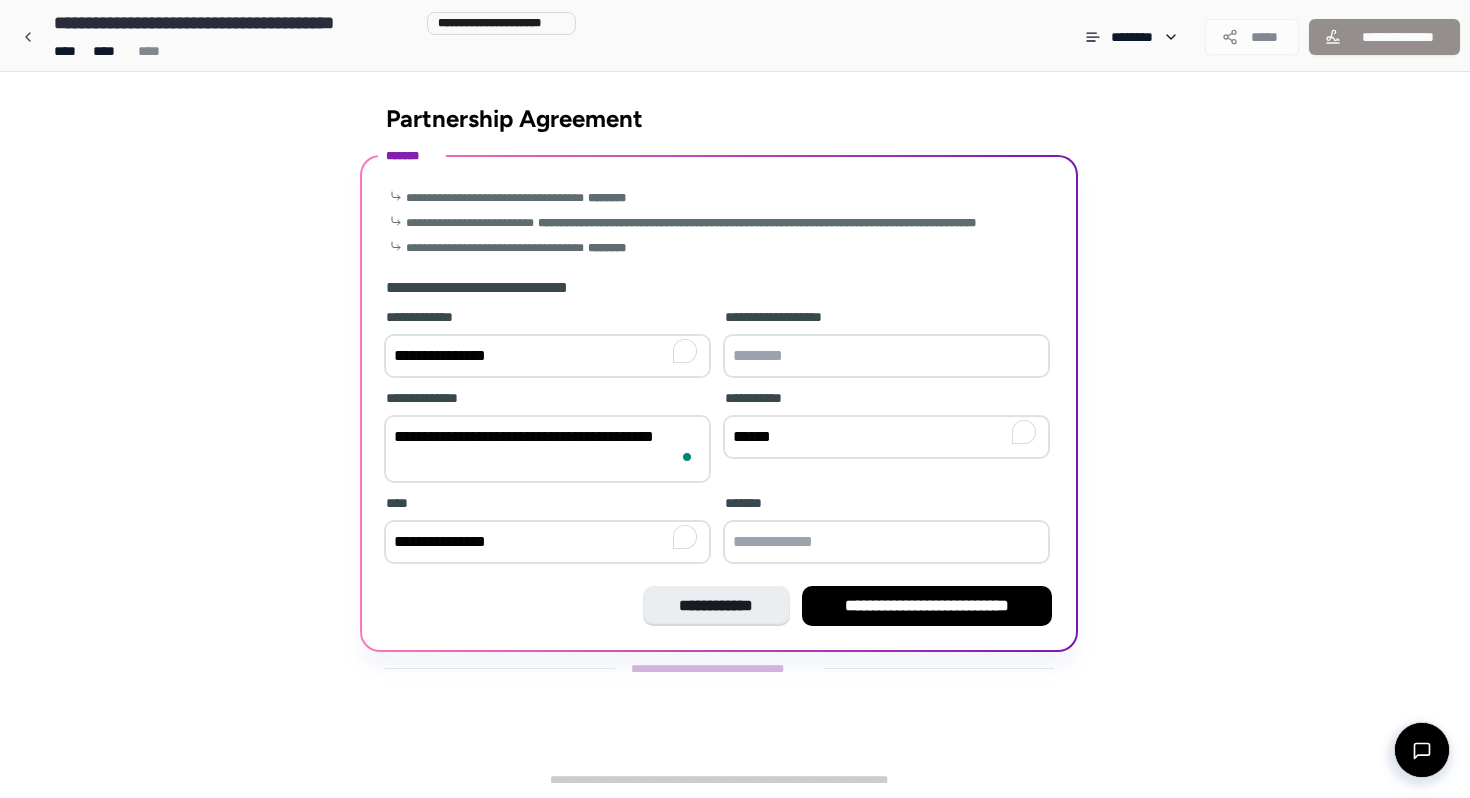 drag, startPoint x: 605, startPoint y: 437, endPoint x: 651, endPoint y: 500, distance: 78.00641 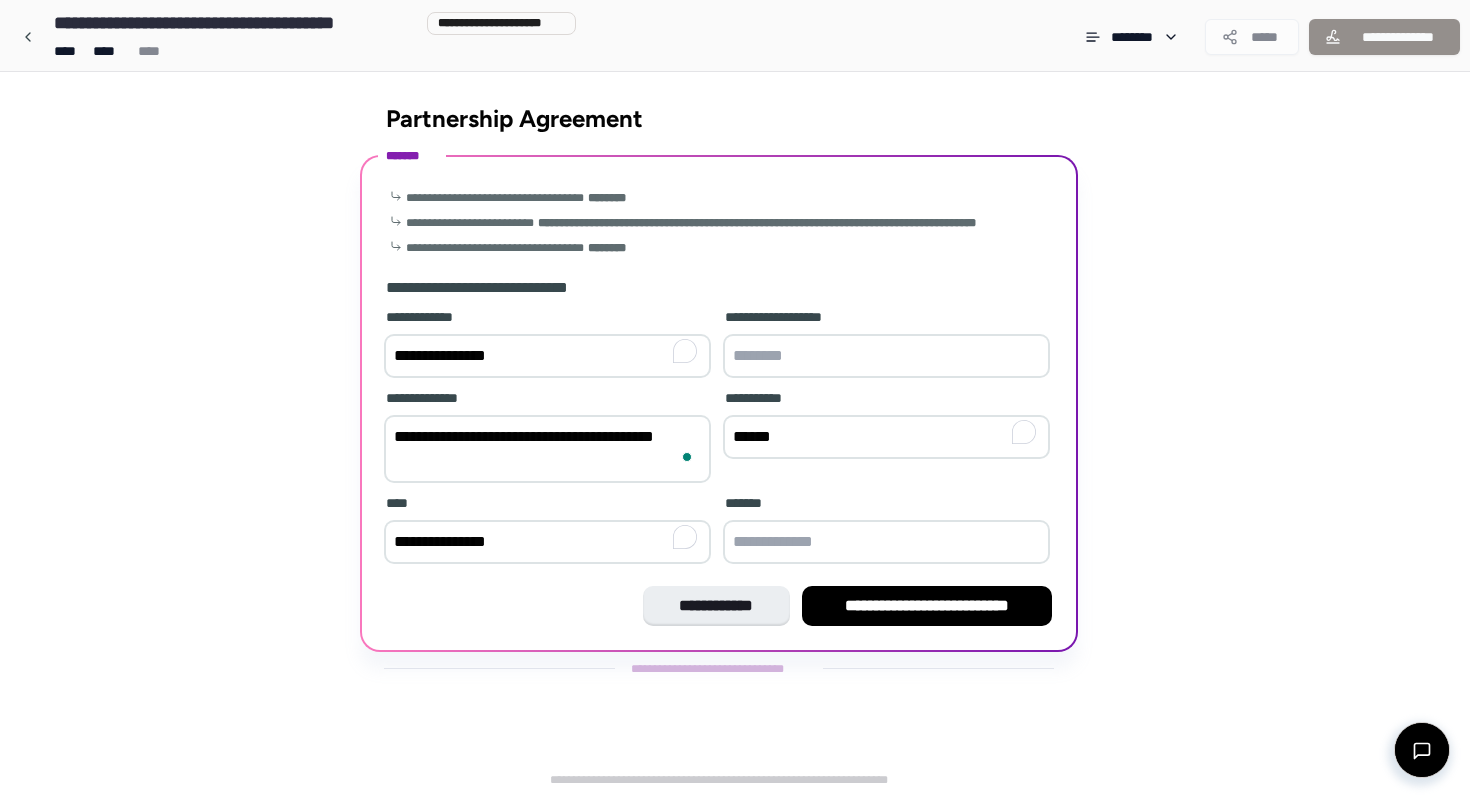 click on "**********" at bounding box center [719, 438] 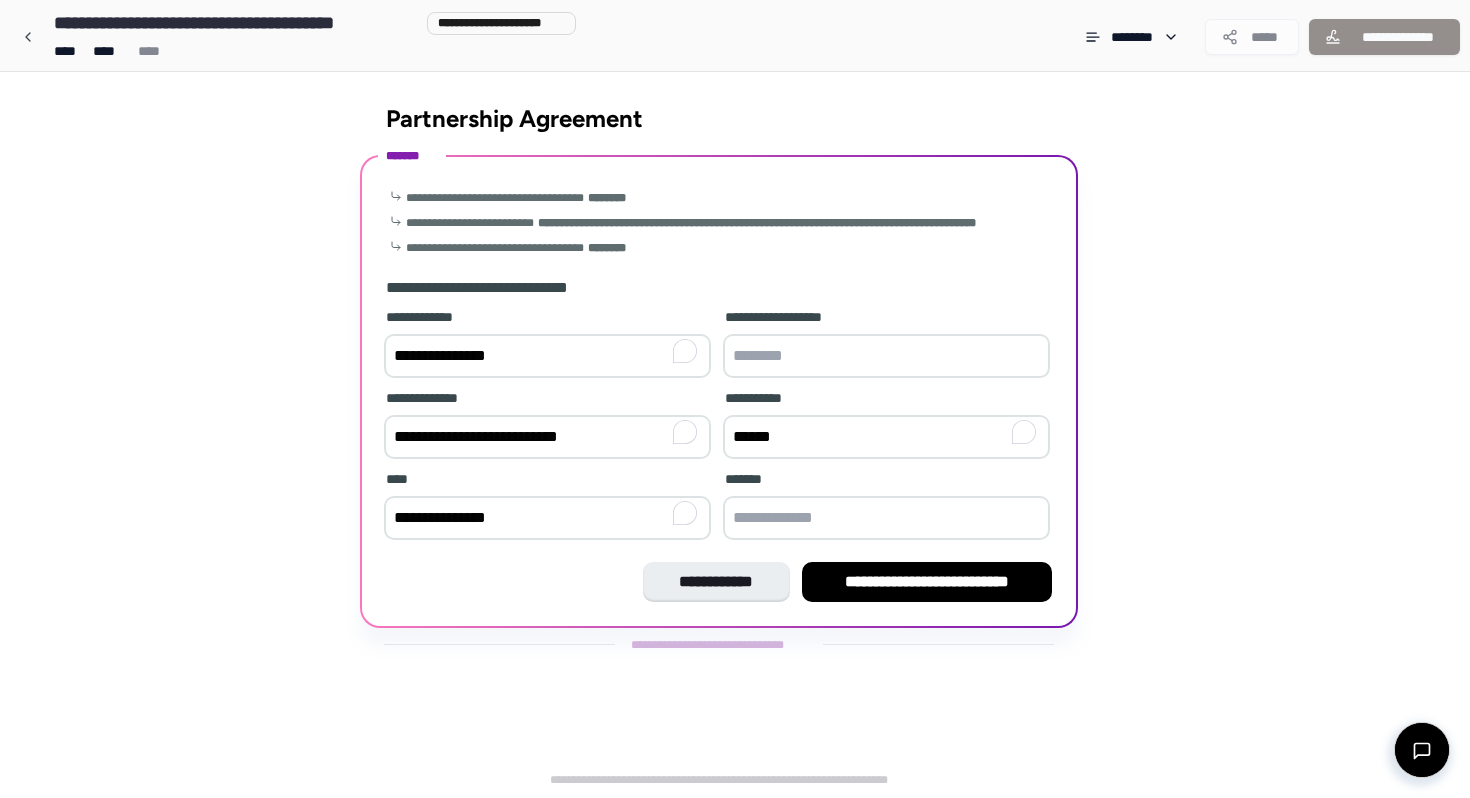 type on "**********" 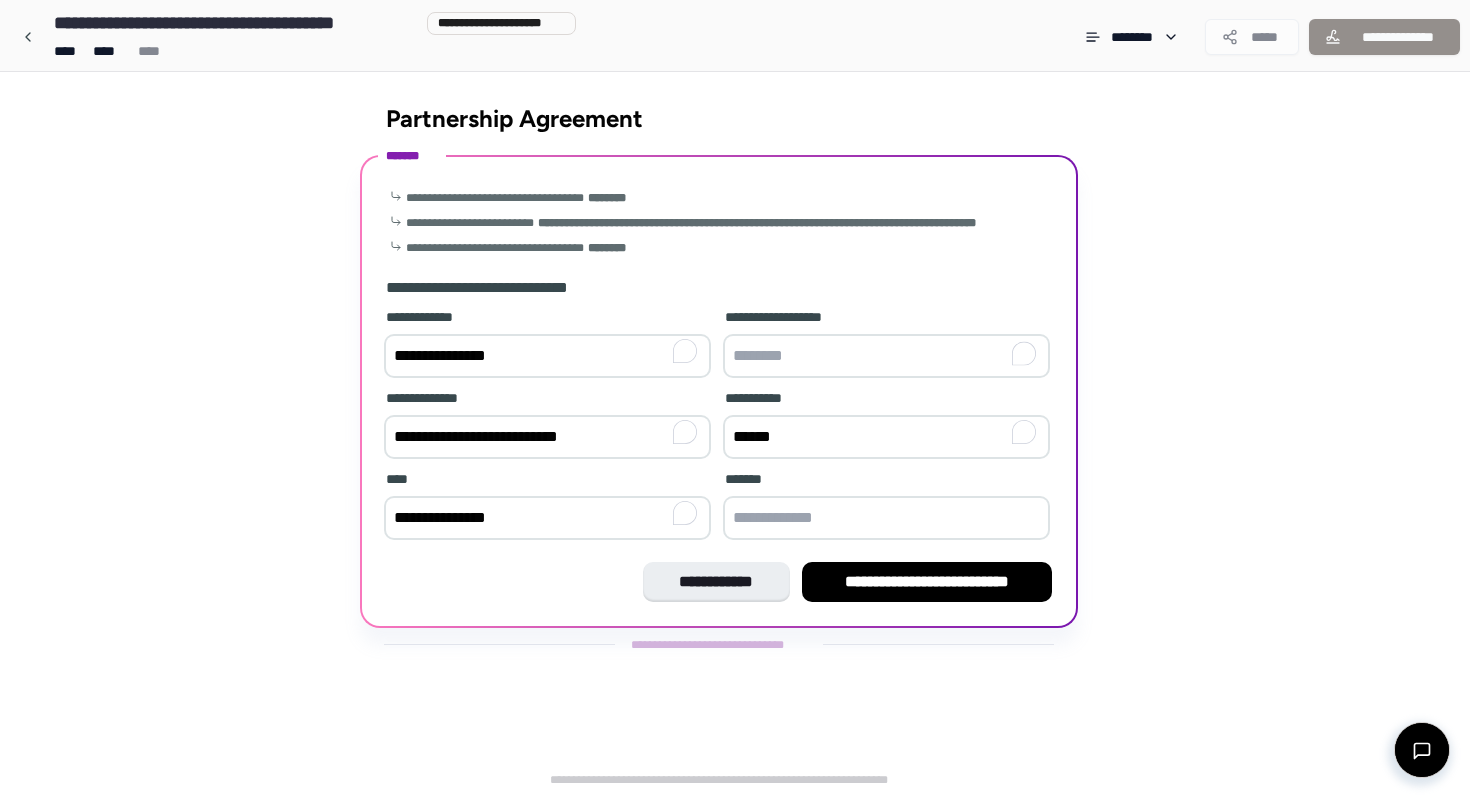 click at bounding box center (886, 356) 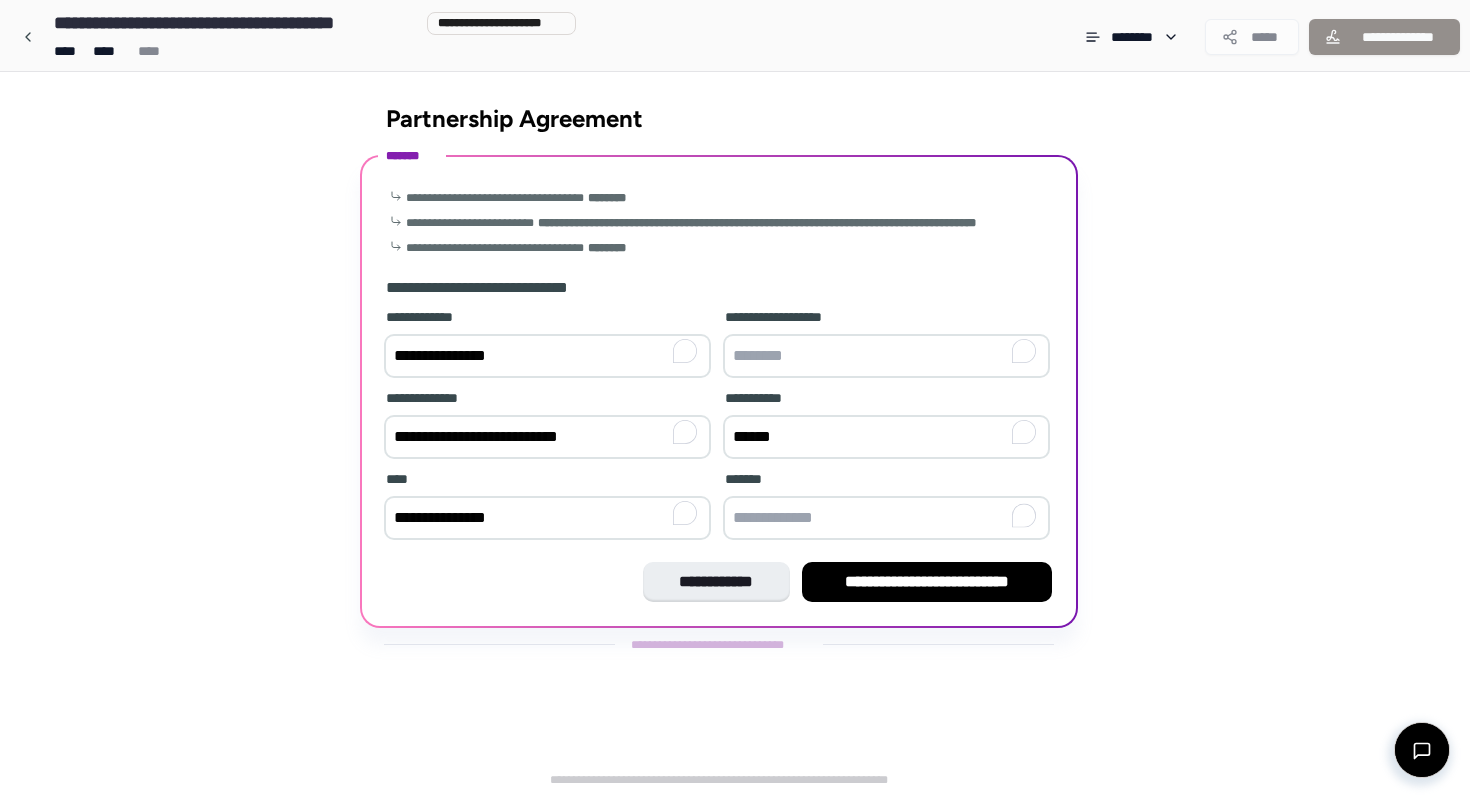 click at bounding box center [886, 518] 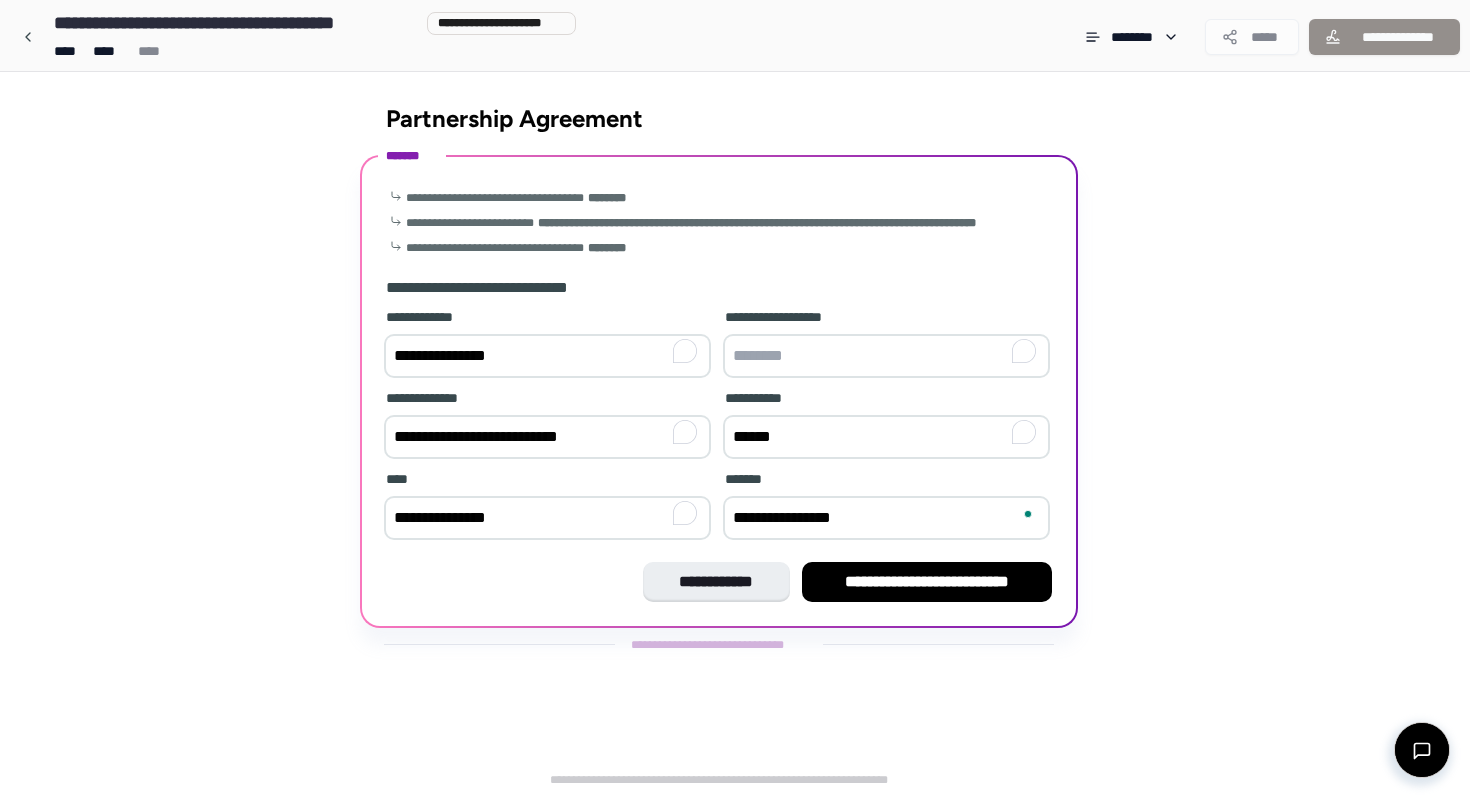 type on "**********" 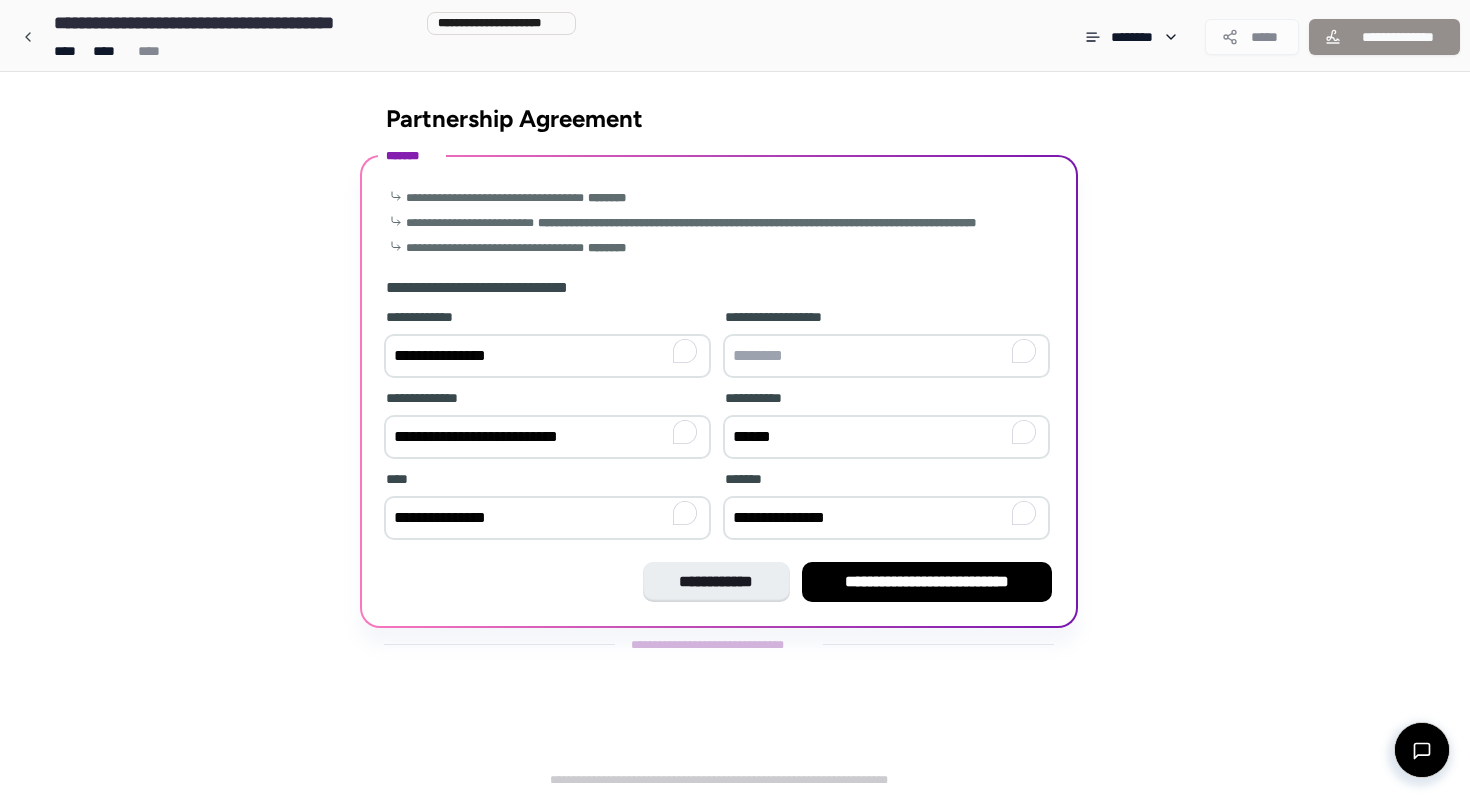 click at bounding box center (886, 356) 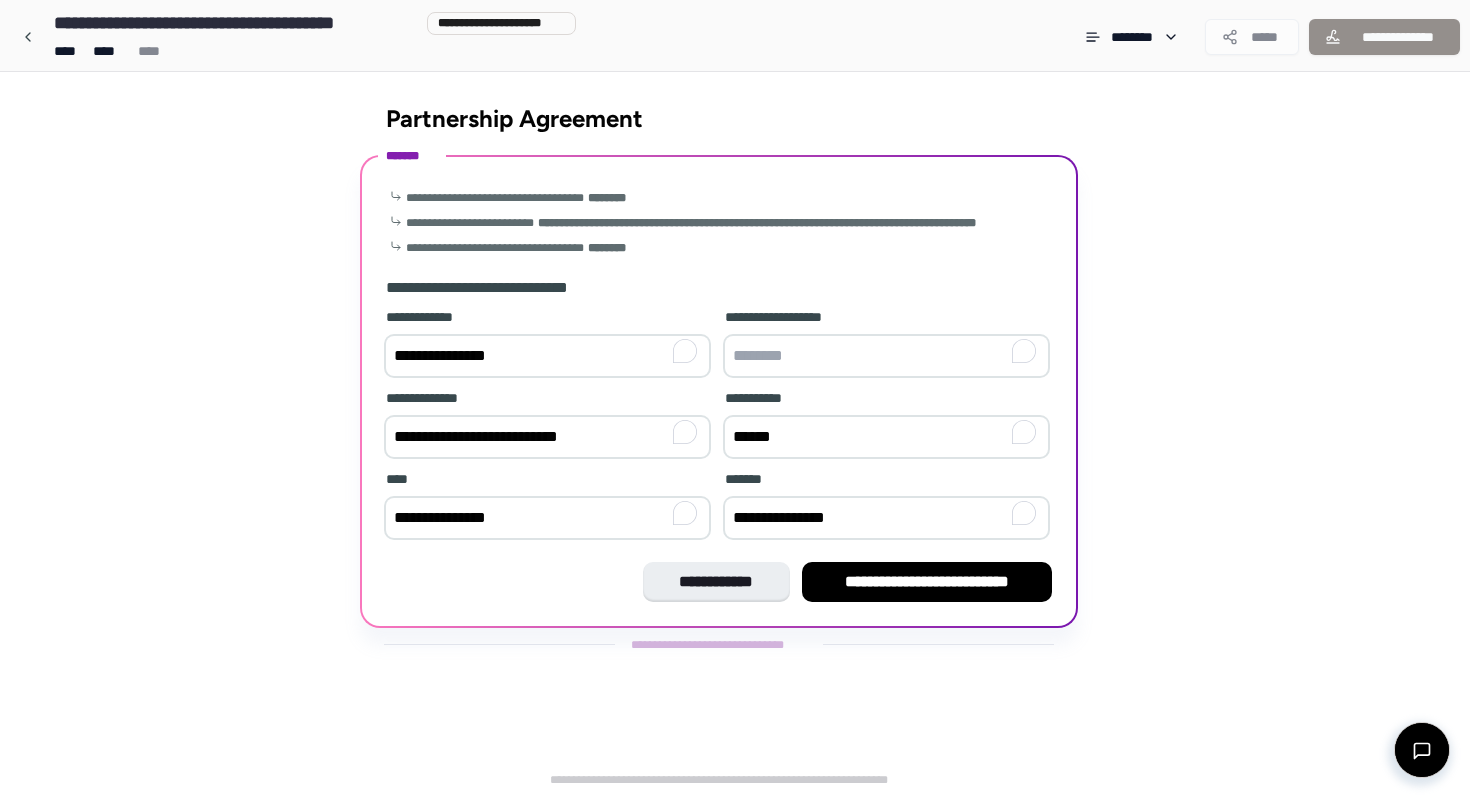 paste on "**********" 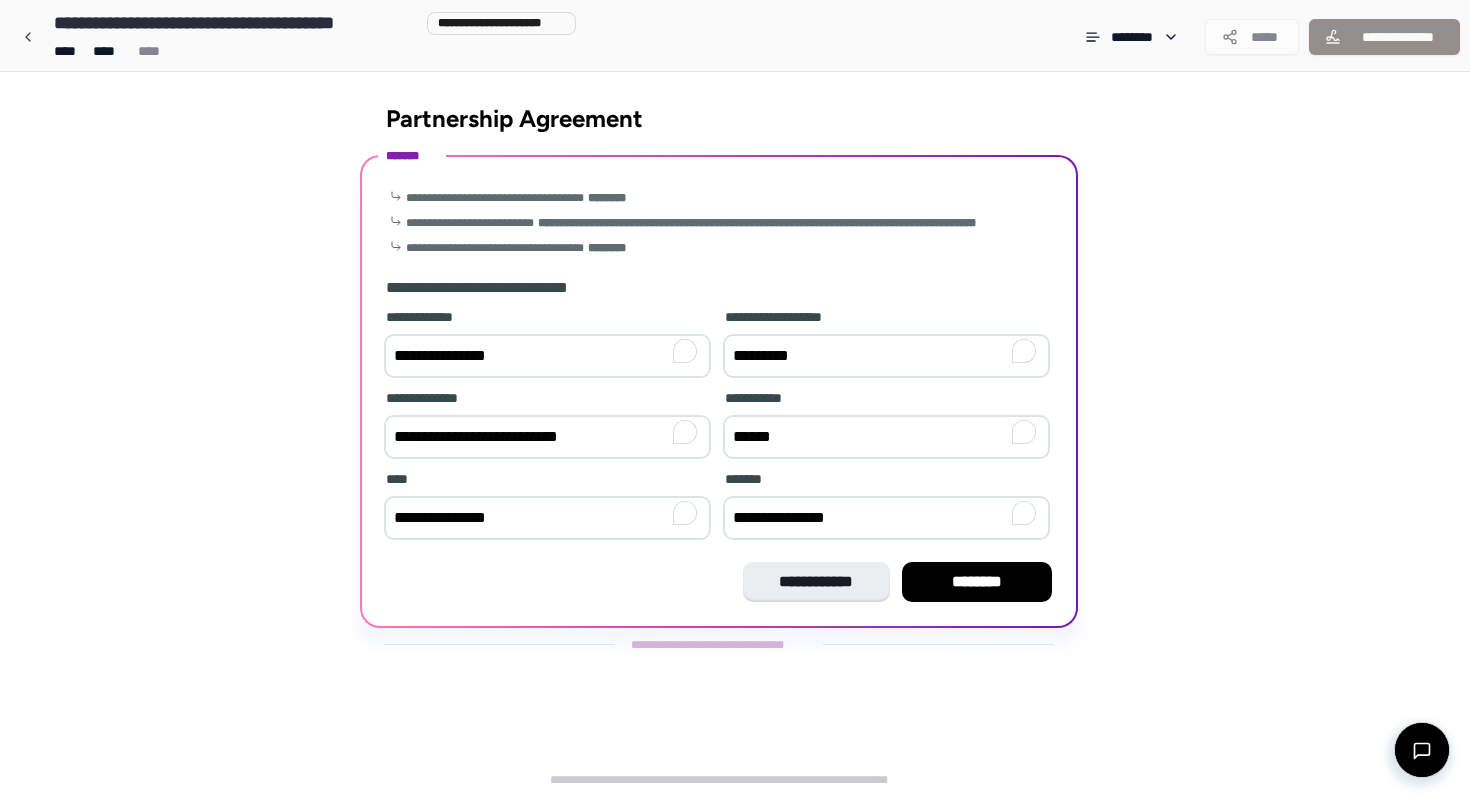 click on "*********" at bounding box center [886, 356] 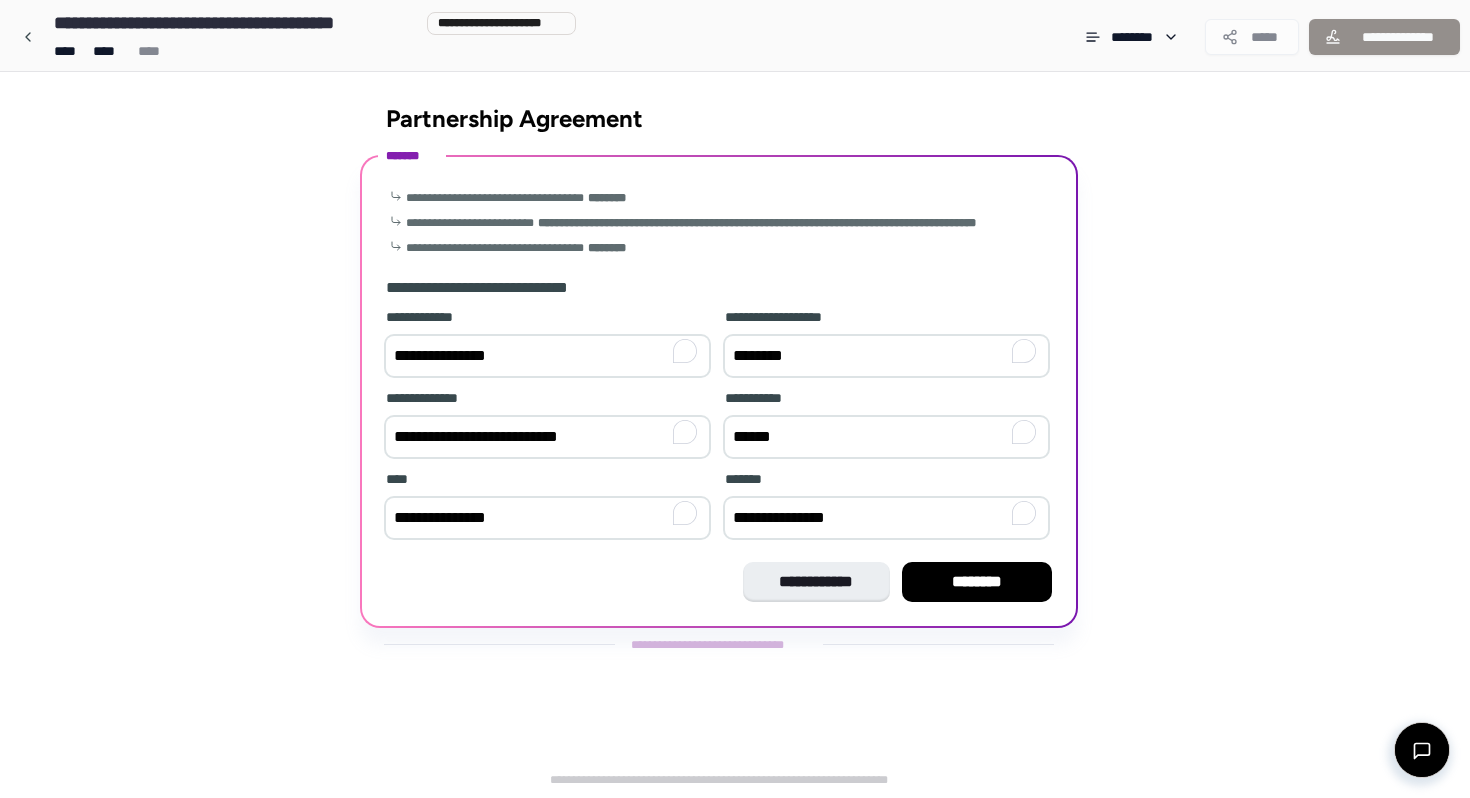 type on "********" 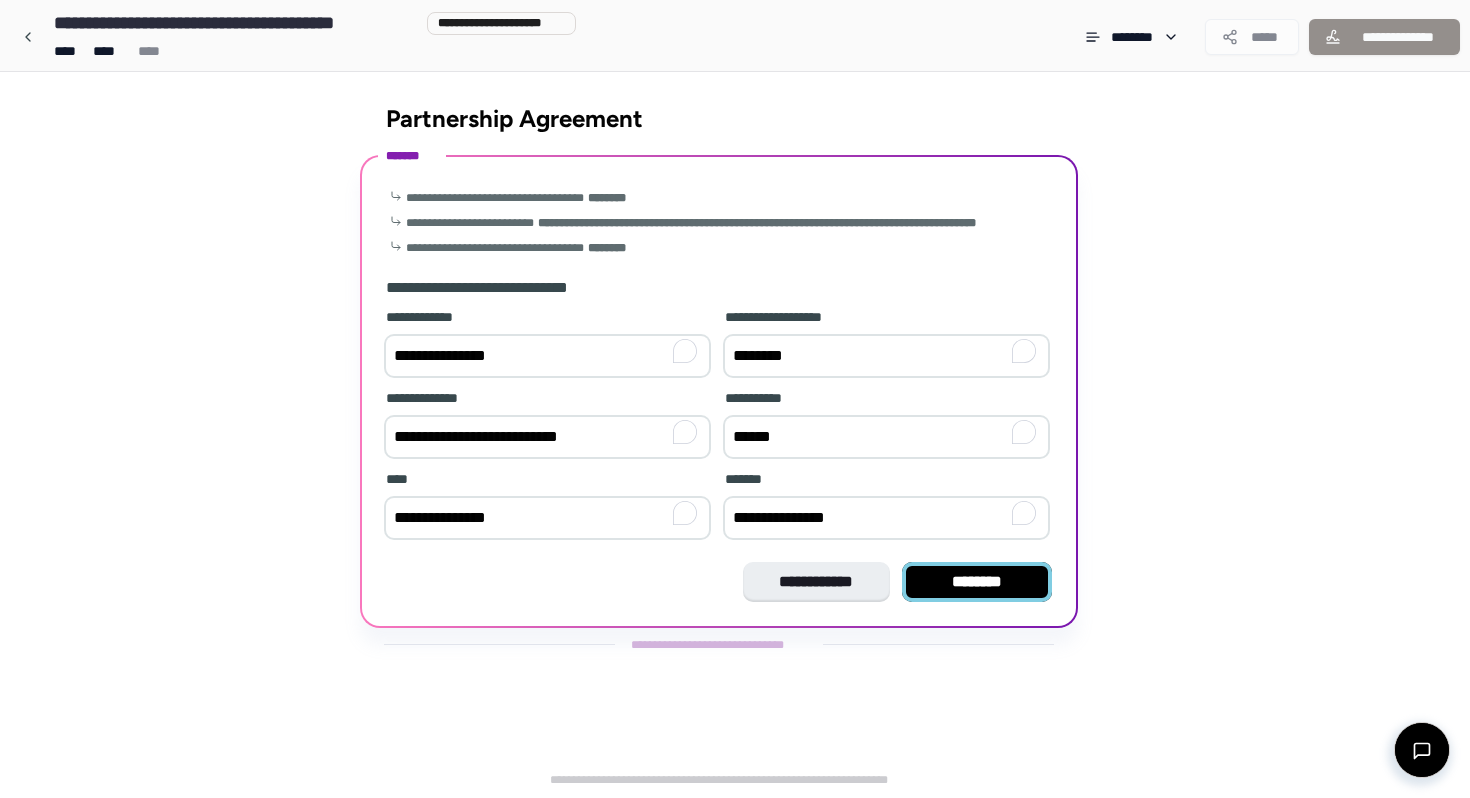 click on "********" at bounding box center [977, 582] 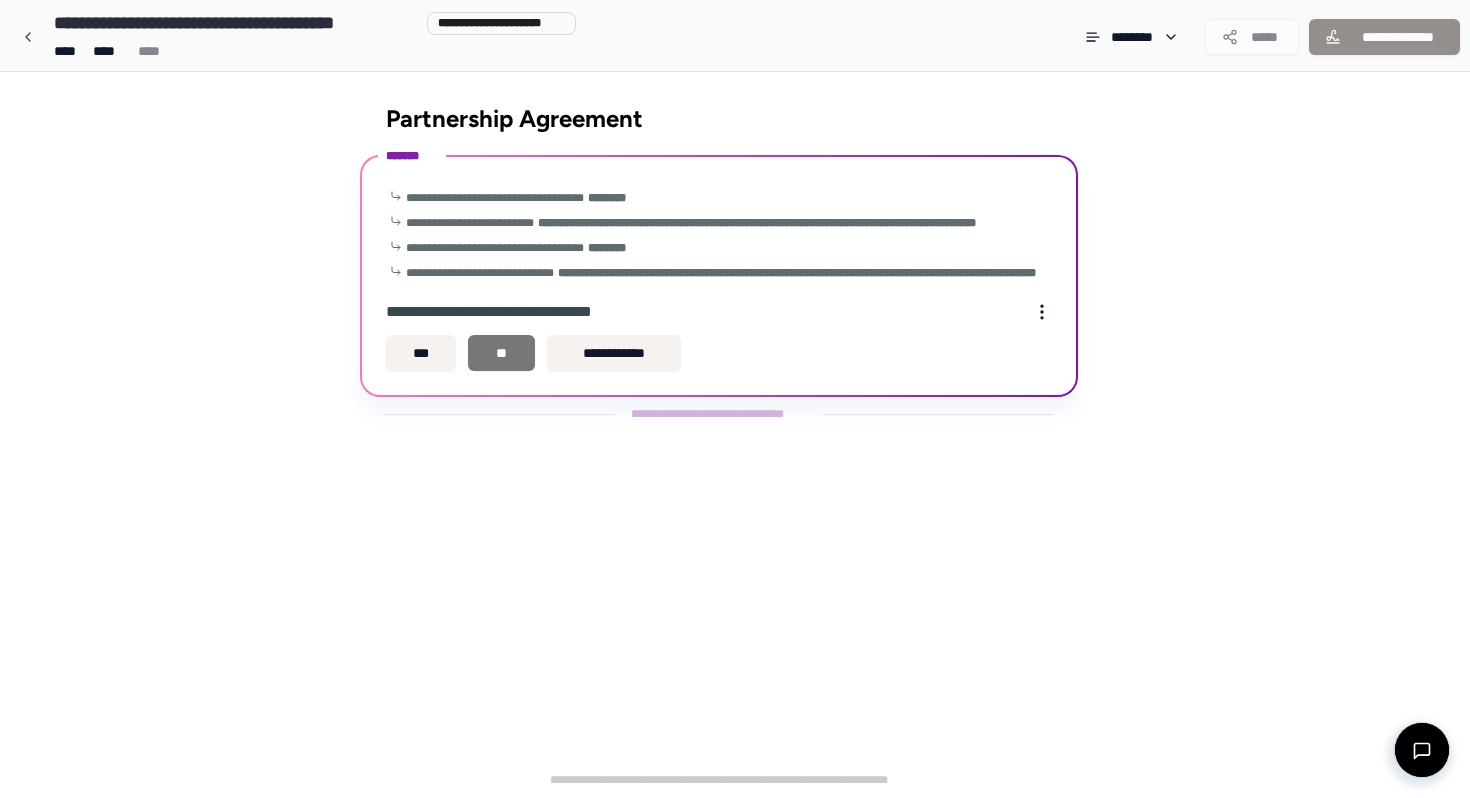 click on "**" at bounding box center [501, 353] 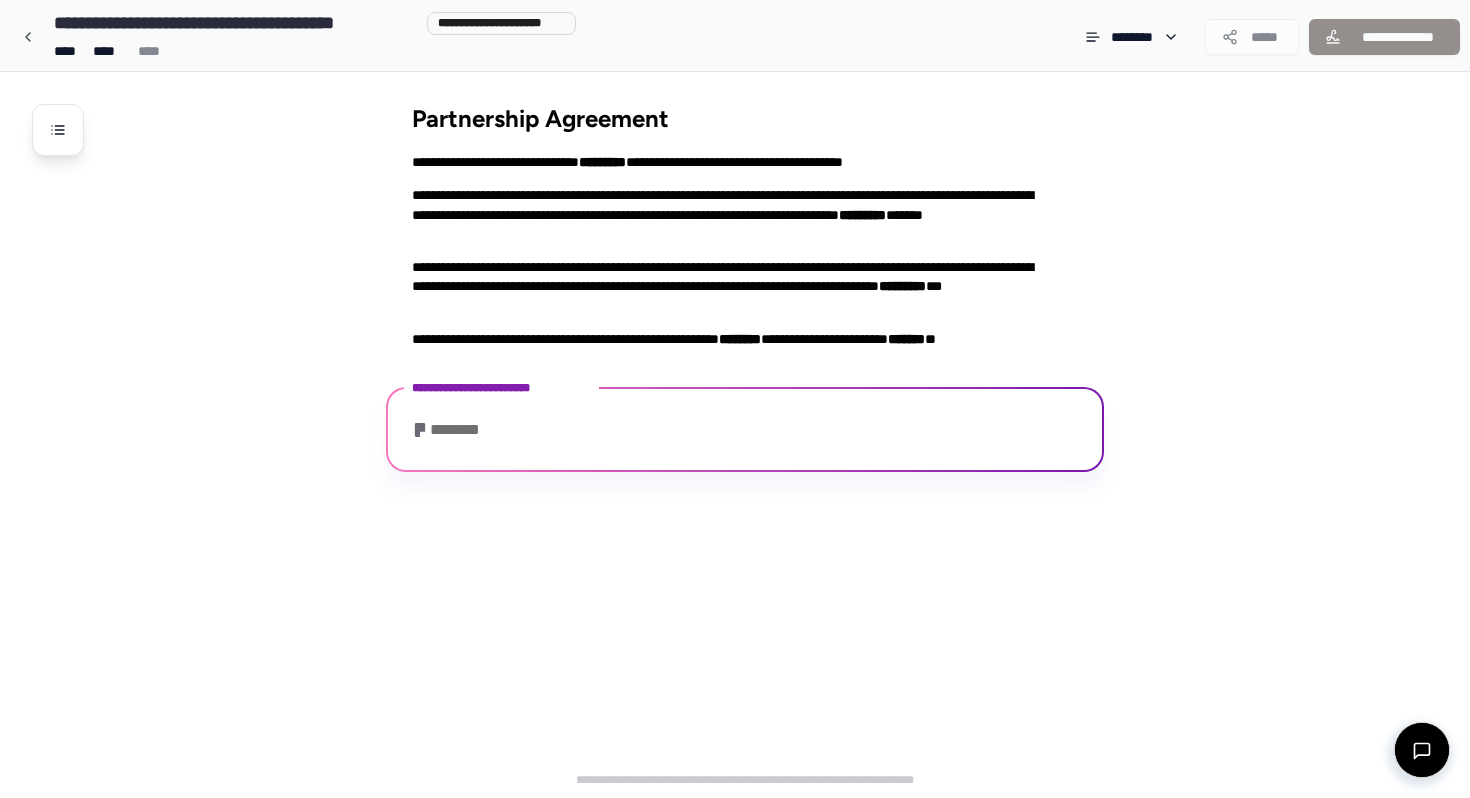 click on "********" at bounding box center [745, 432] 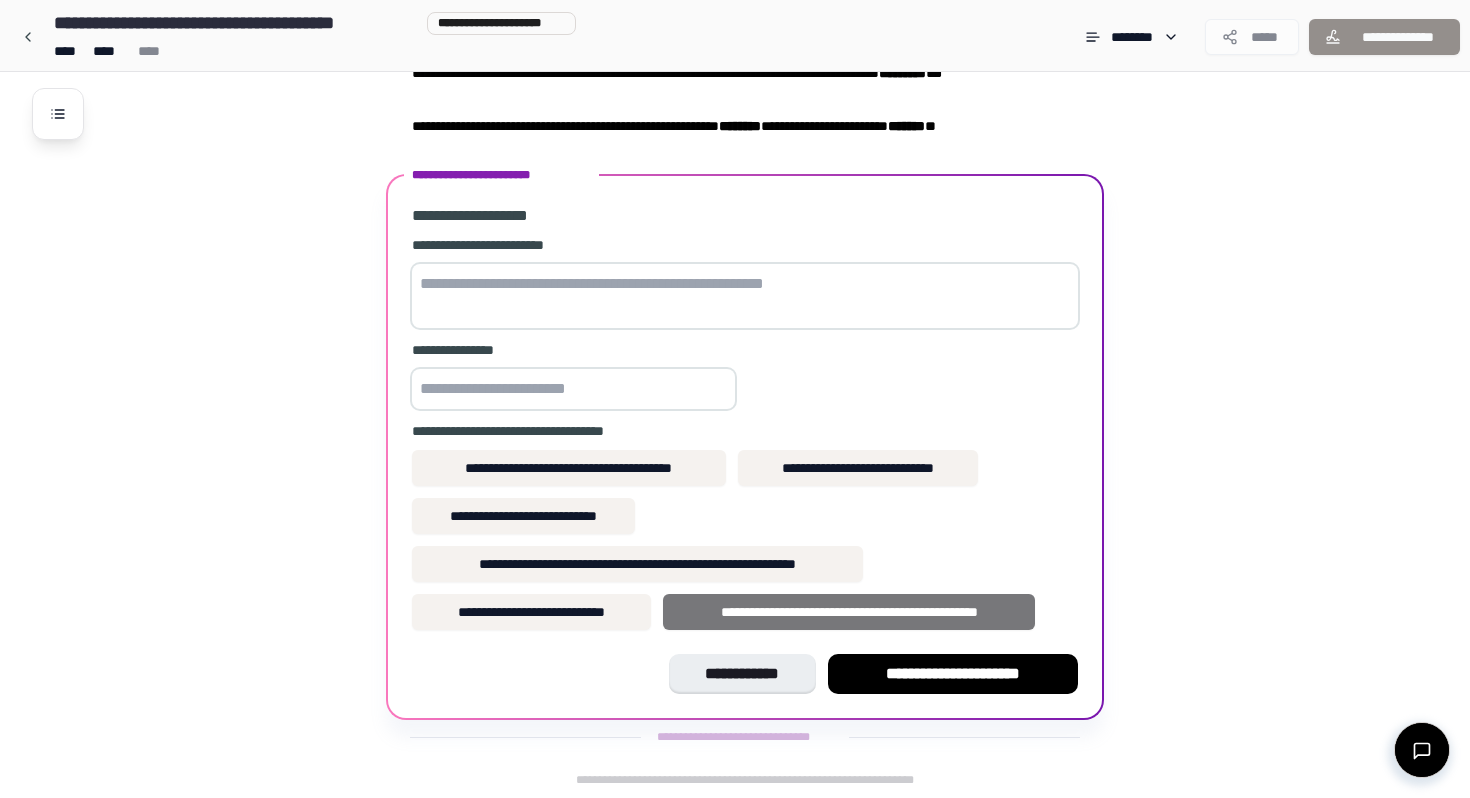 click on "**********" at bounding box center [849, 612] 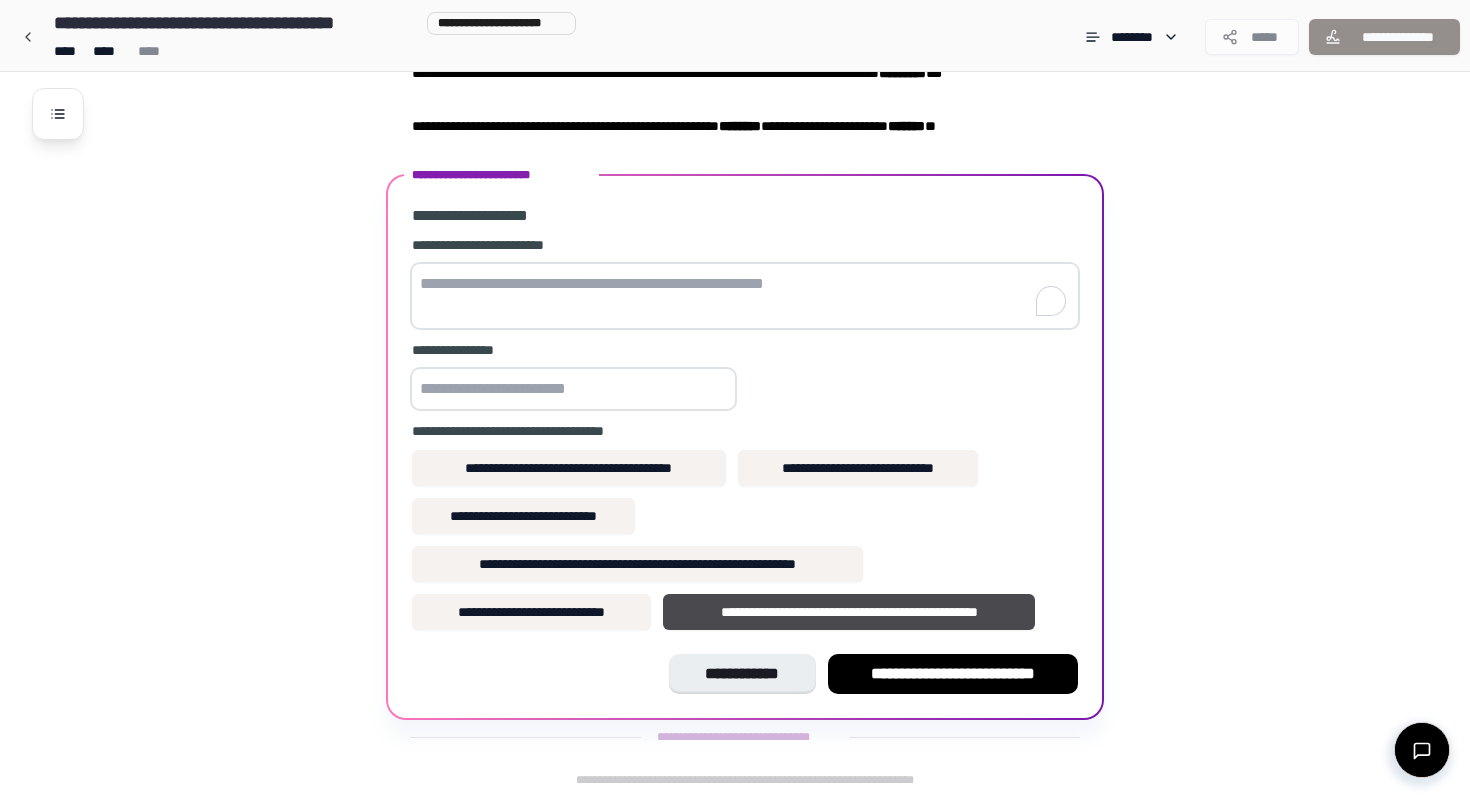 click at bounding box center [745, 296] 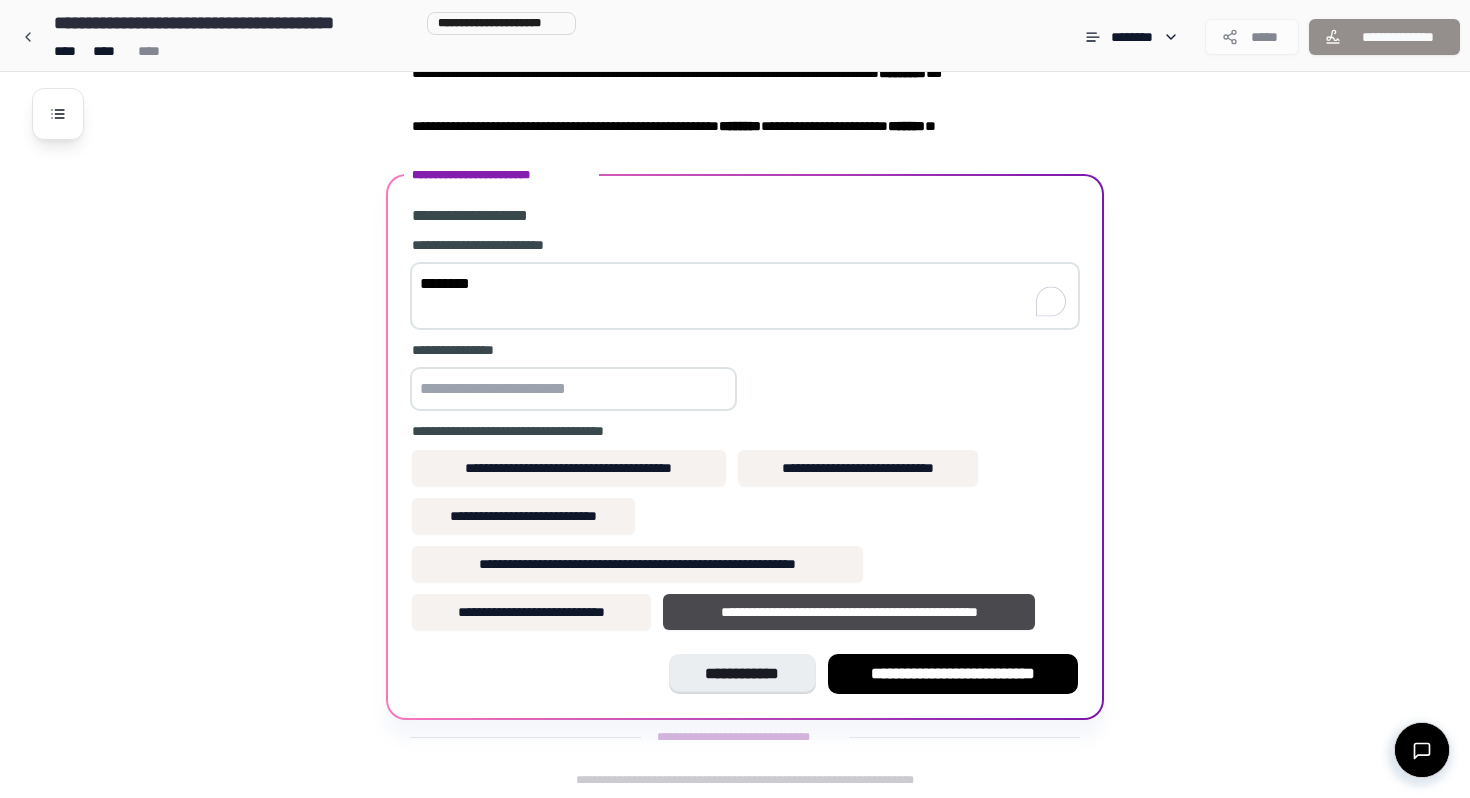 click at bounding box center [426, 107] 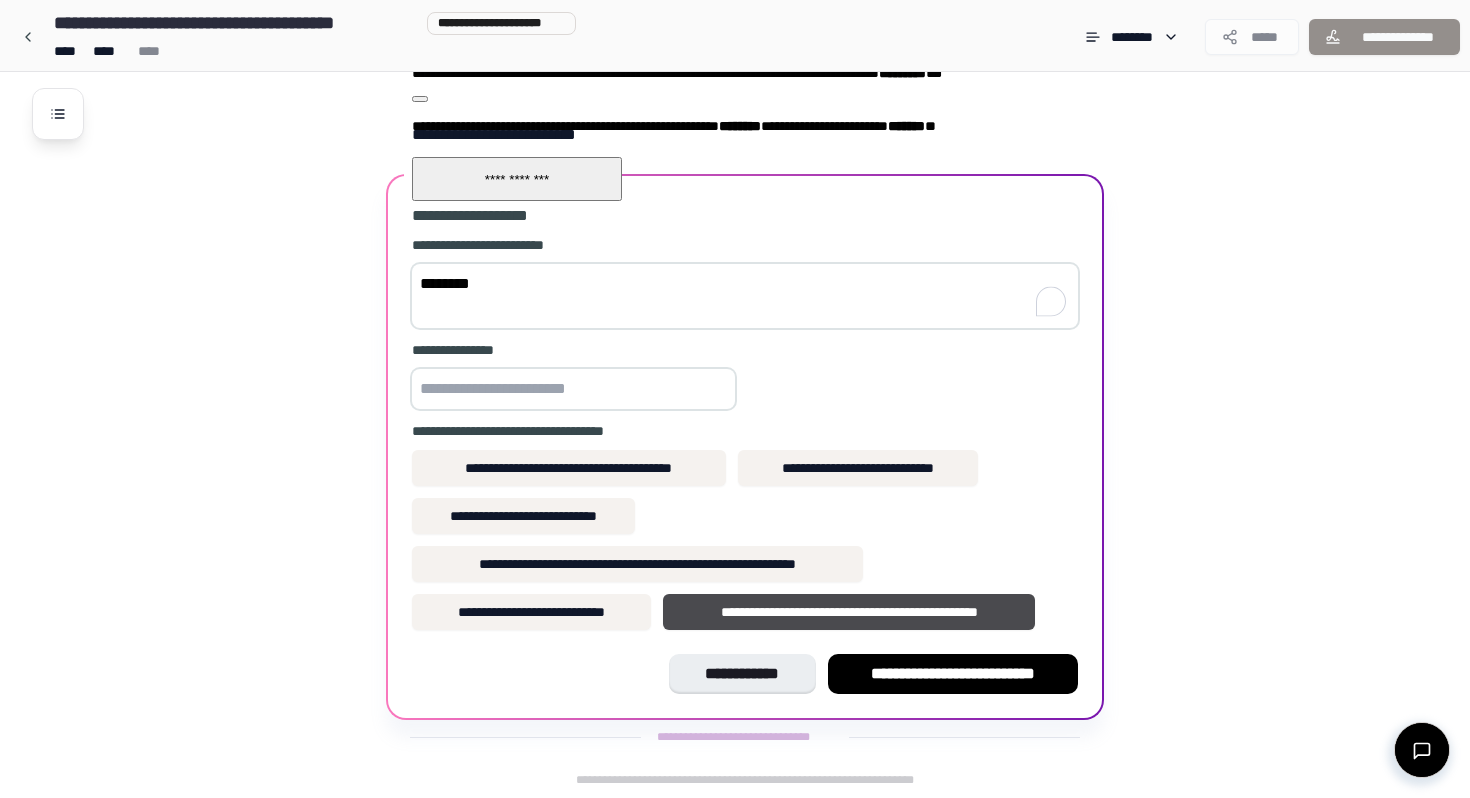 click on "**********" at bounding box center [517, 179] 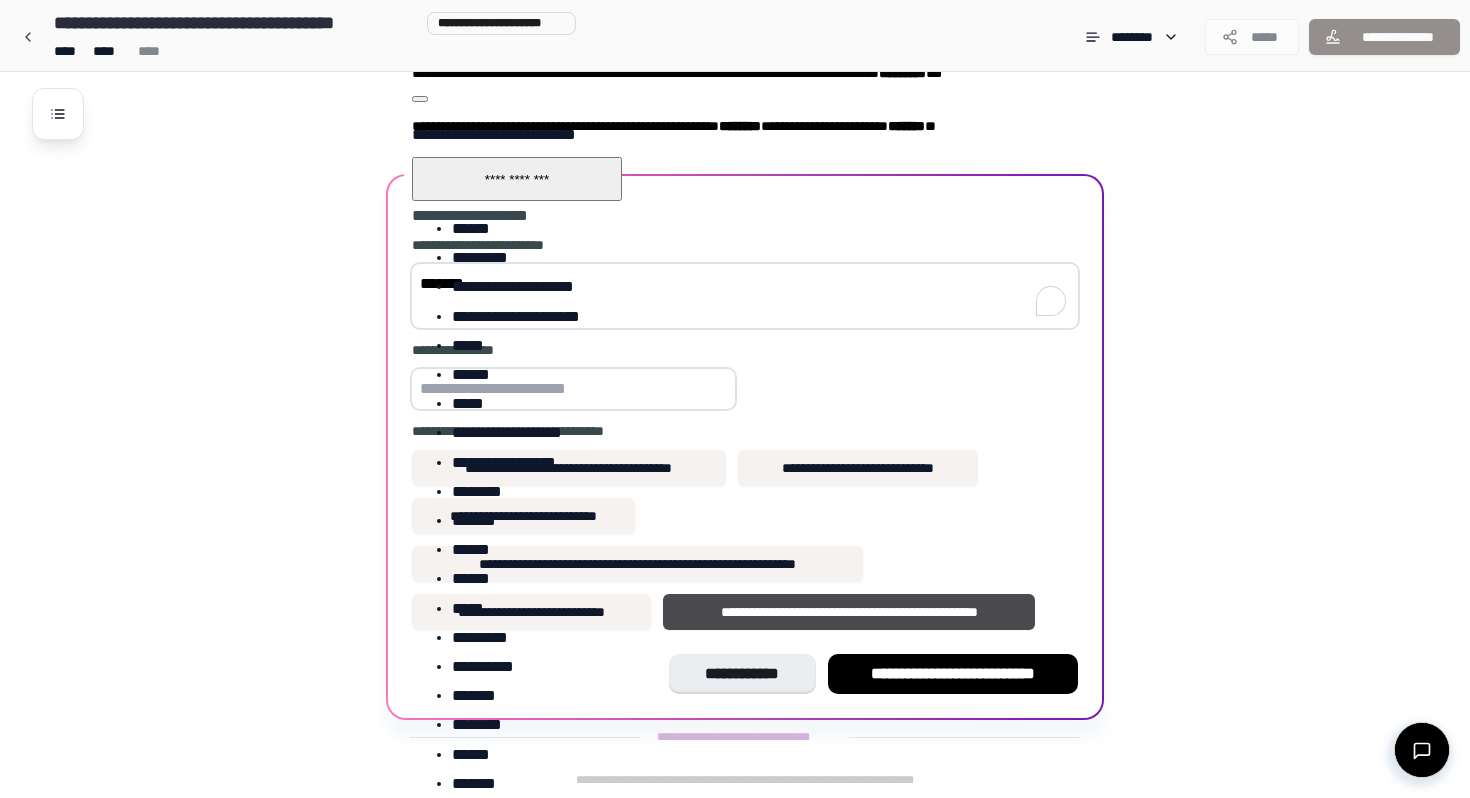 click on "**********" at bounding box center [548, 465] 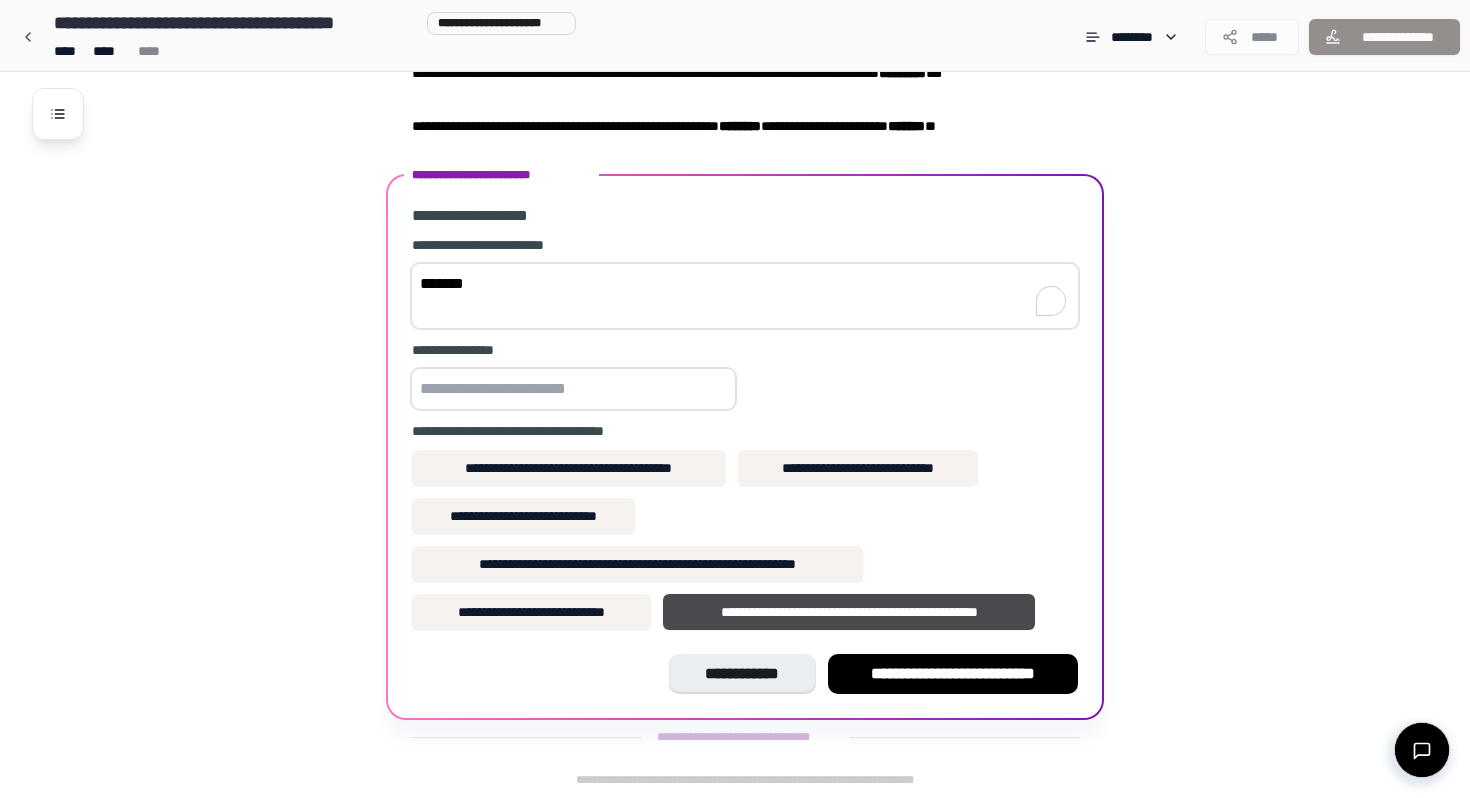type on "**********" 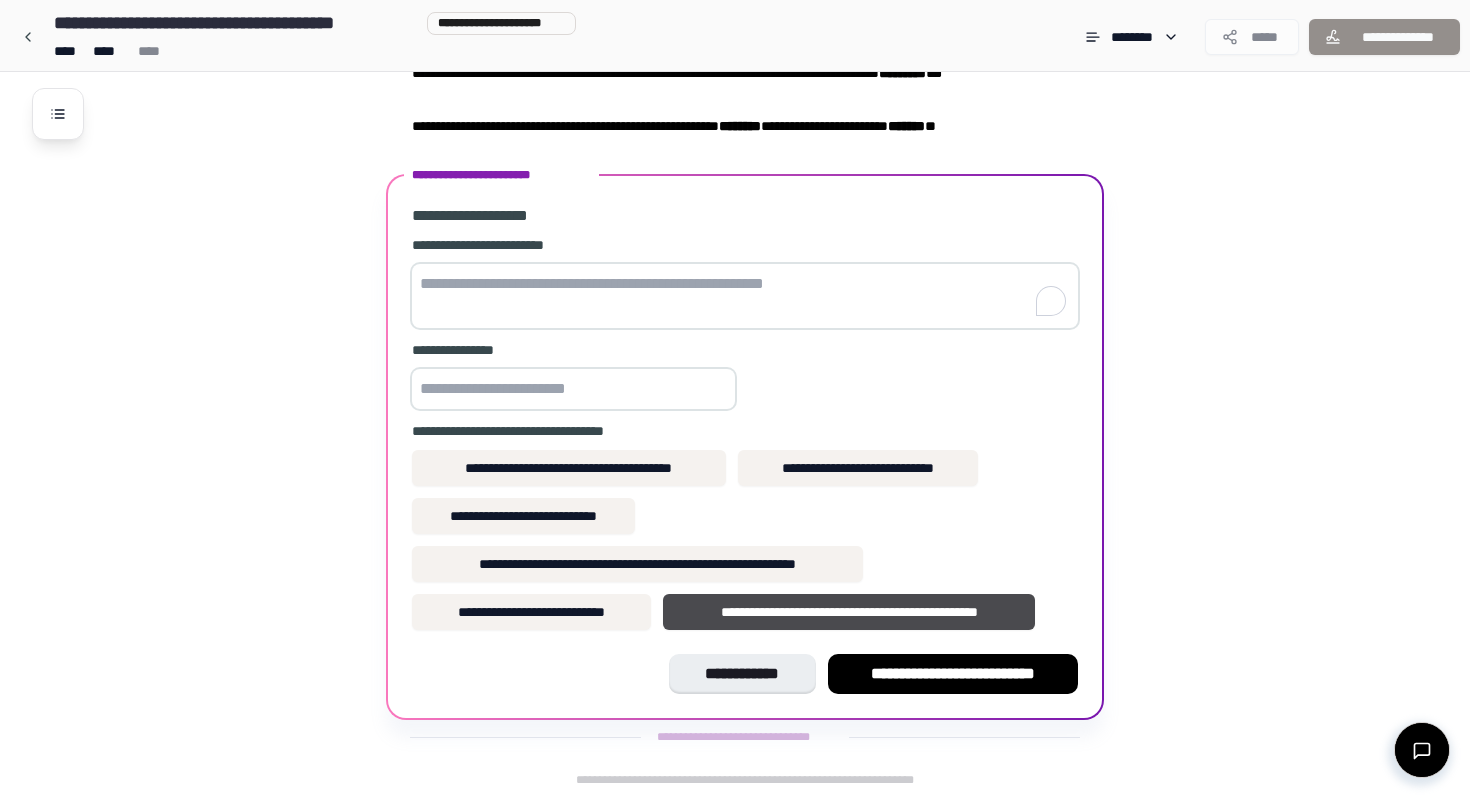 click at bounding box center [745, 296] 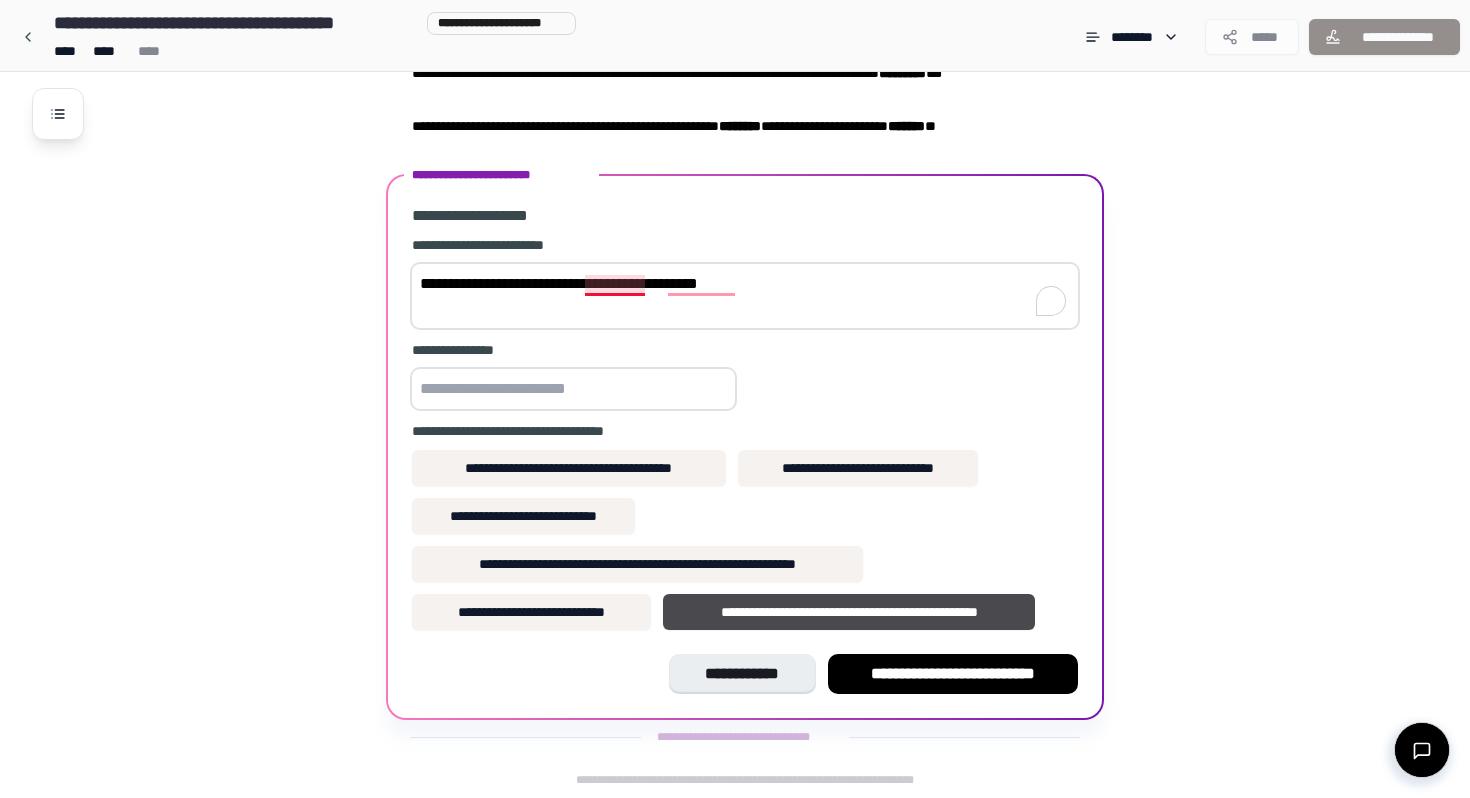 click on "**********" at bounding box center [745, 296] 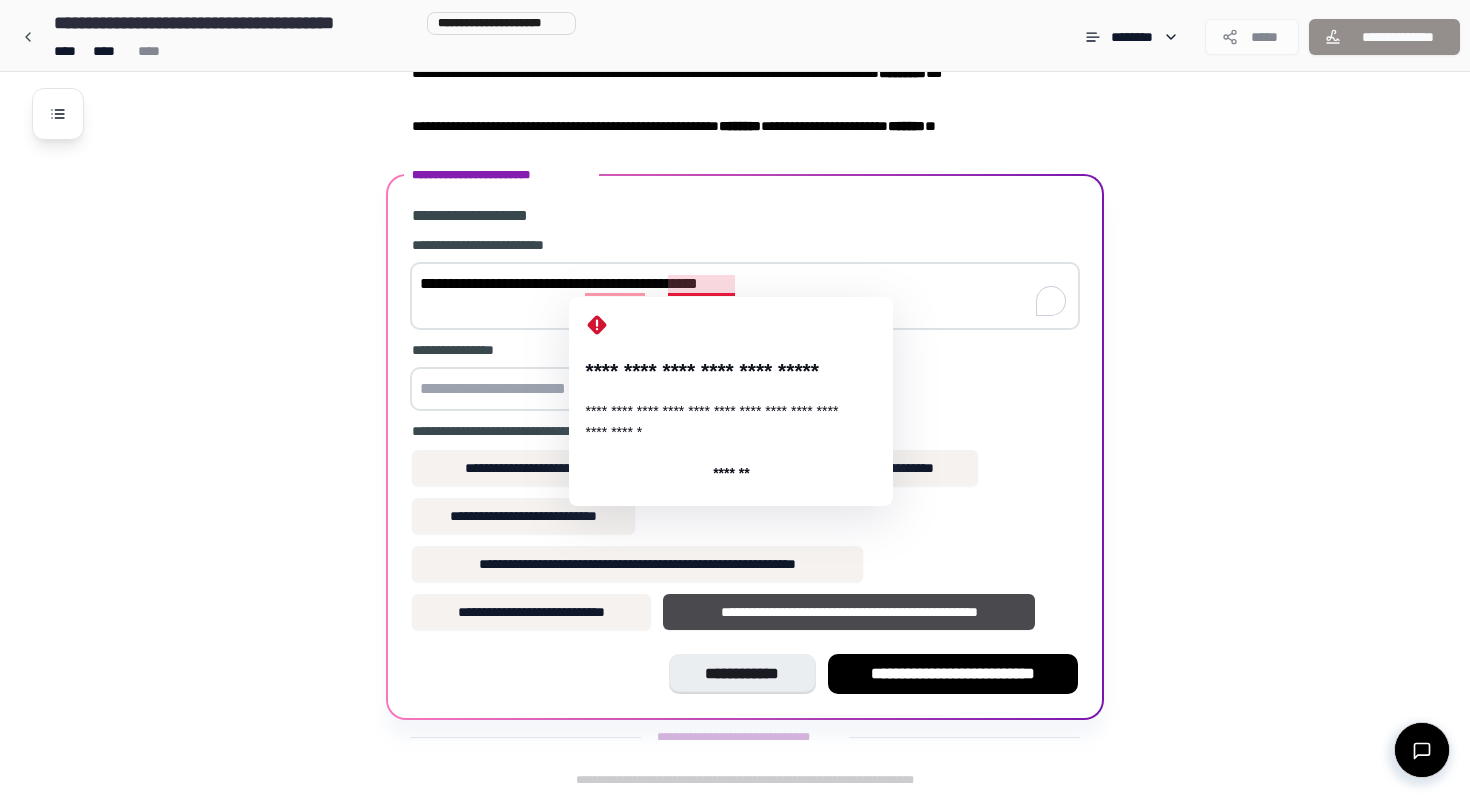 click on "**********" at bounding box center (745, 296) 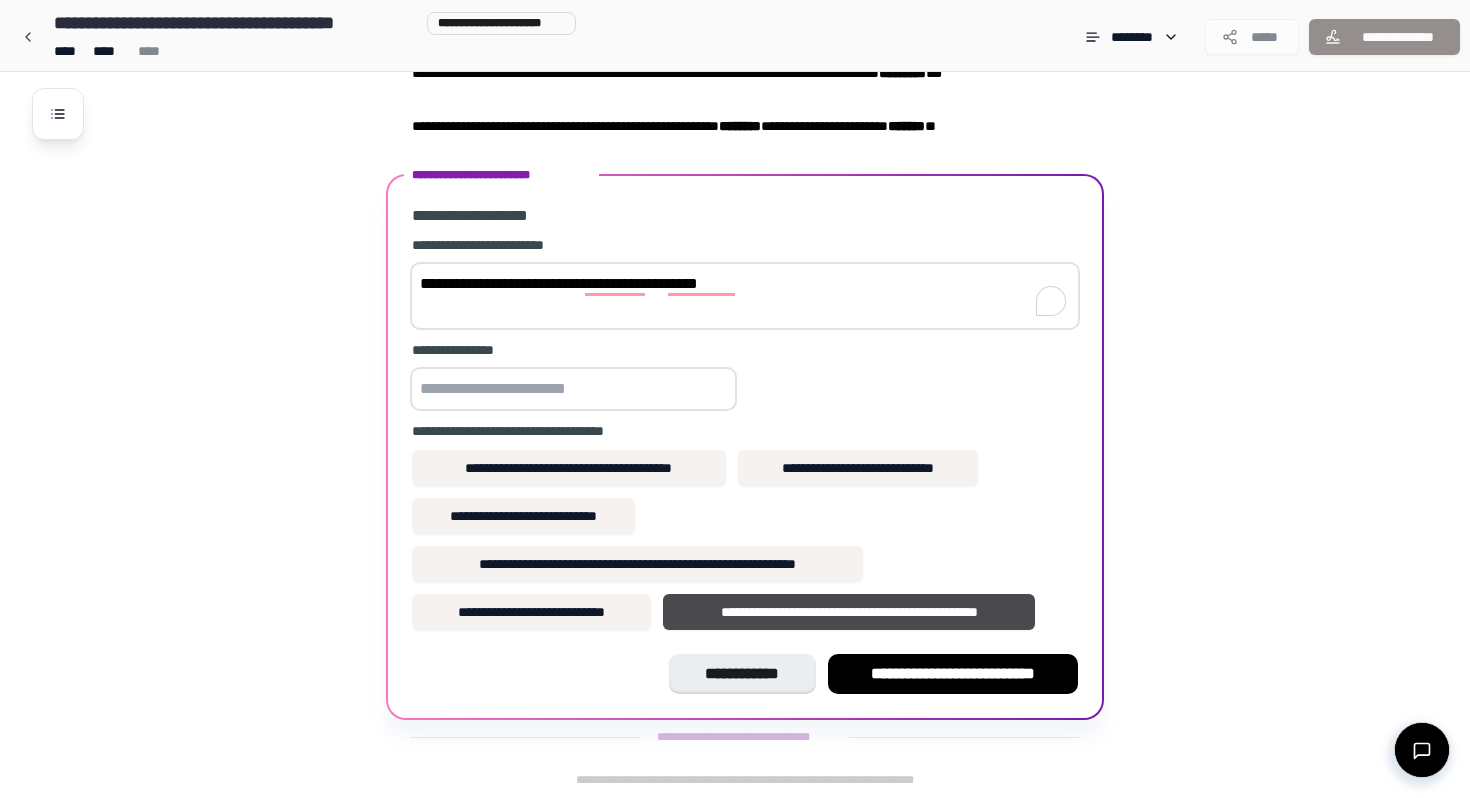 click on "**********" at bounding box center [745, 296] 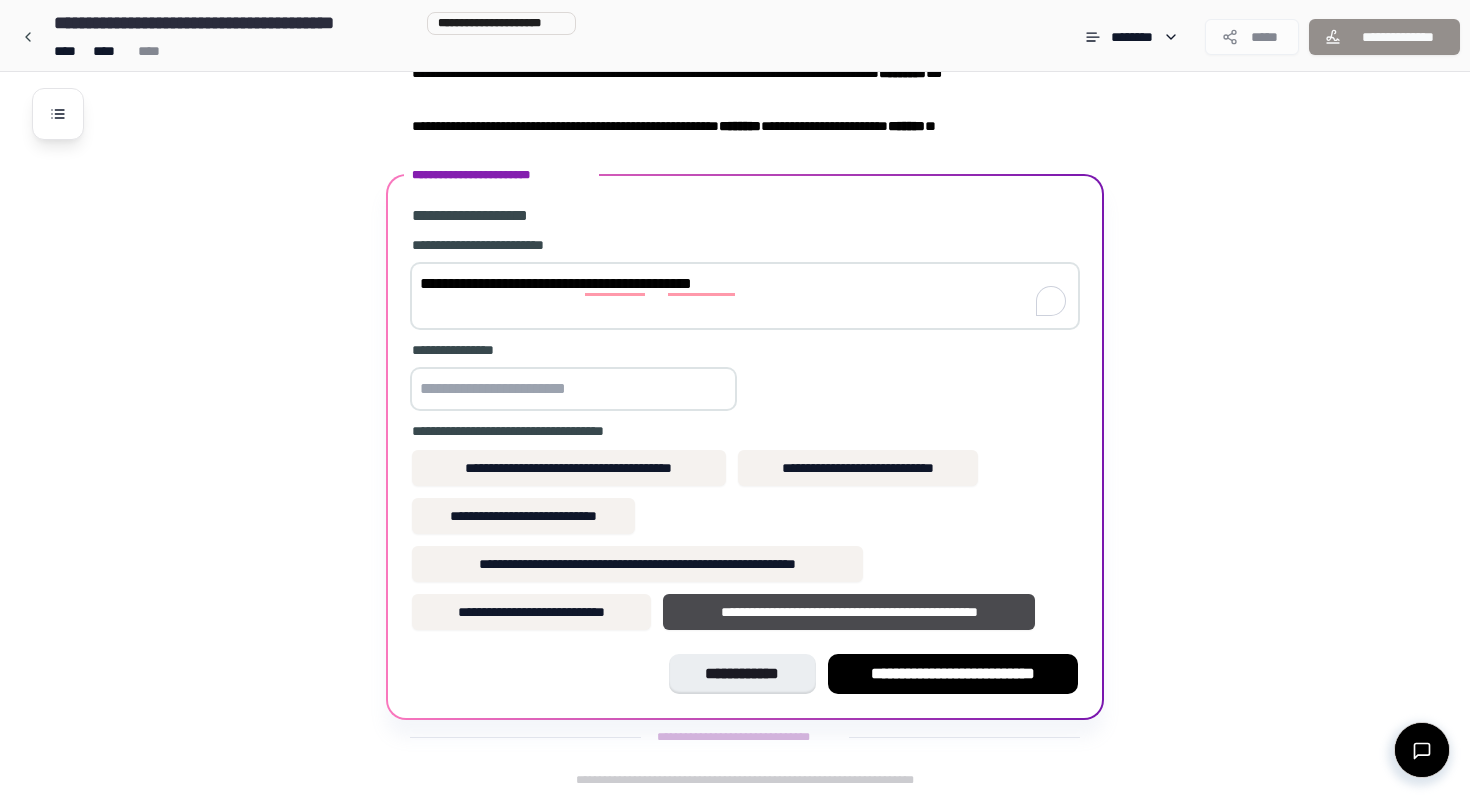 click on "**********" at bounding box center (745, 296) 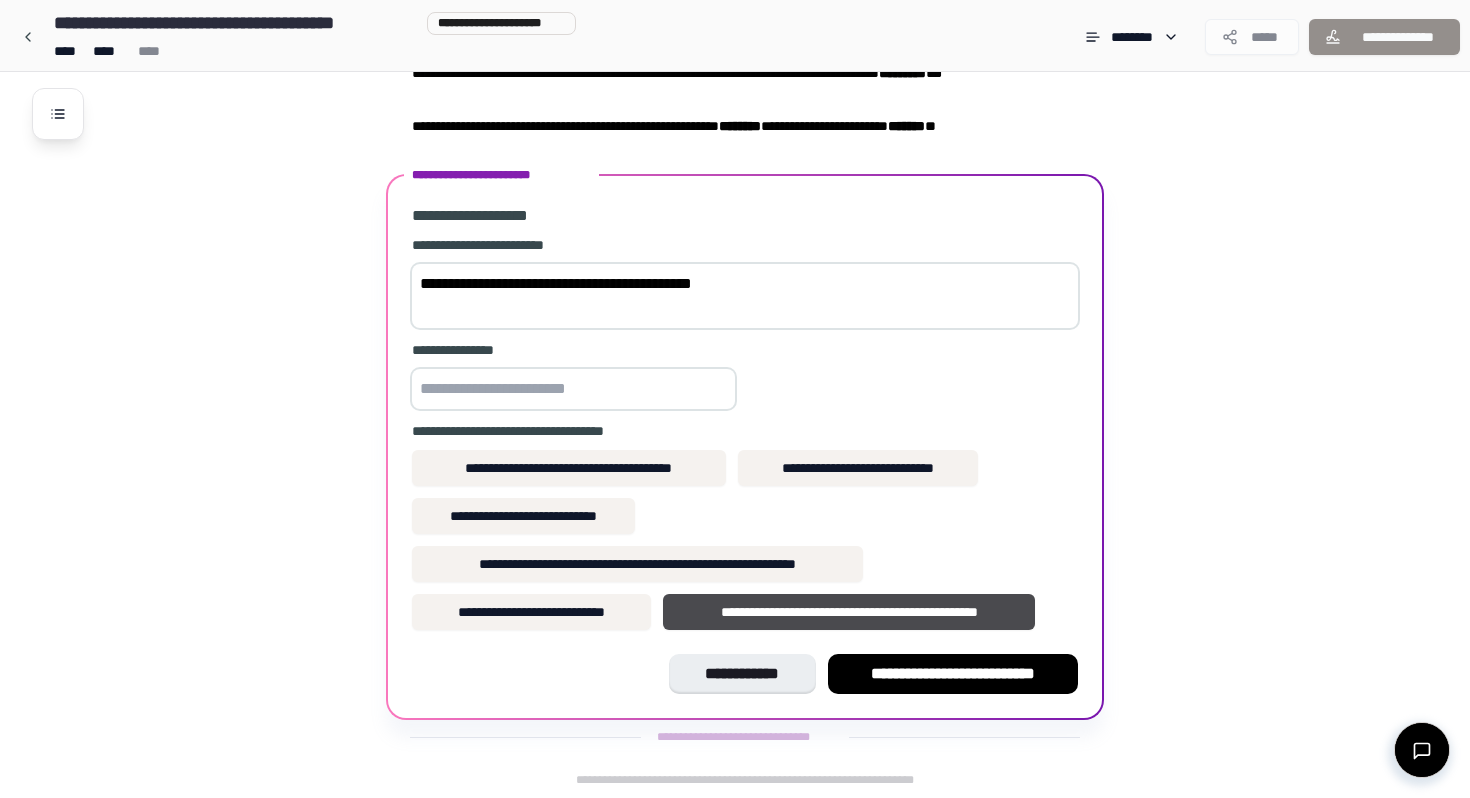 click on "**********" at bounding box center [745, 296] 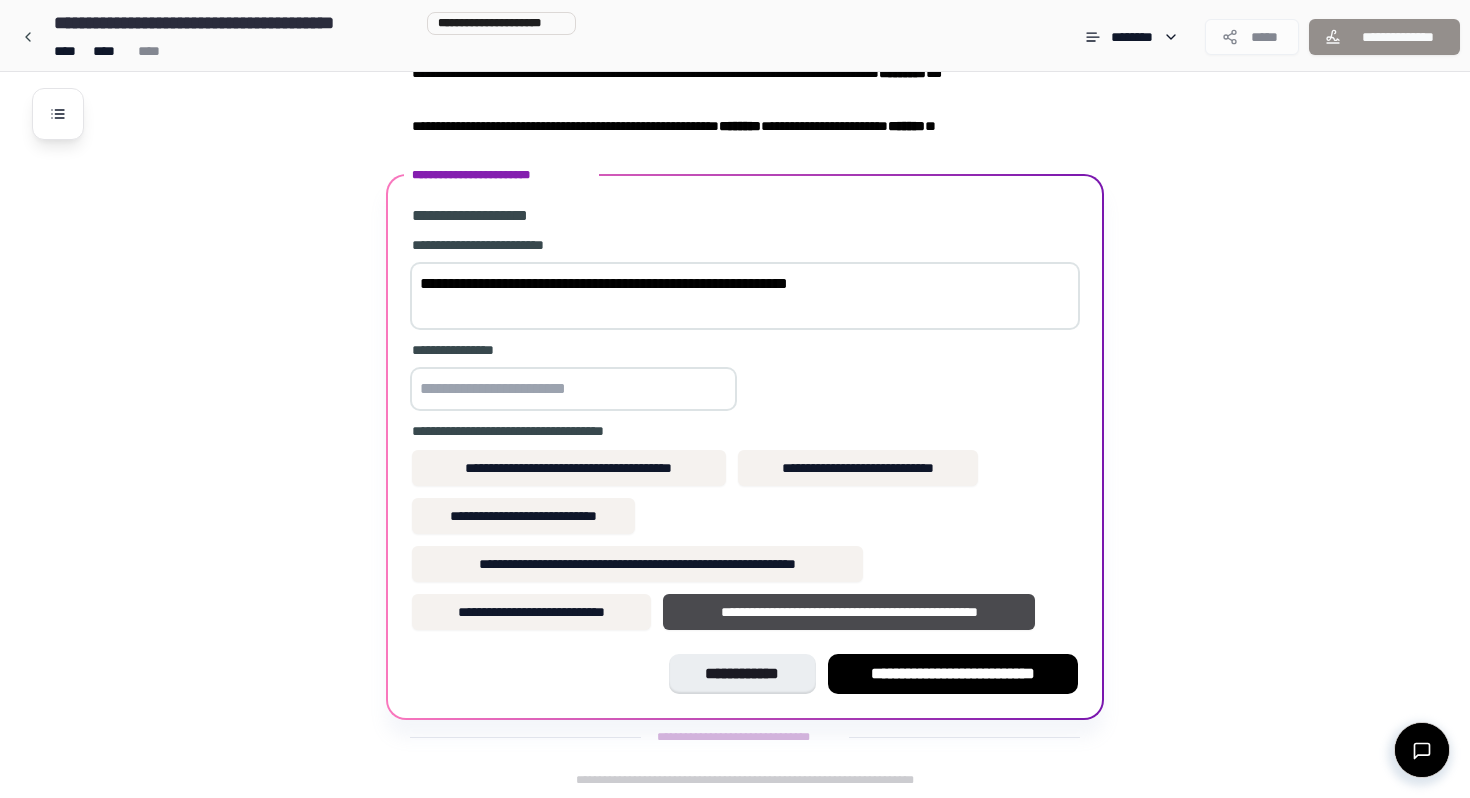 click on "**********" at bounding box center [745, 296] 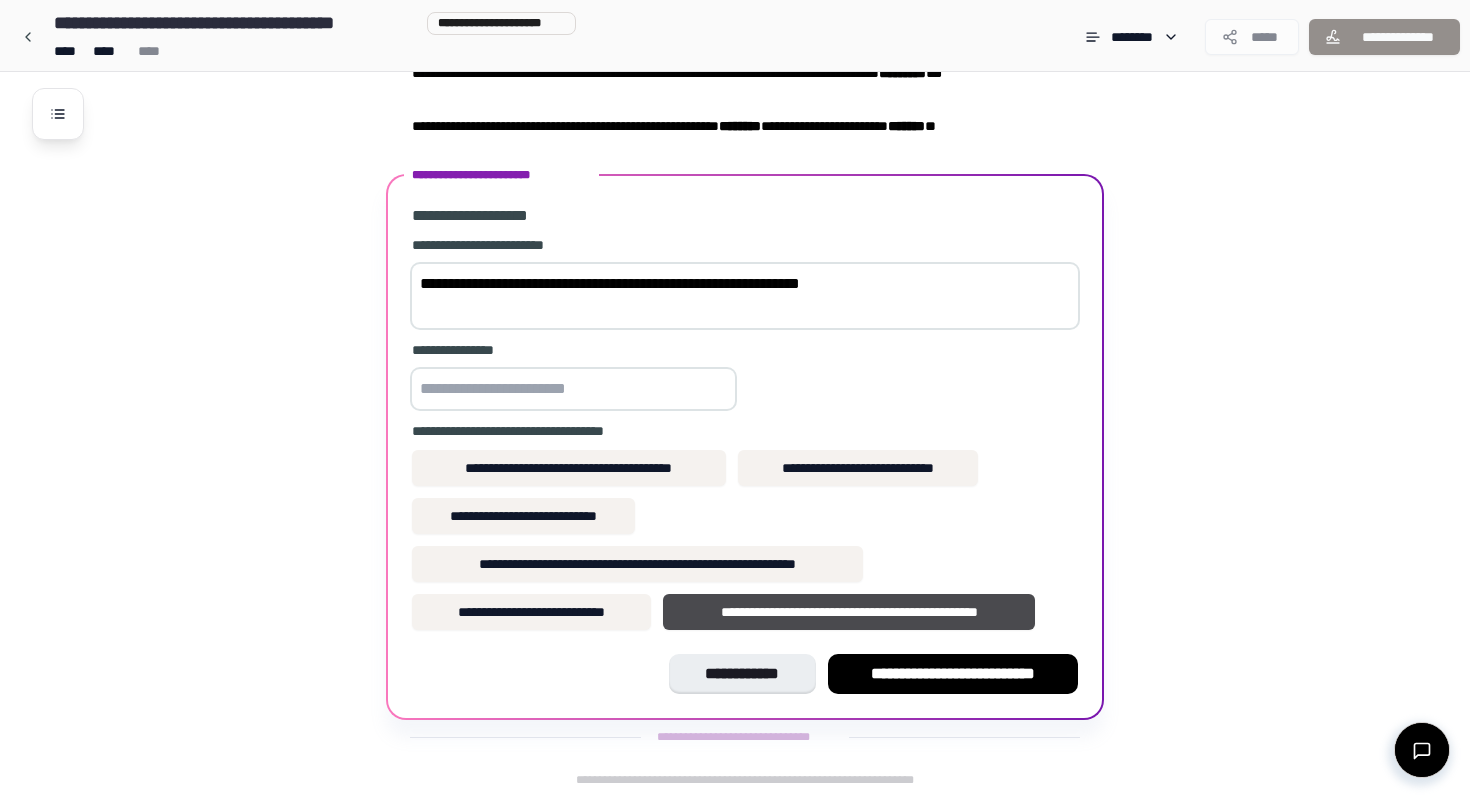 click on "**********" at bounding box center (745, 296) 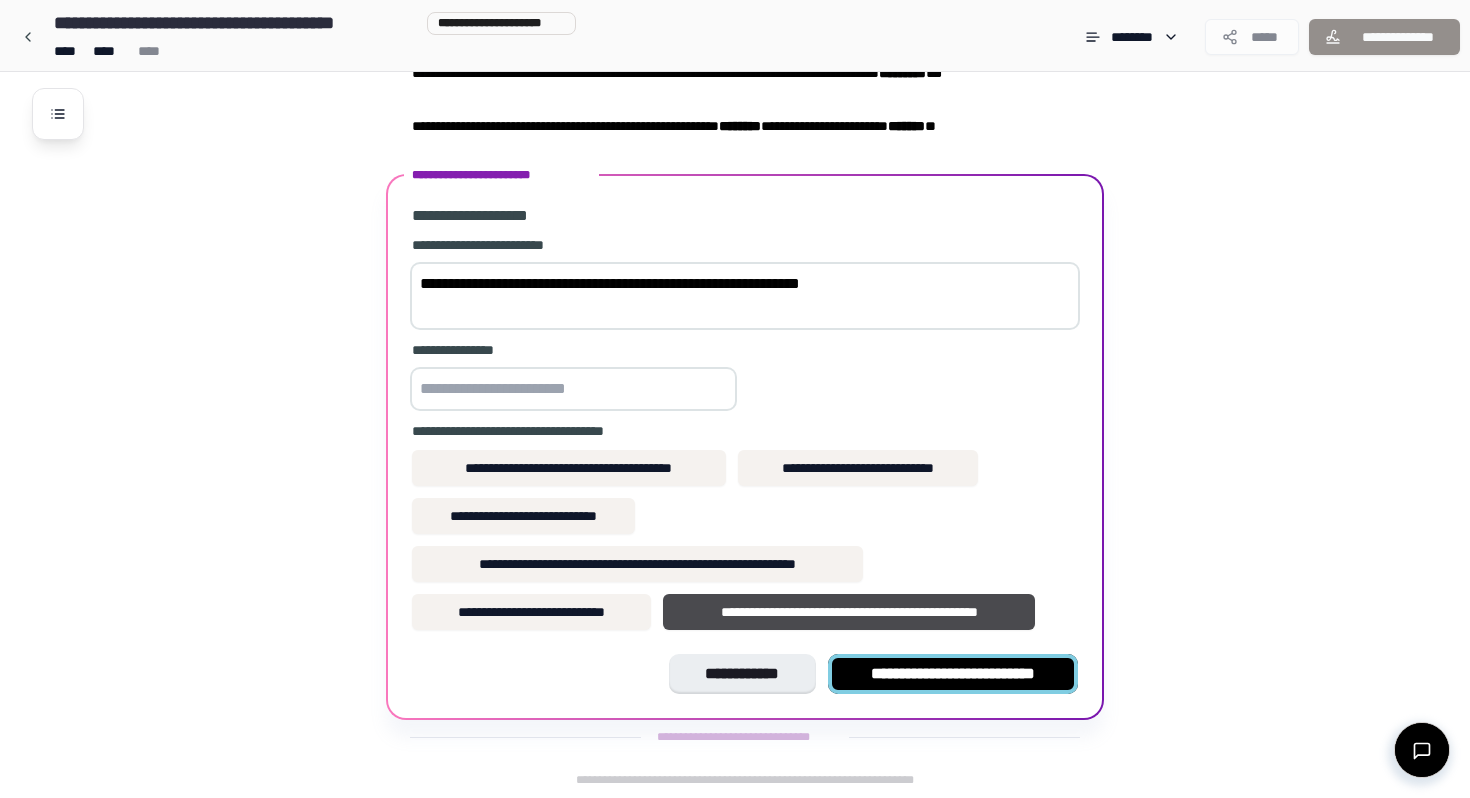 type on "**********" 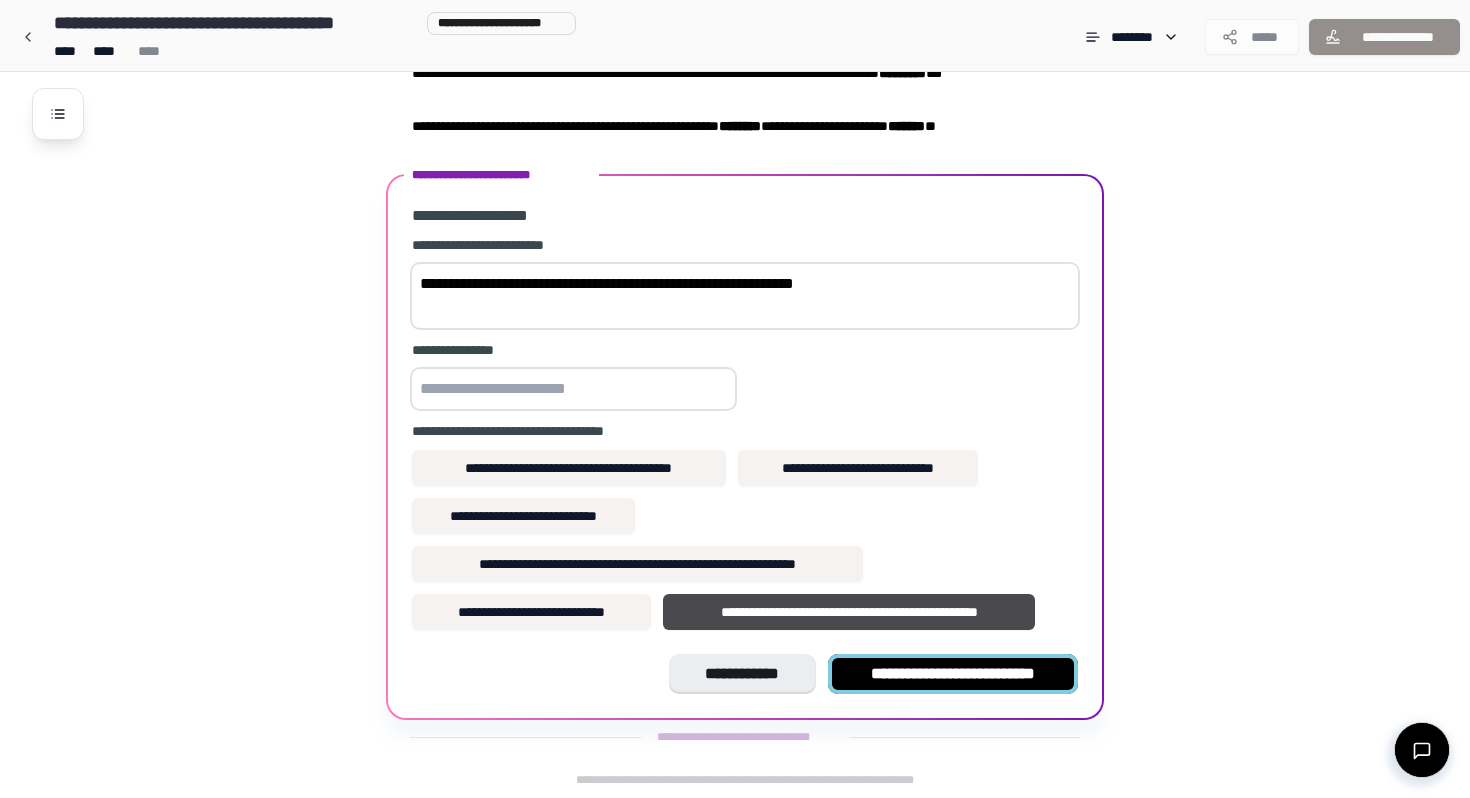 click on "**********" at bounding box center (953, 674) 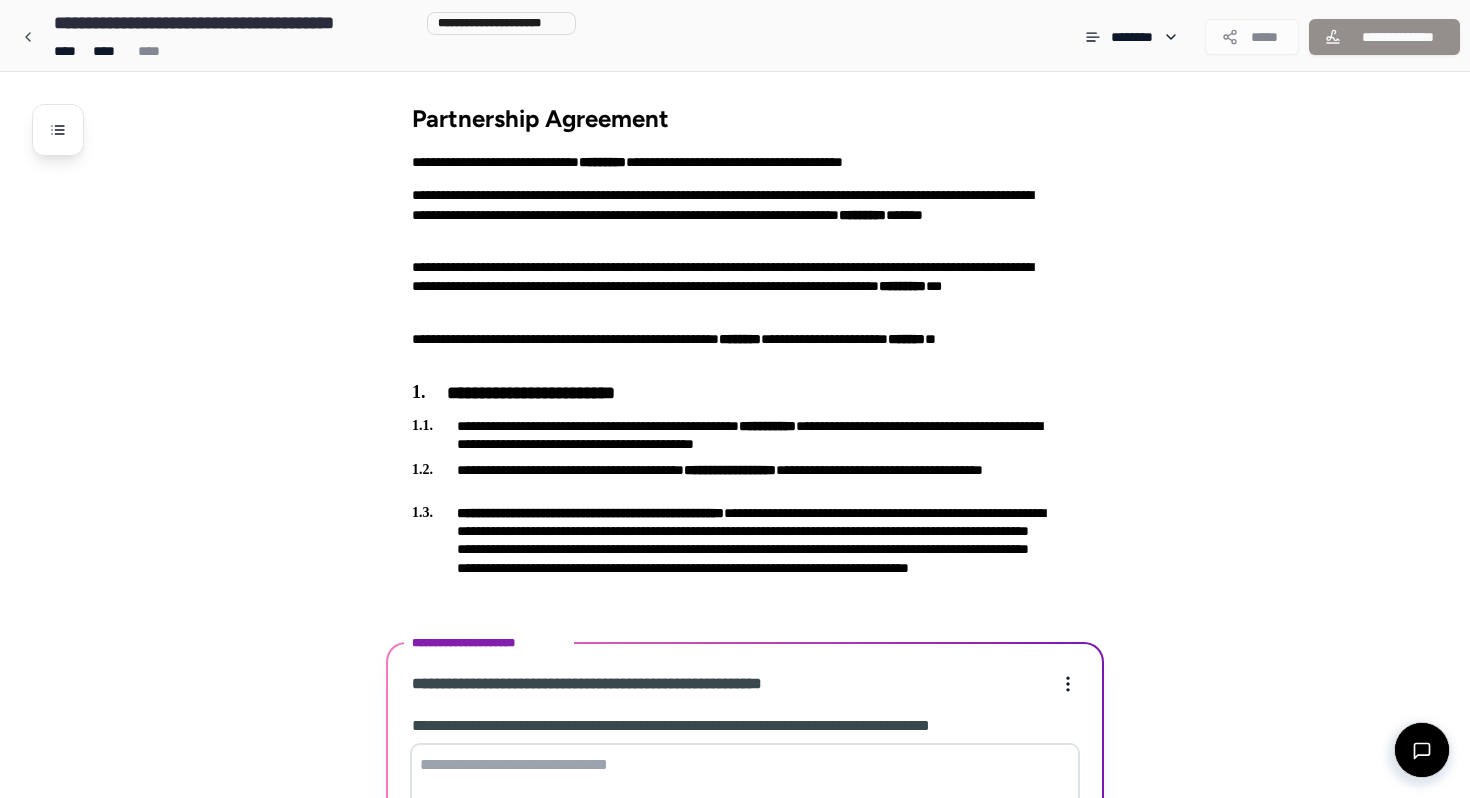 scroll, scrollTop: 301, scrollLeft: 0, axis: vertical 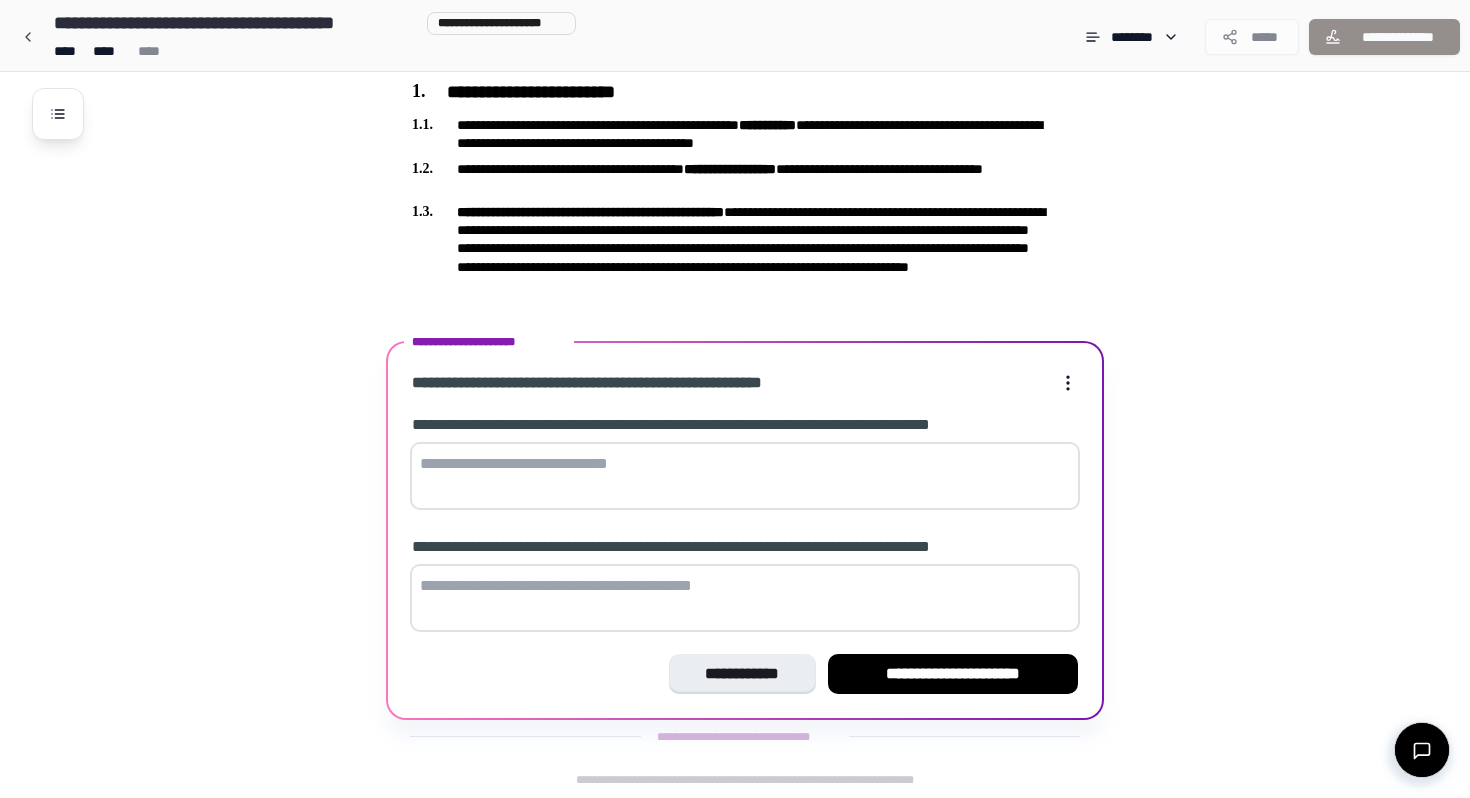 click on "**********" at bounding box center [735, 248] 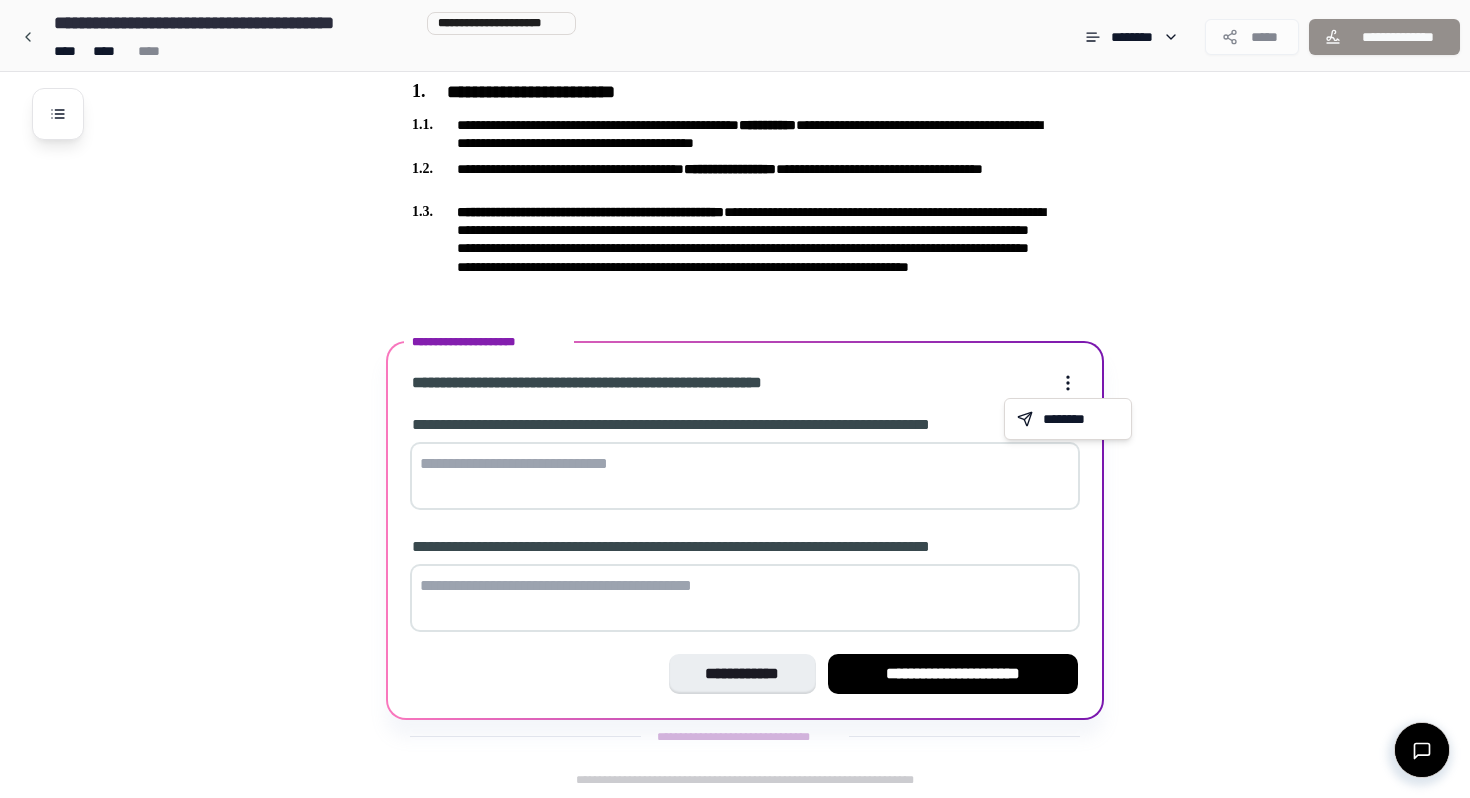 click on "**********" at bounding box center [735, 248] 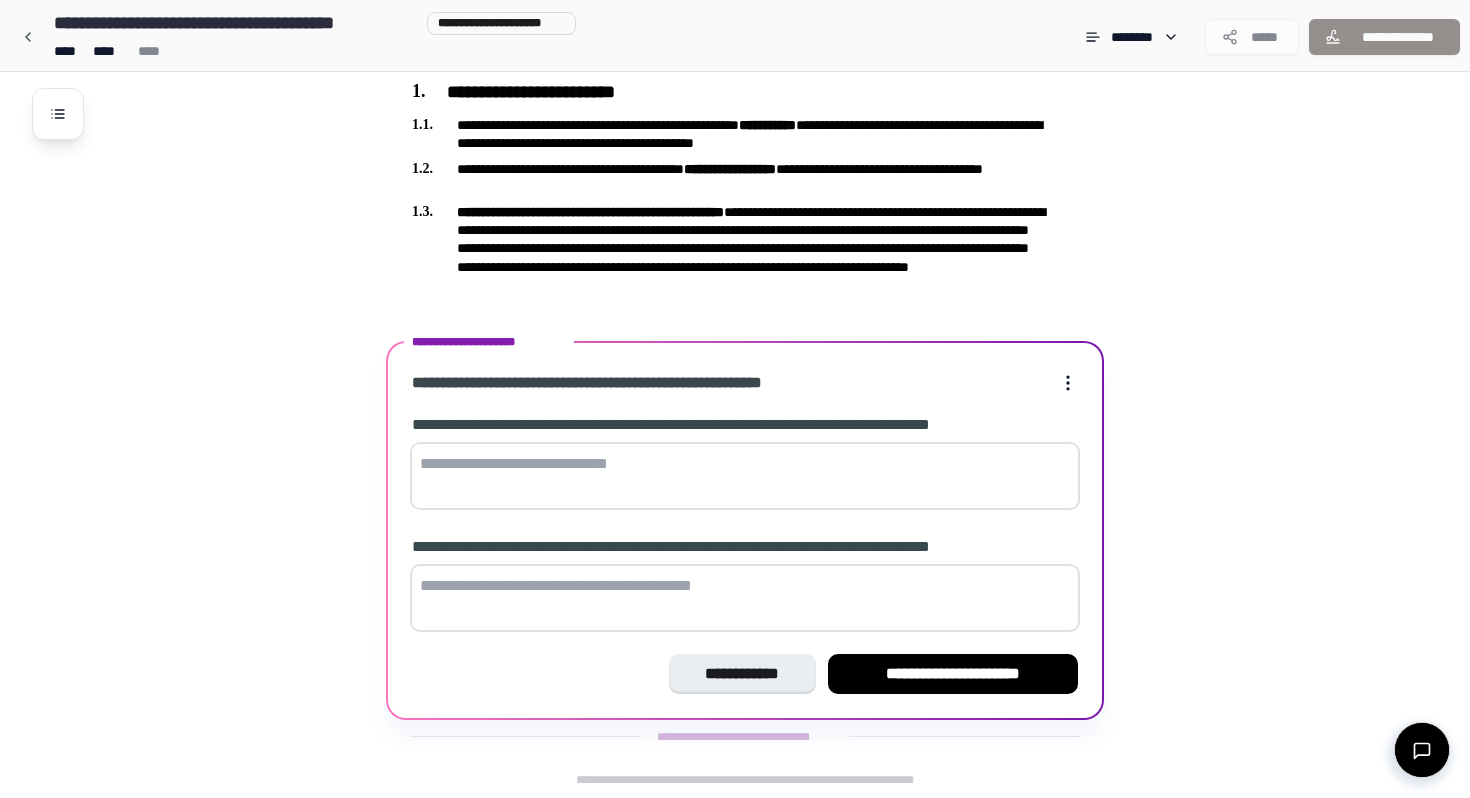 click on "**********" at bounding box center [742, 674] 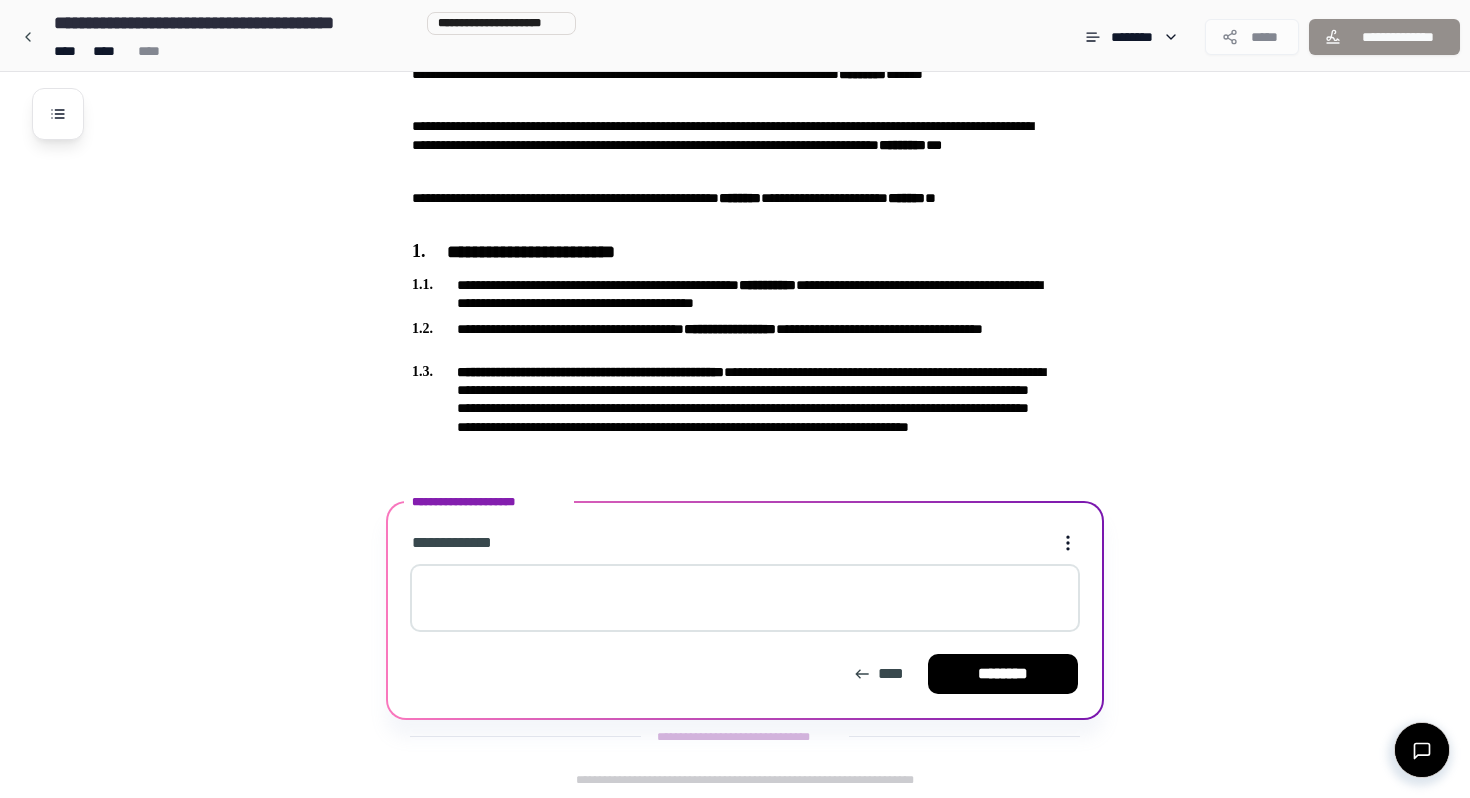 click at bounding box center [745, 598] 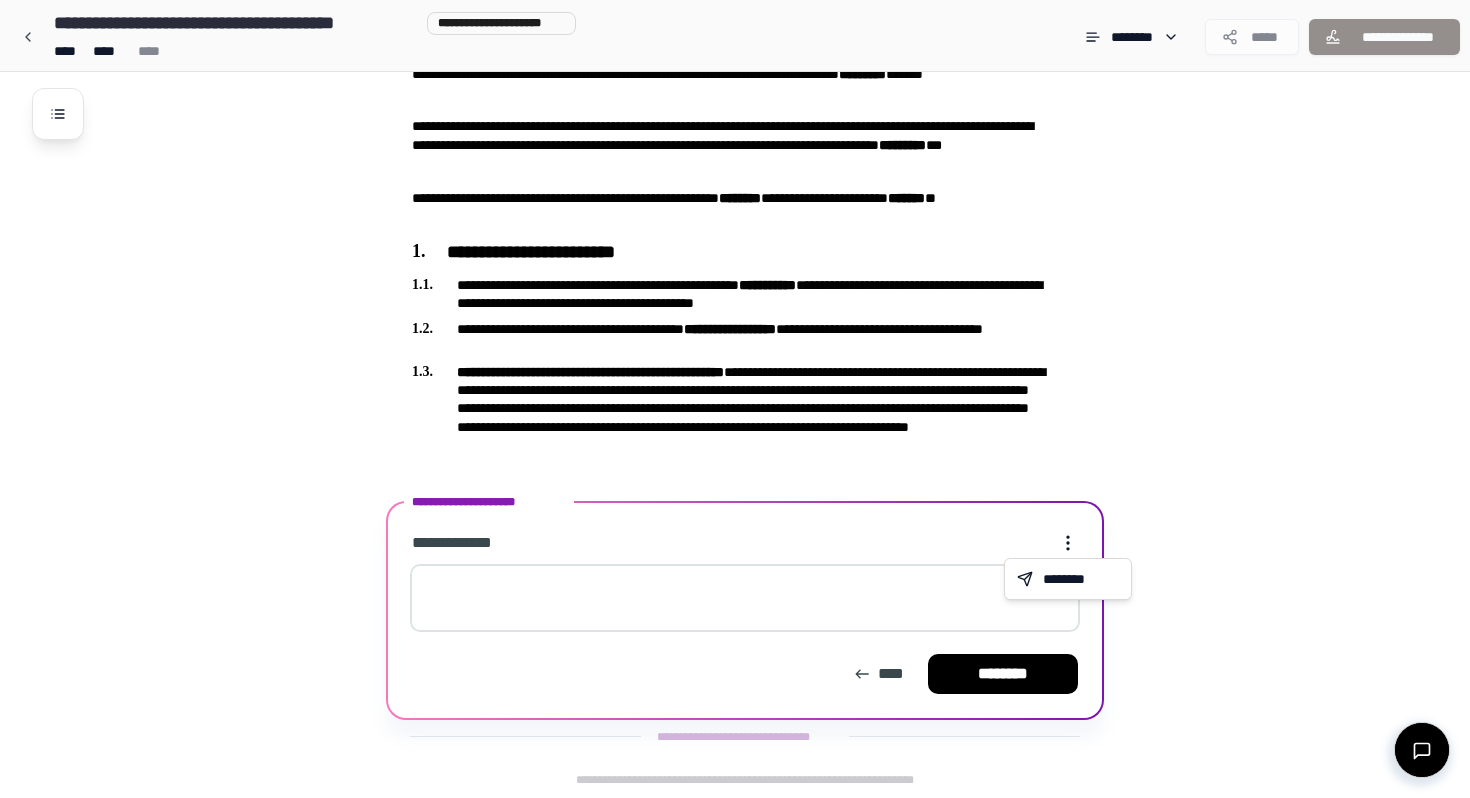 click on "**********" at bounding box center (735, 328) 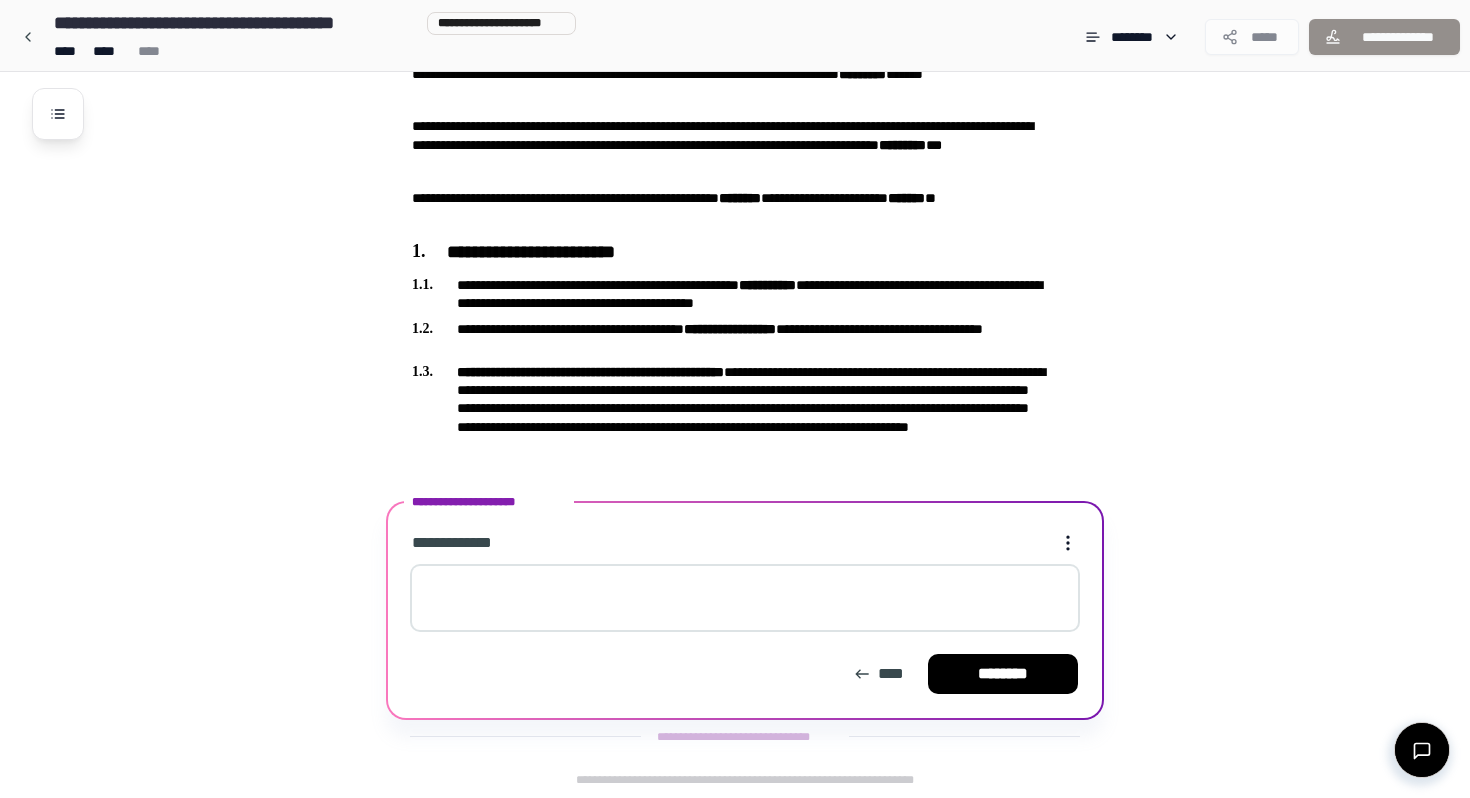 click at bounding box center (745, 598) 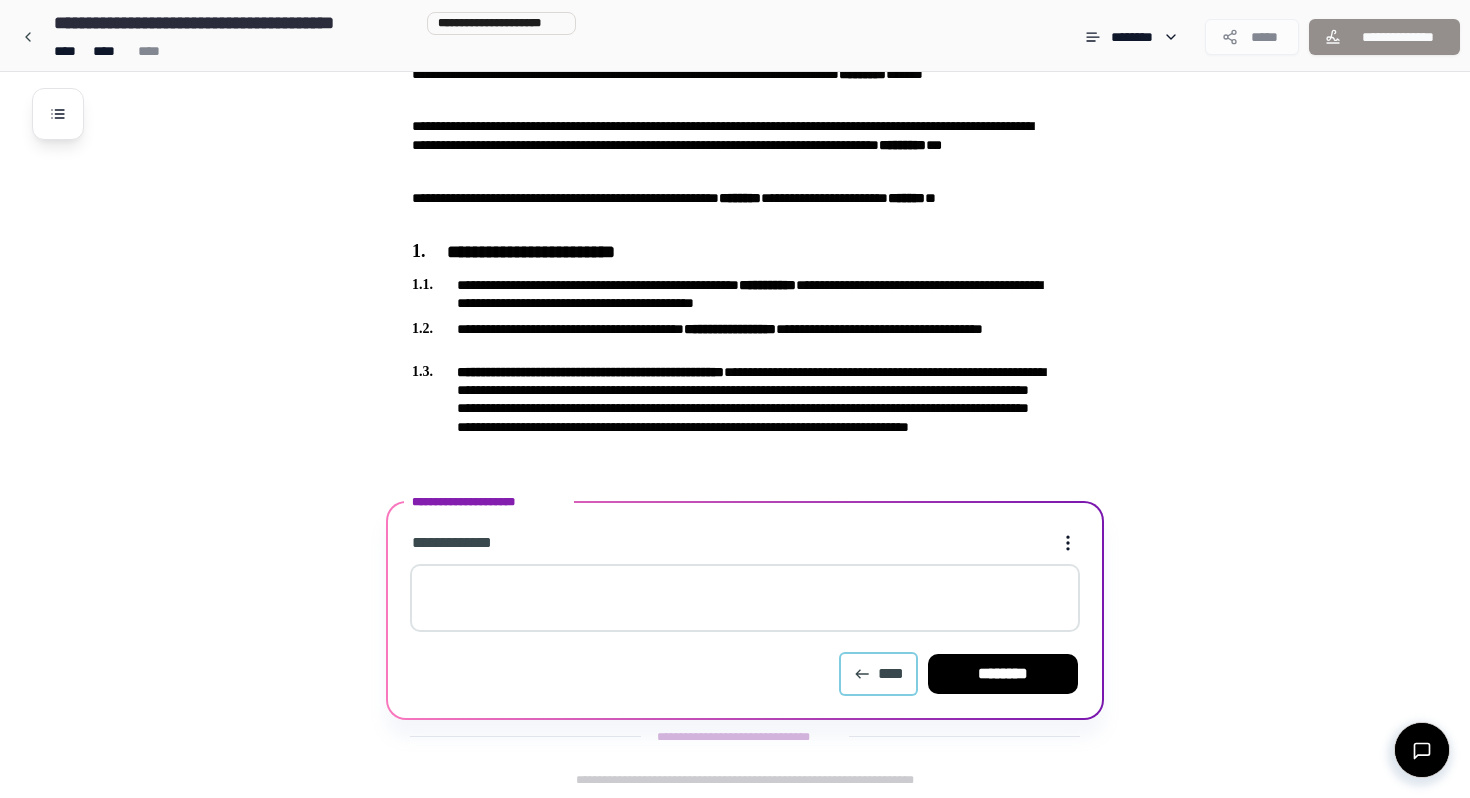 click on "****" at bounding box center [878, 674] 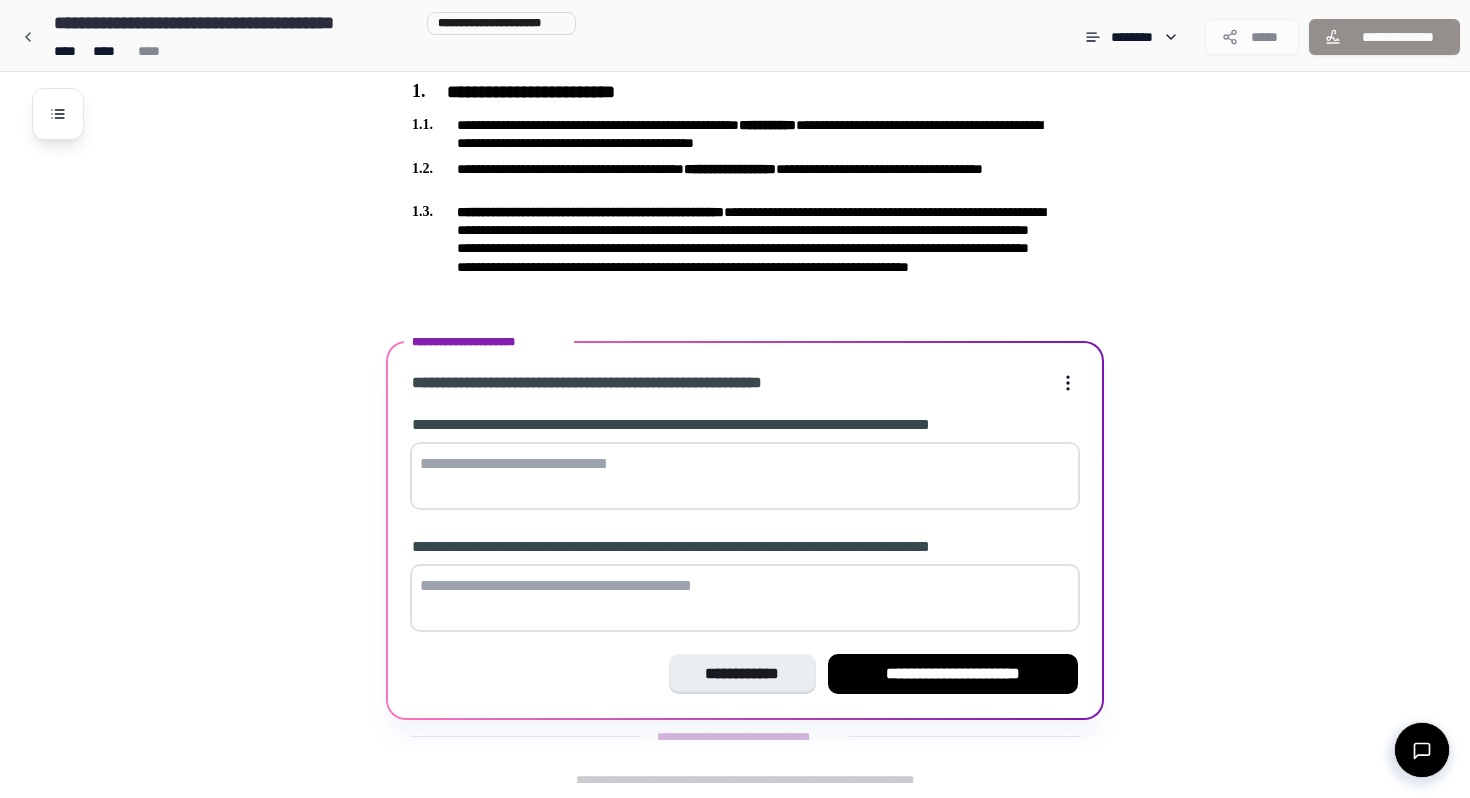 click at bounding box center [745, 598] 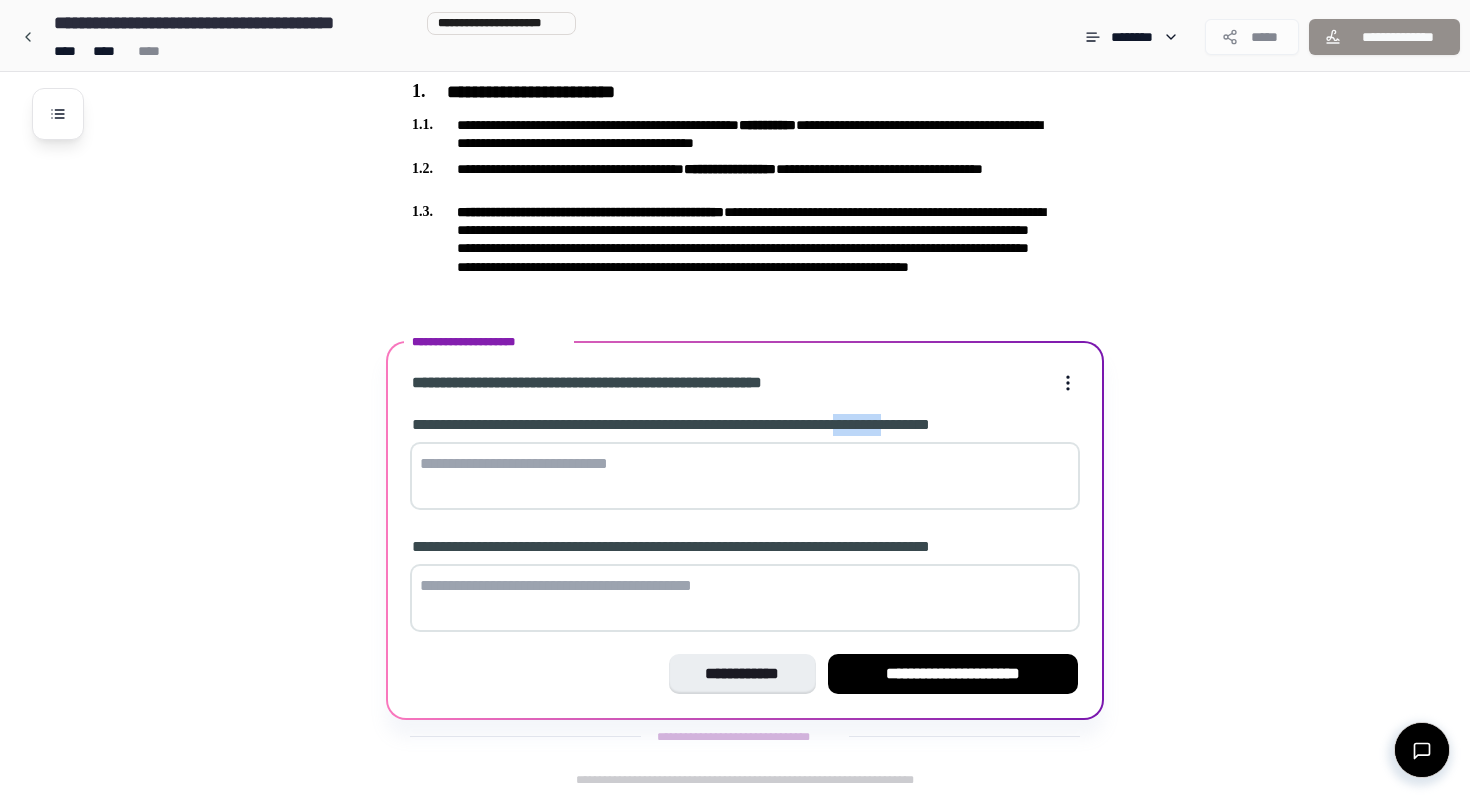 drag, startPoint x: 959, startPoint y: 425, endPoint x: 904, endPoint y: 425, distance: 55 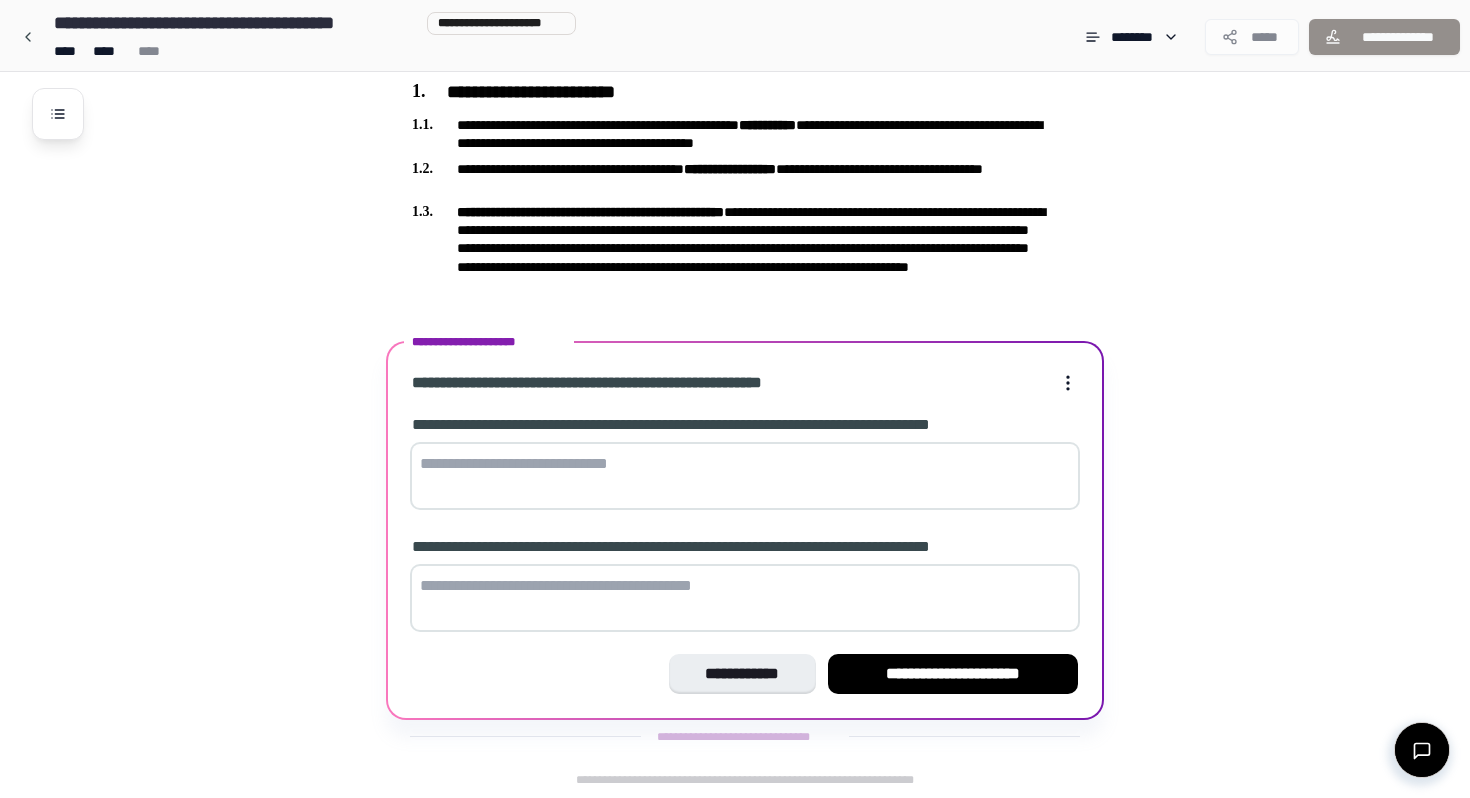 click at bounding box center (745, 476) 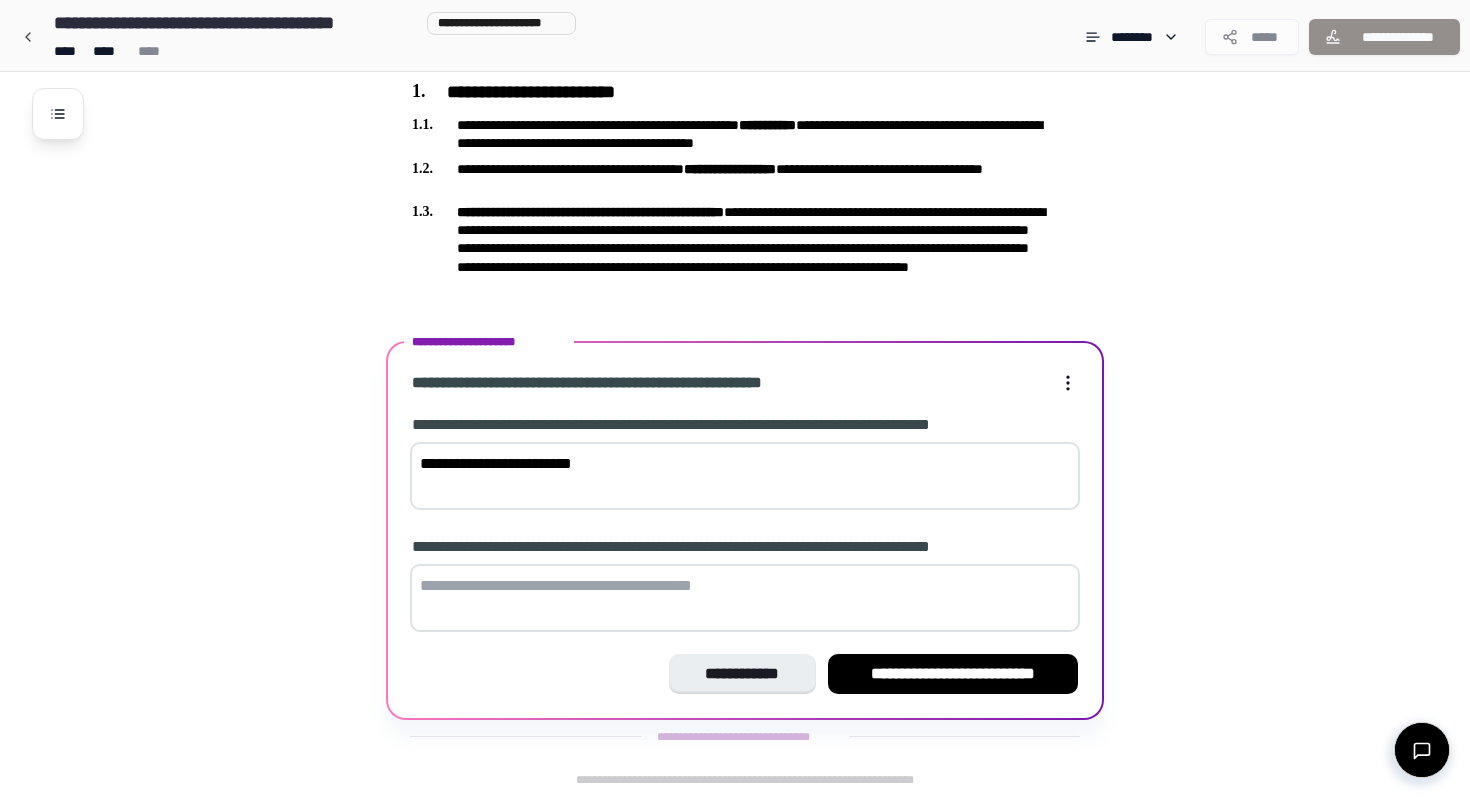 click on "**********" at bounding box center [745, 476] 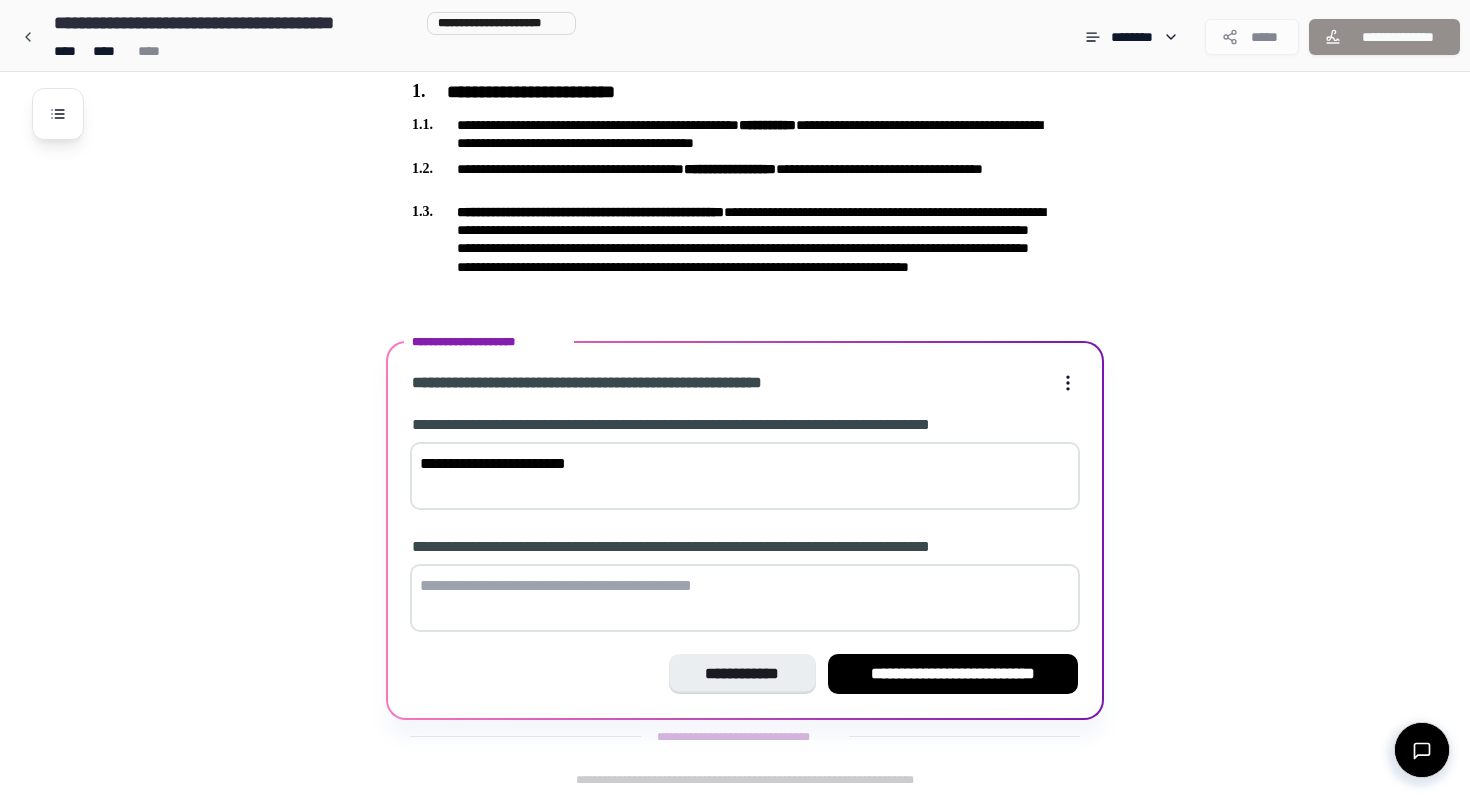 click at bounding box center (745, 598) 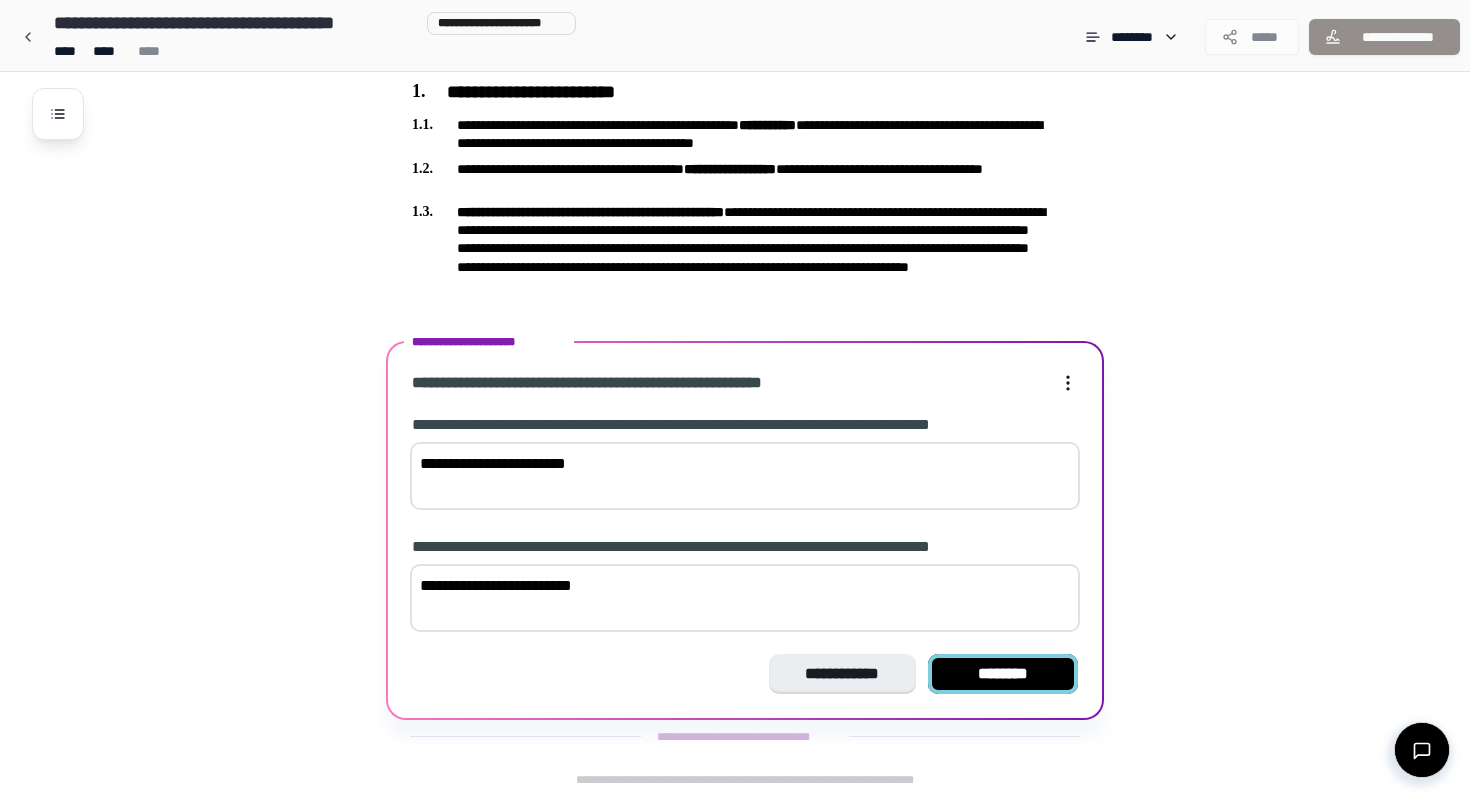 type on "**********" 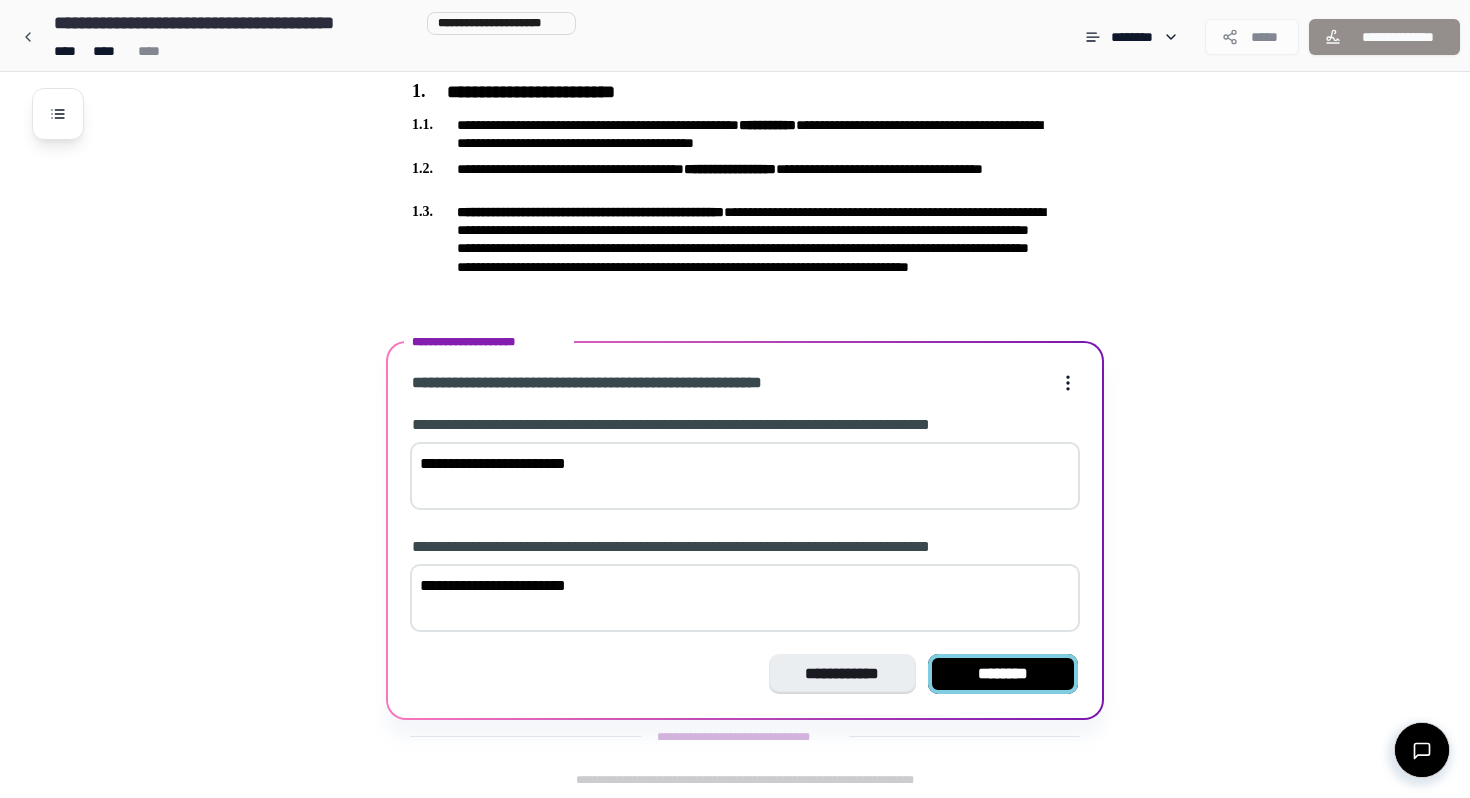 click on "********" at bounding box center (1003, 674) 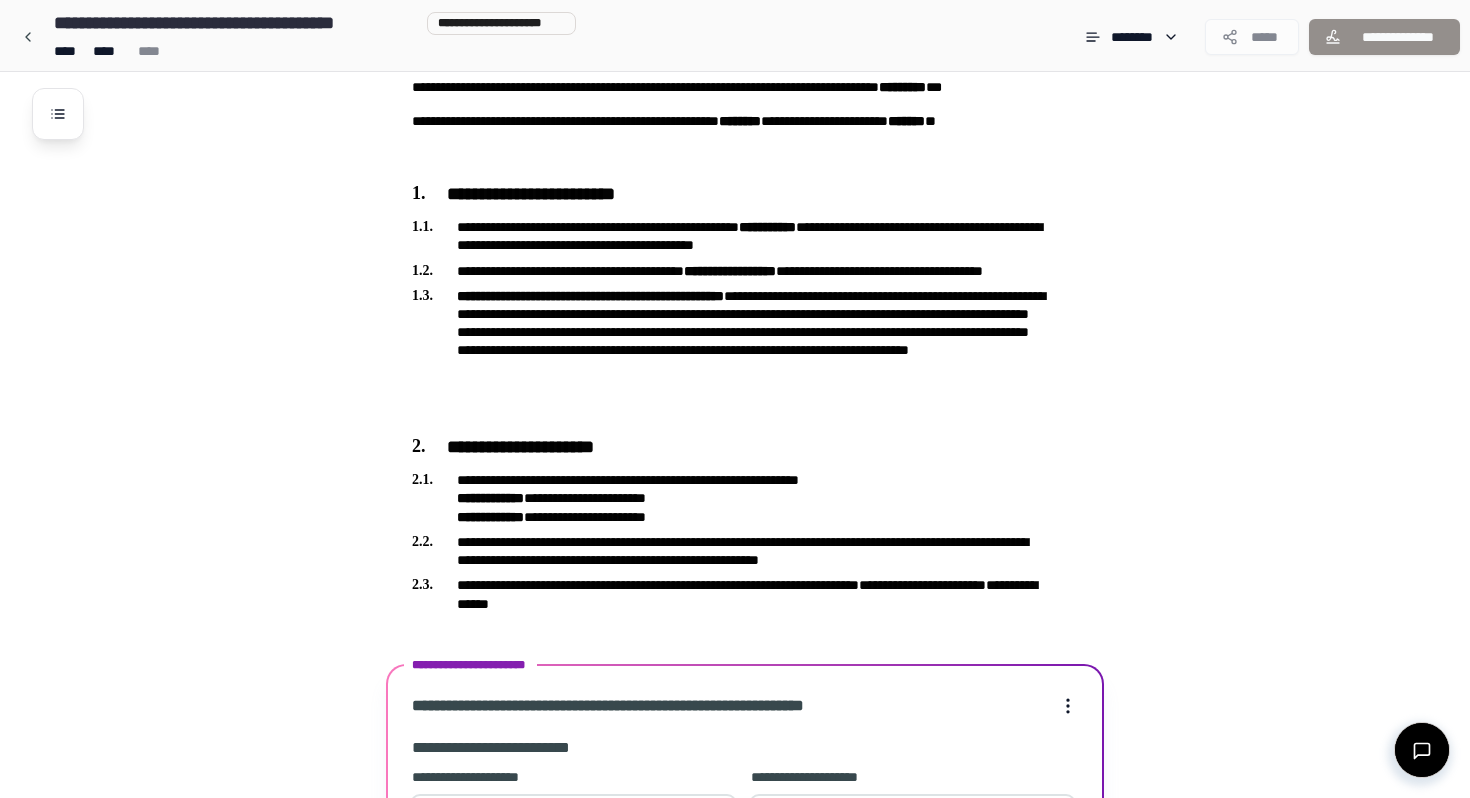 scroll, scrollTop: 498, scrollLeft: 0, axis: vertical 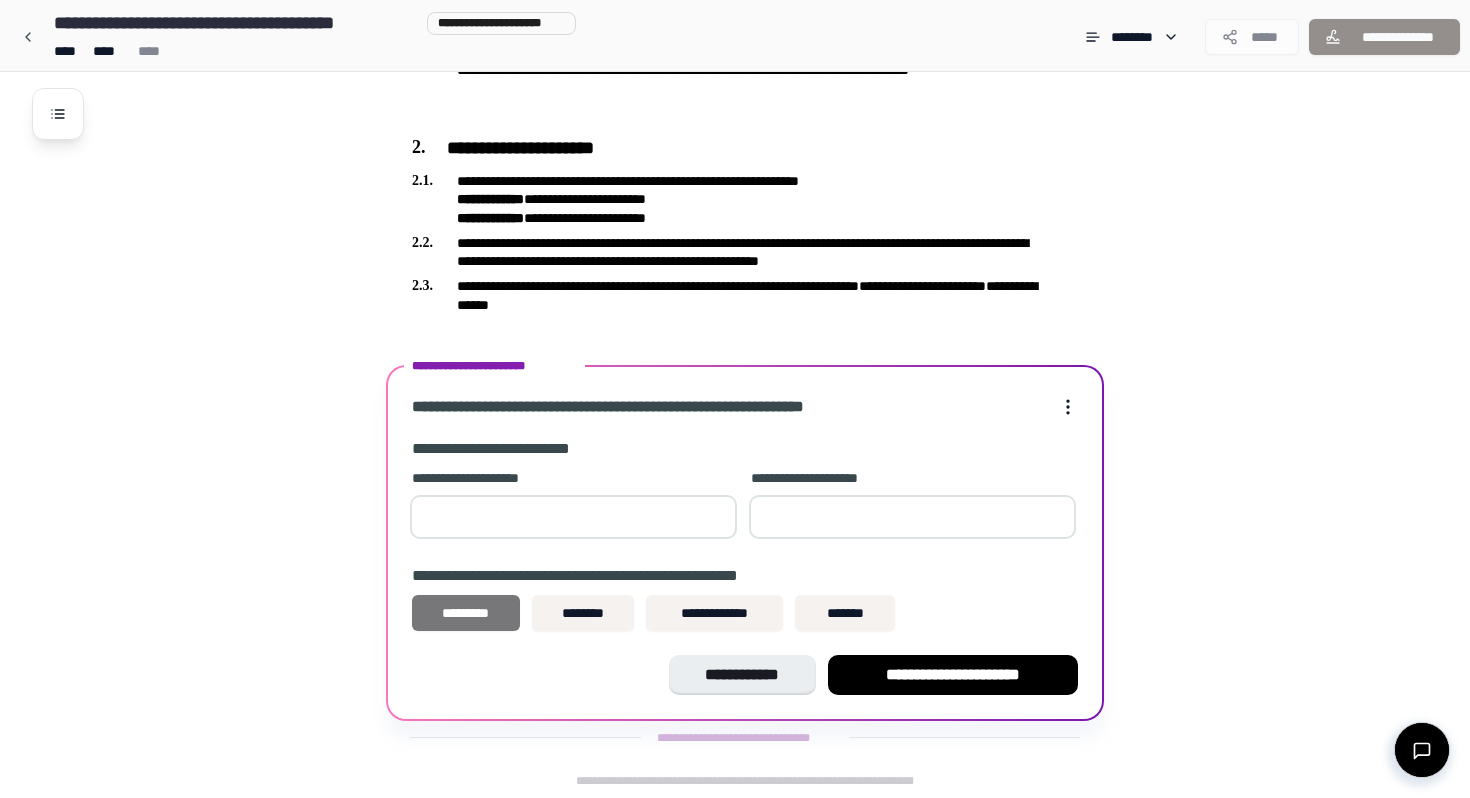 click on "*********" at bounding box center [466, 613] 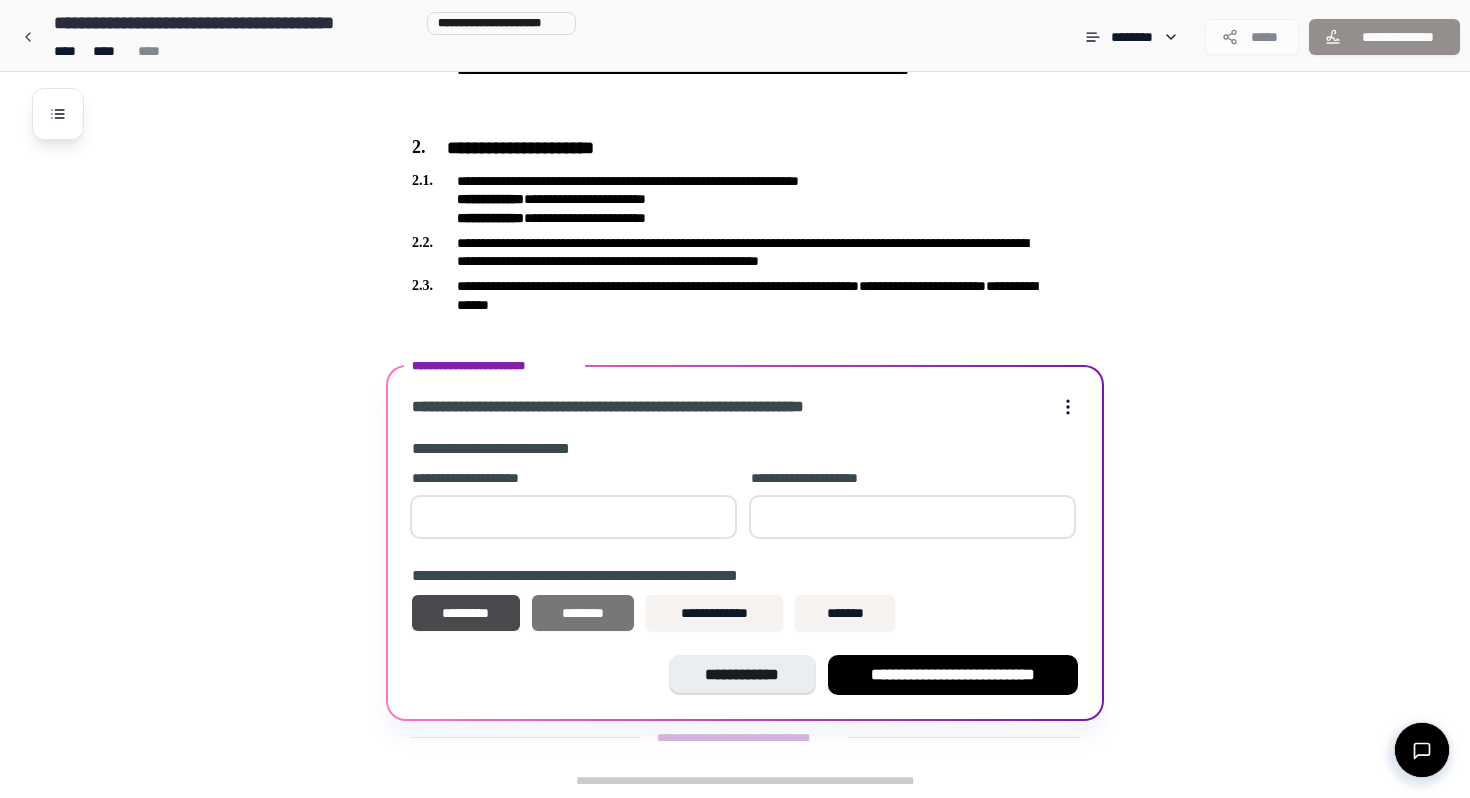 click on "********" at bounding box center [583, 613] 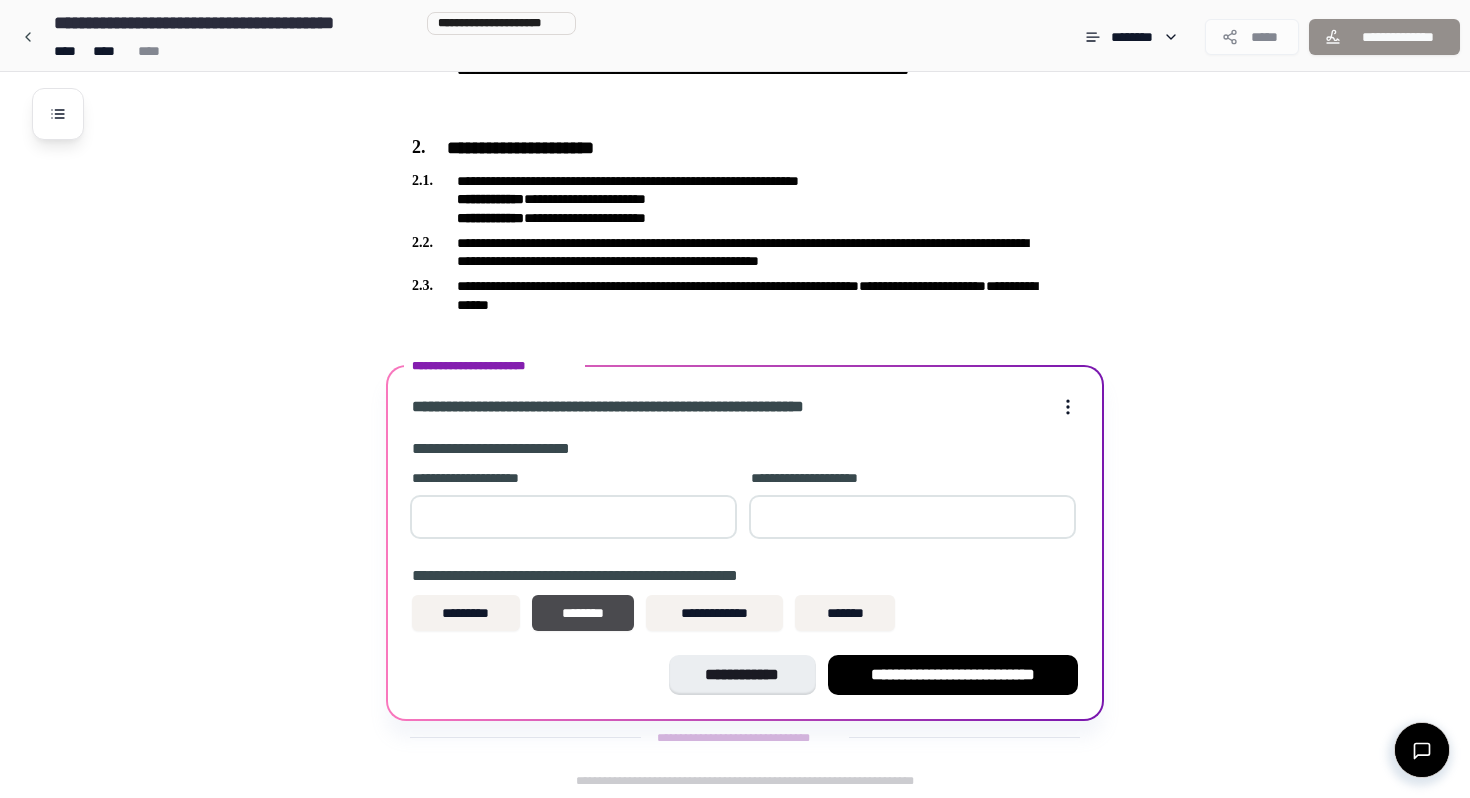 click at bounding box center [573, 517] 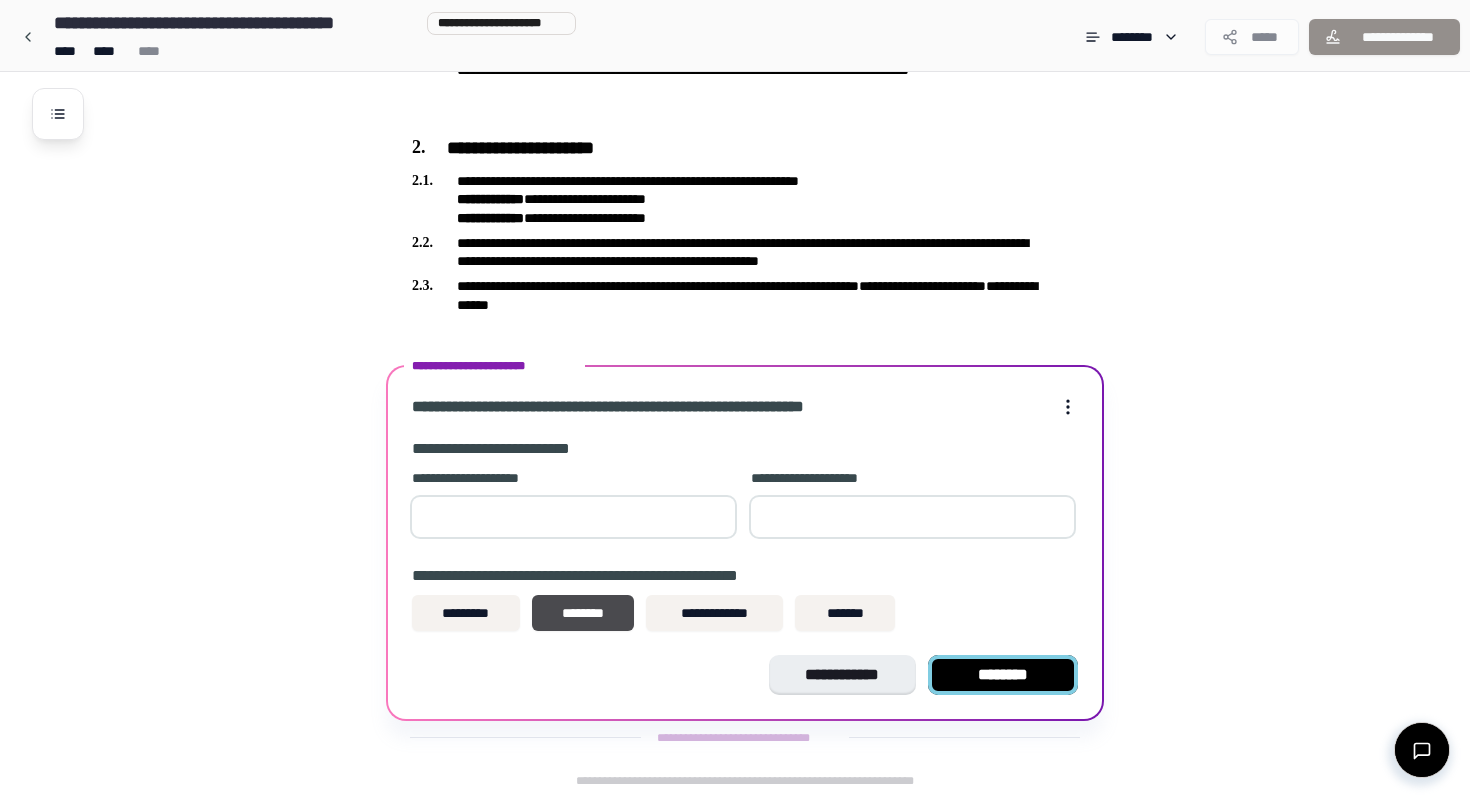 type on "**" 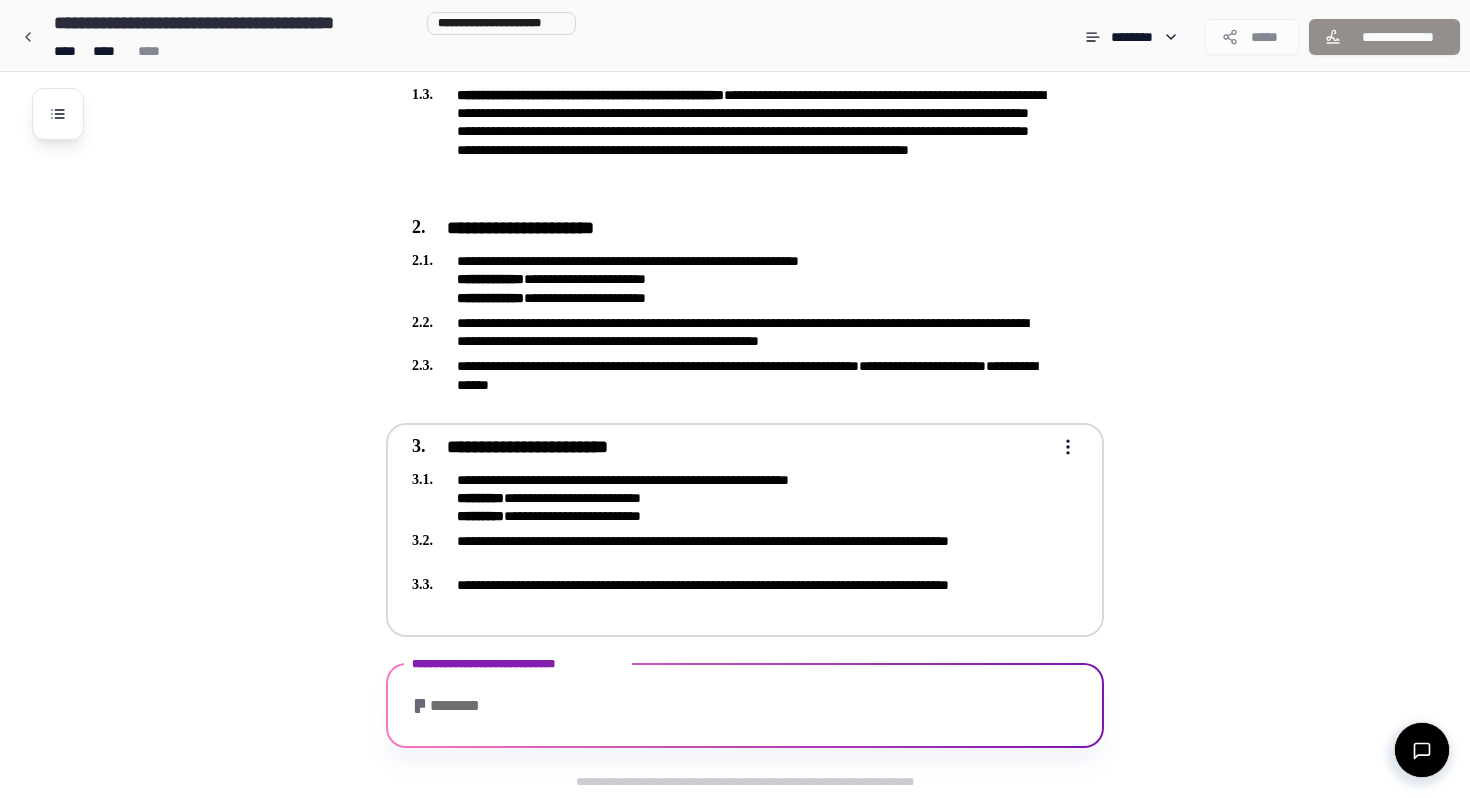 scroll, scrollTop: 658, scrollLeft: 0, axis: vertical 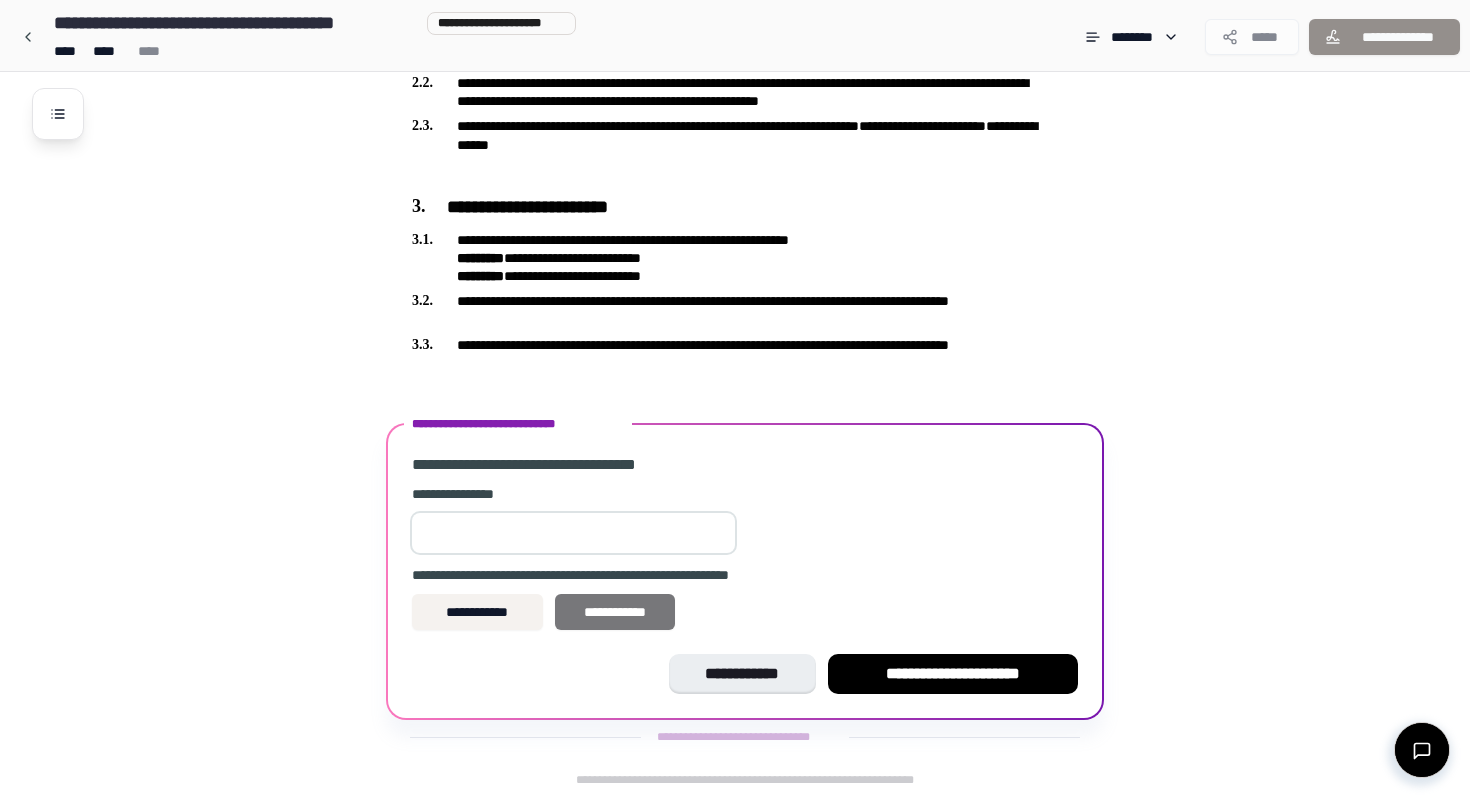 click on "**********" at bounding box center [615, 612] 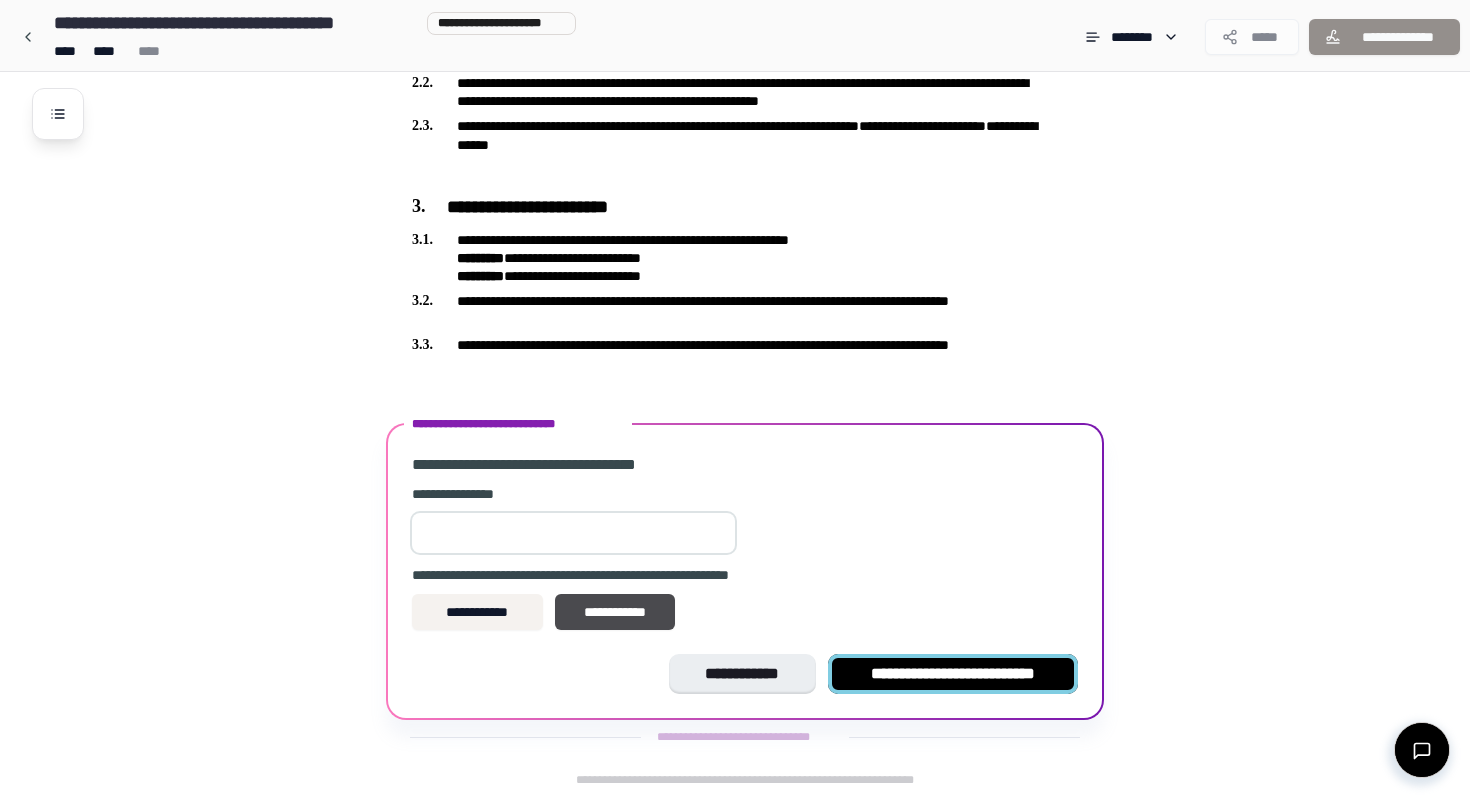 click on "**********" at bounding box center [953, 674] 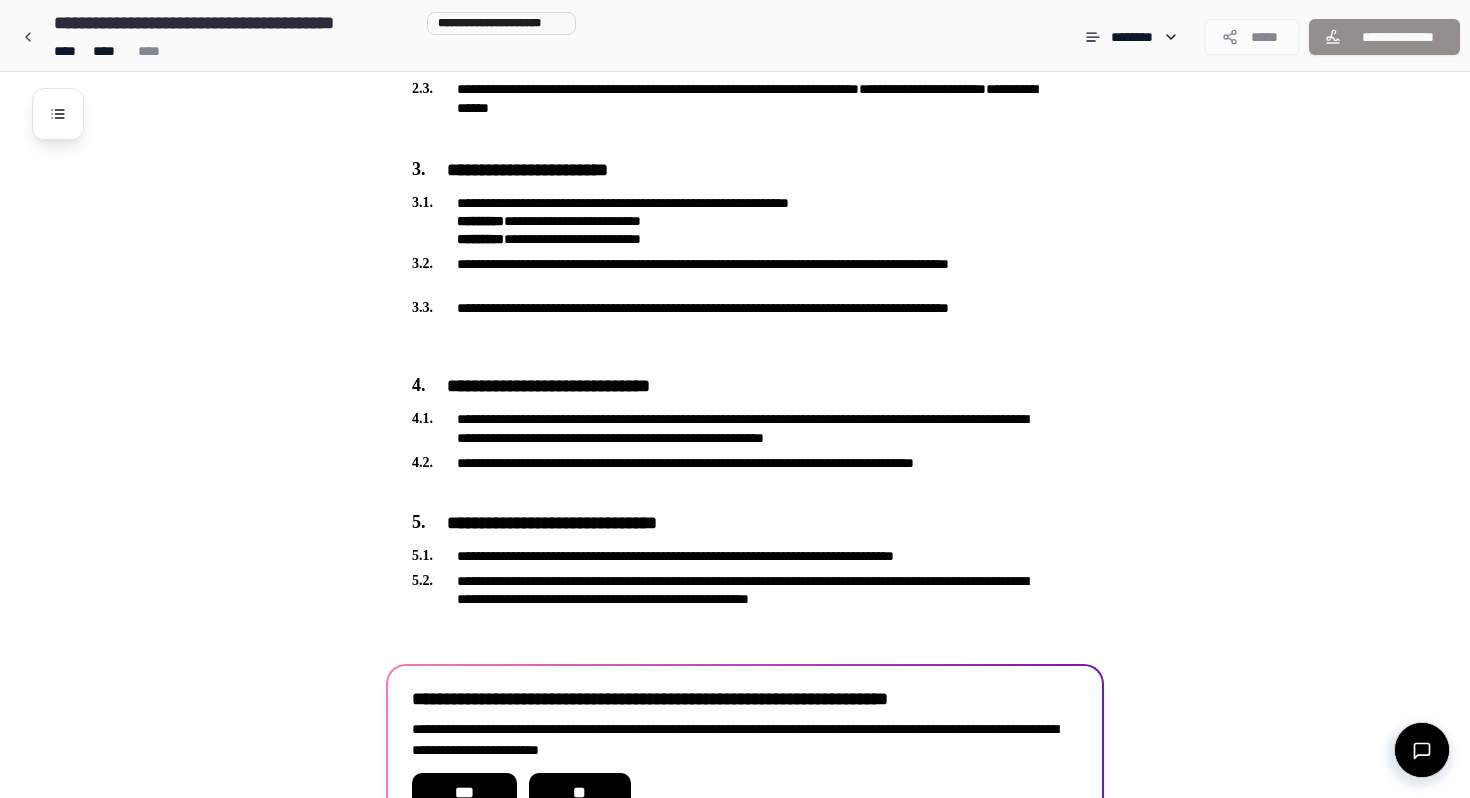 scroll, scrollTop: 814, scrollLeft: 0, axis: vertical 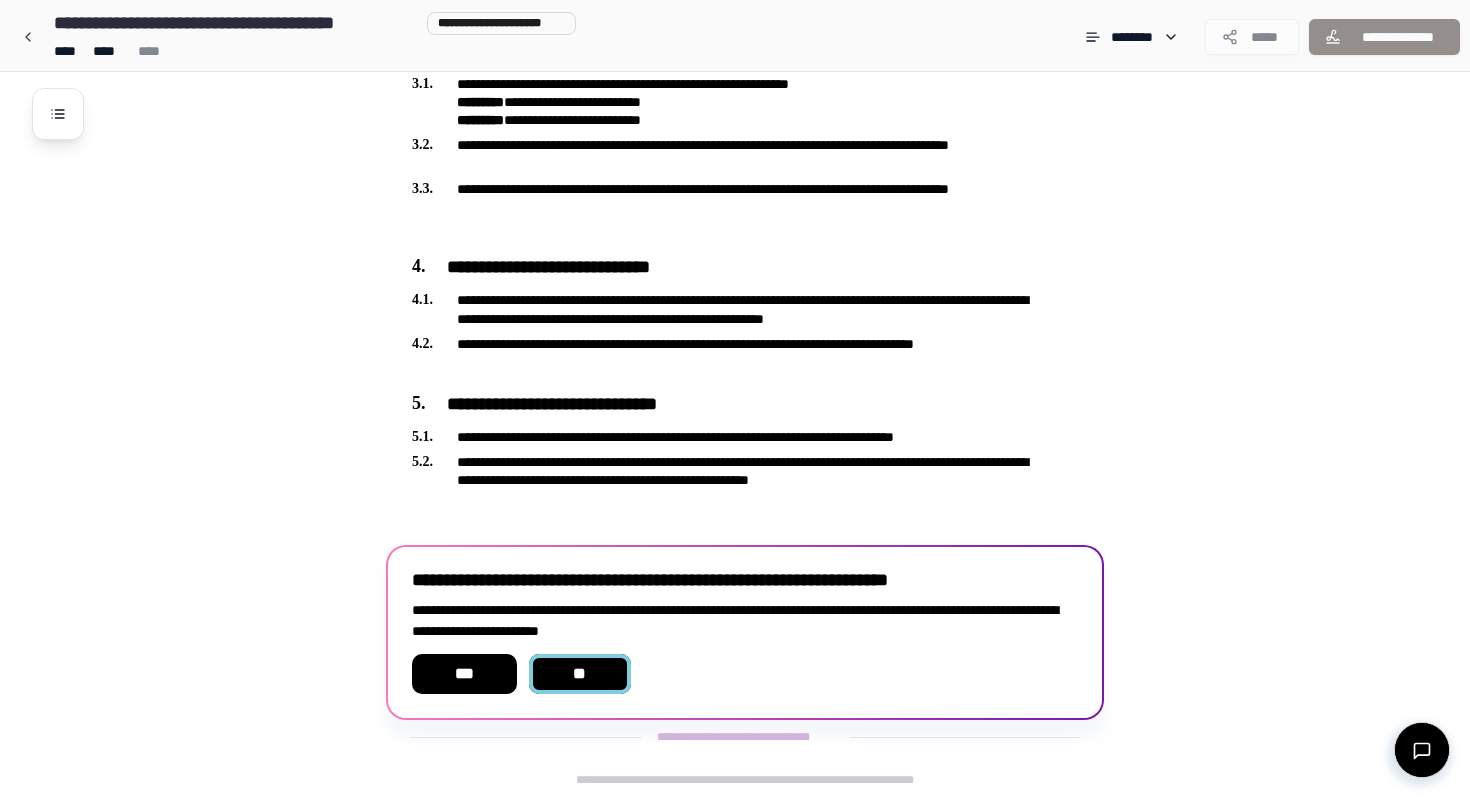 click on "**" at bounding box center (580, 674) 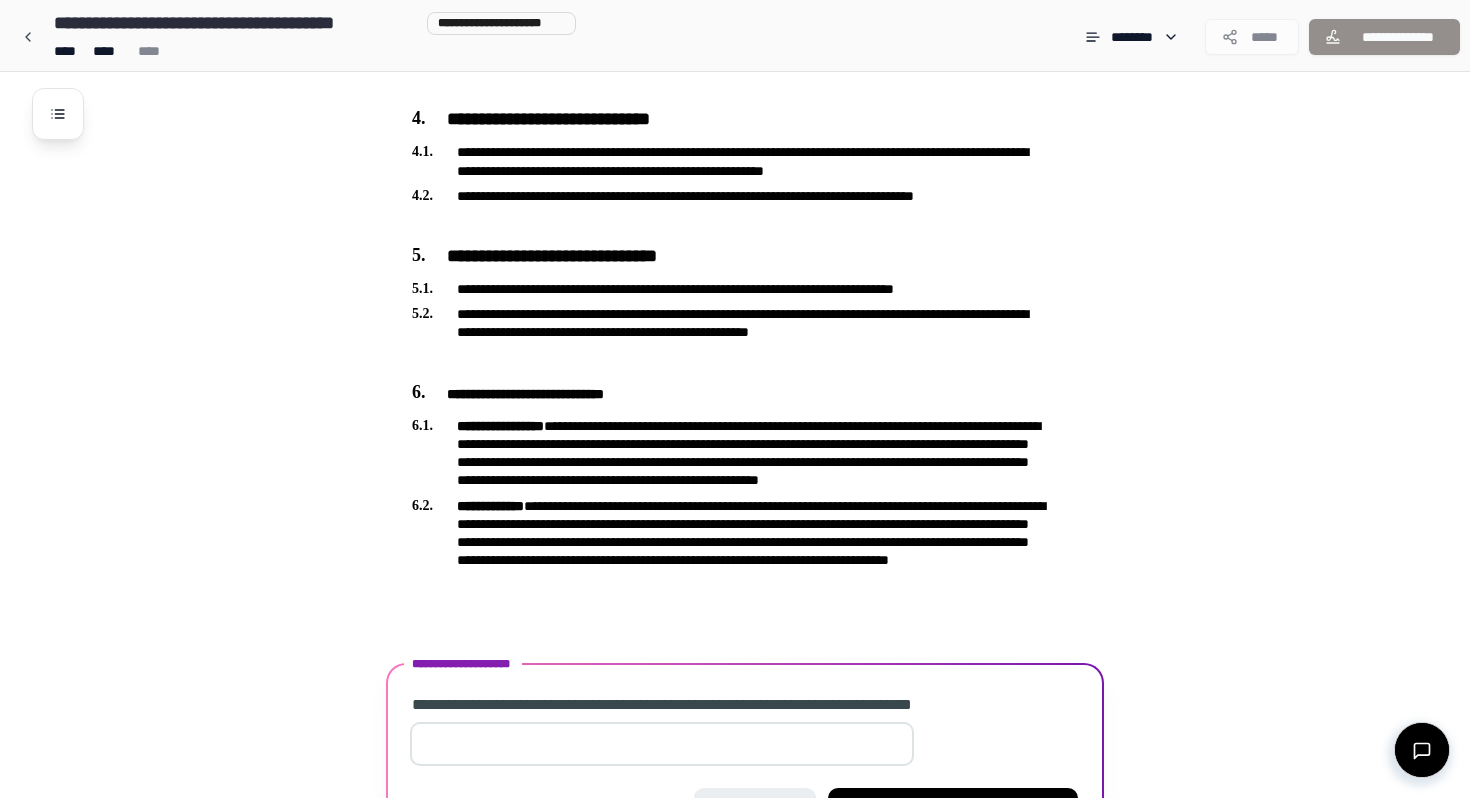 scroll, scrollTop: 1096, scrollLeft: 0, axis: vertical 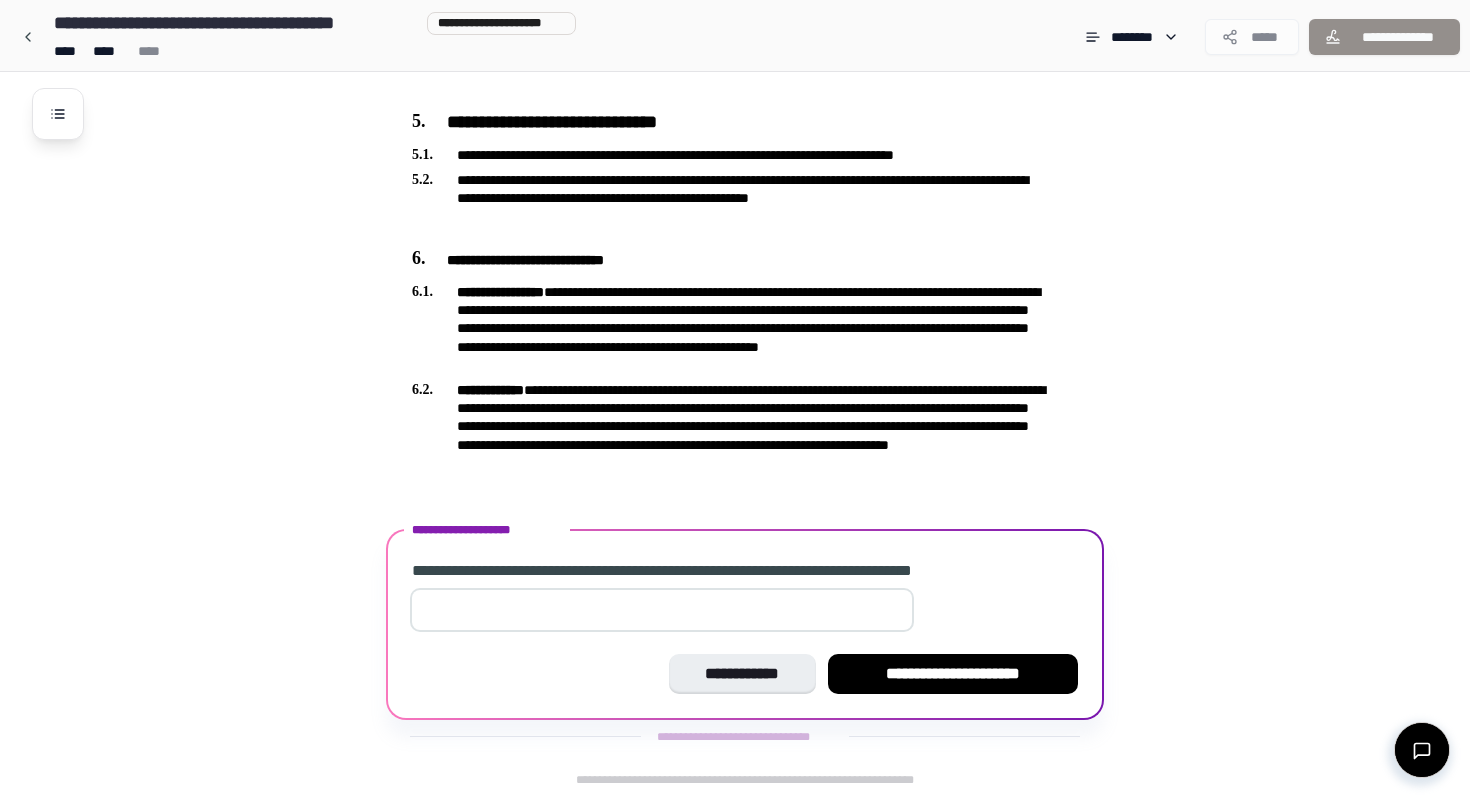 click at bounding box center (662, 610) 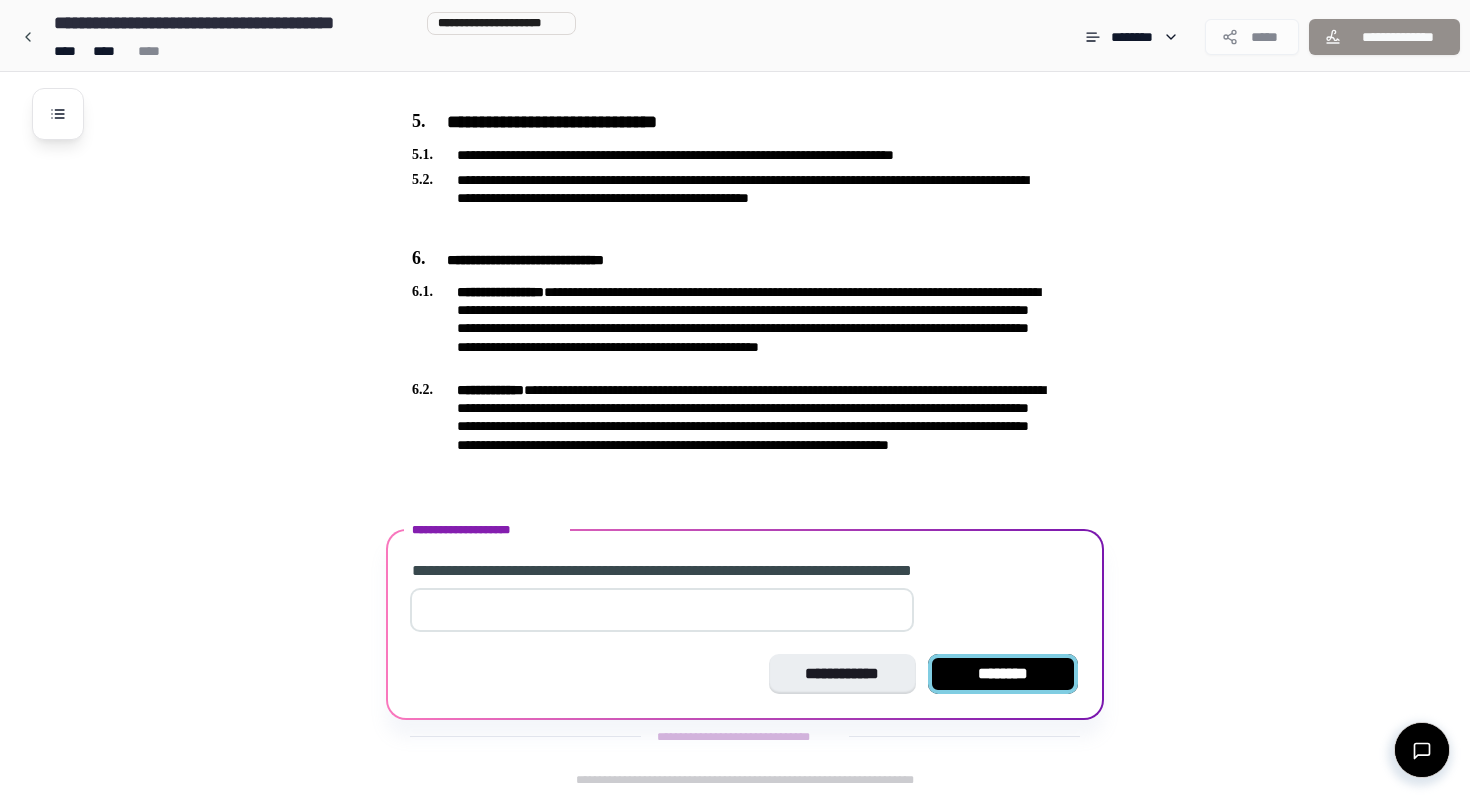 type on "*" 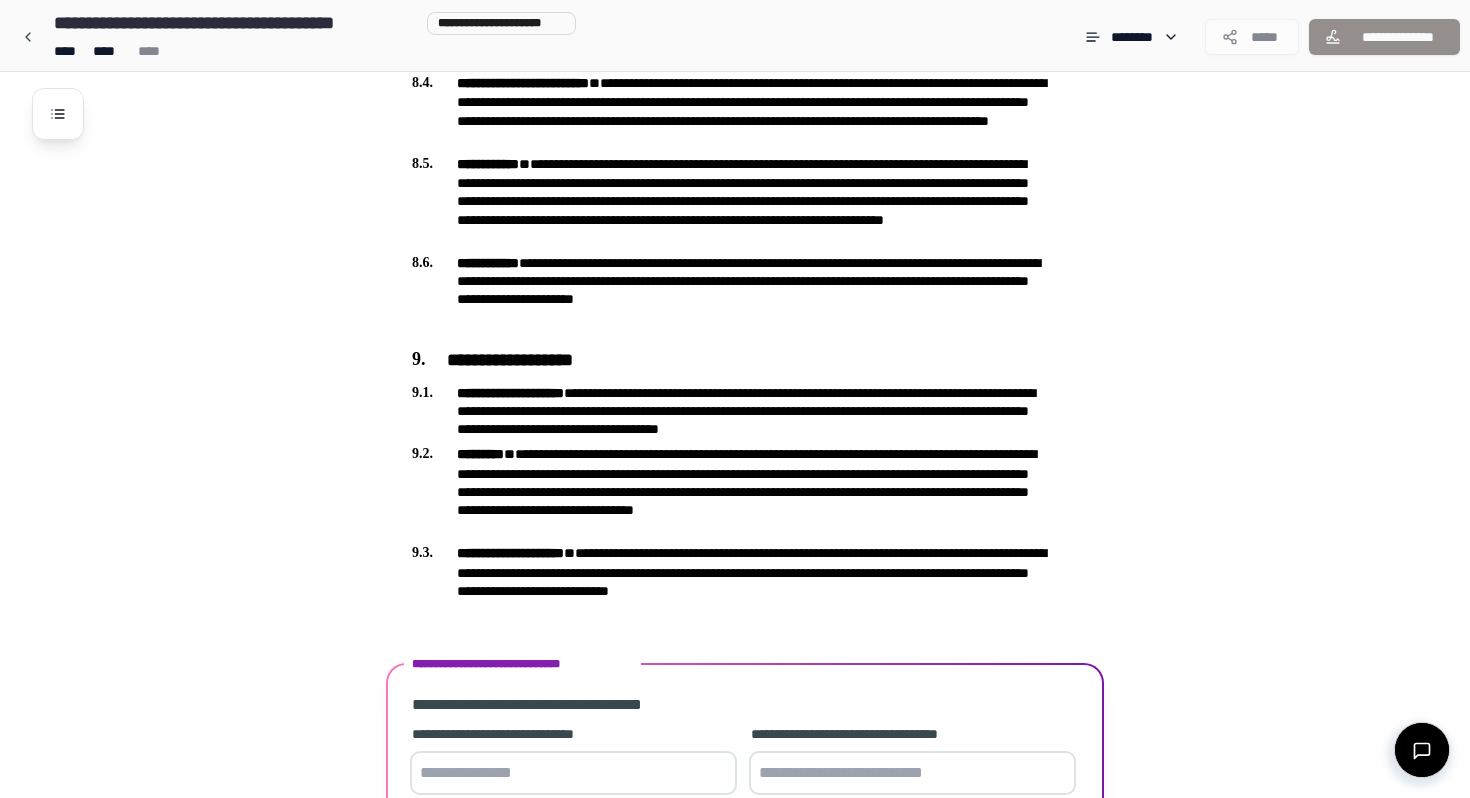 scroll, scrollTop: 2202, scrollLeft: 0, axis: vertical 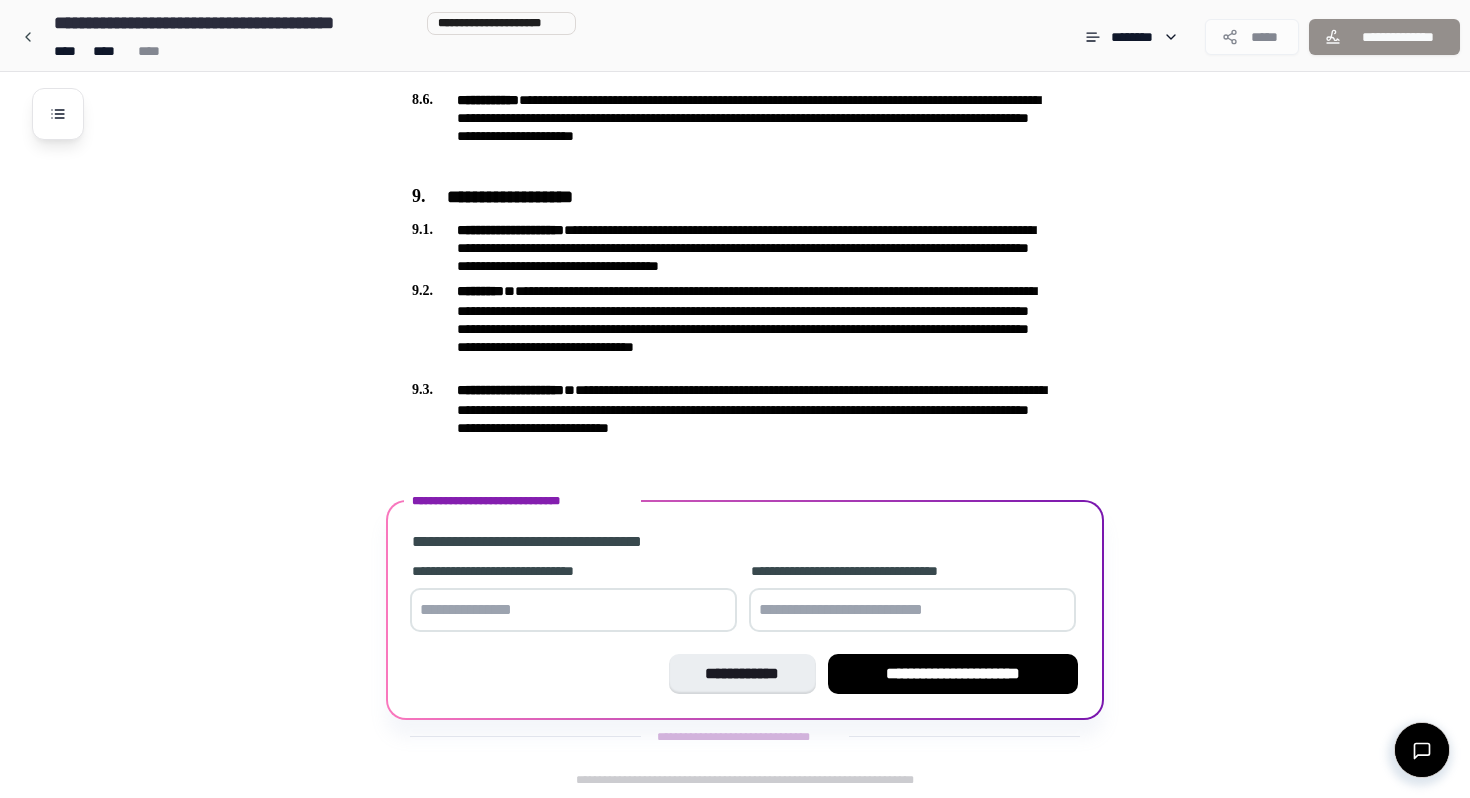 click at bounding box center (573, 610) 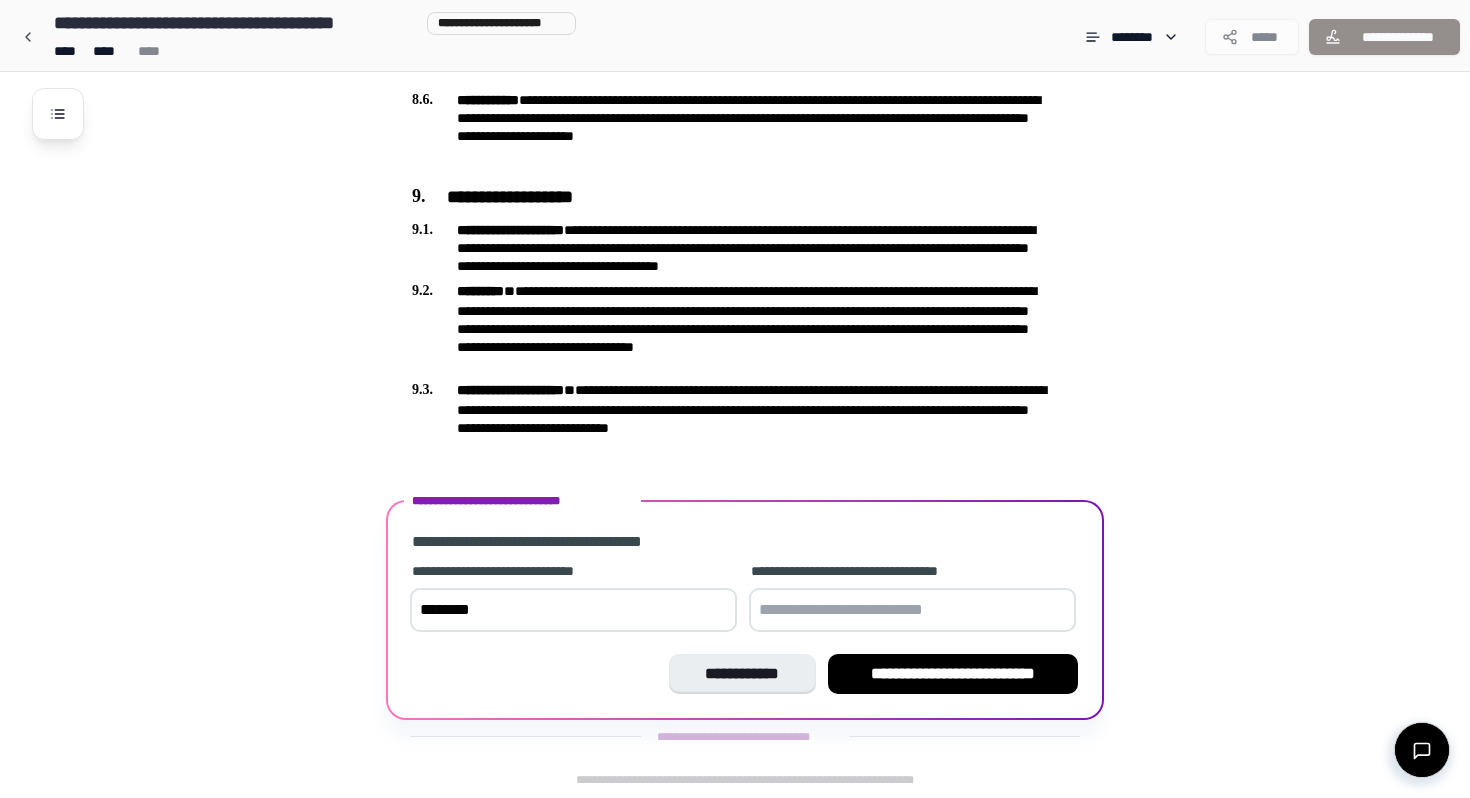 type on "********" 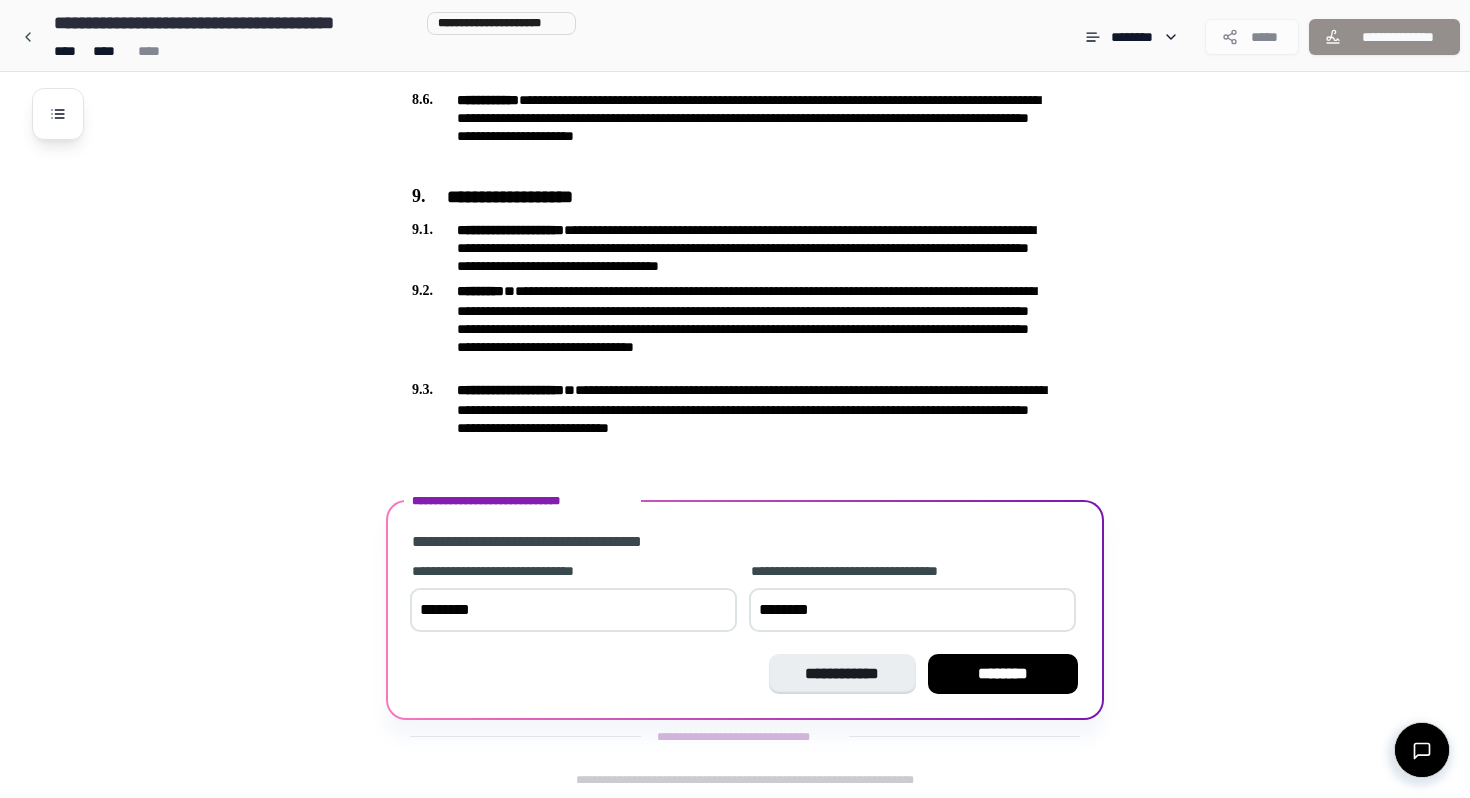 type on "*********" 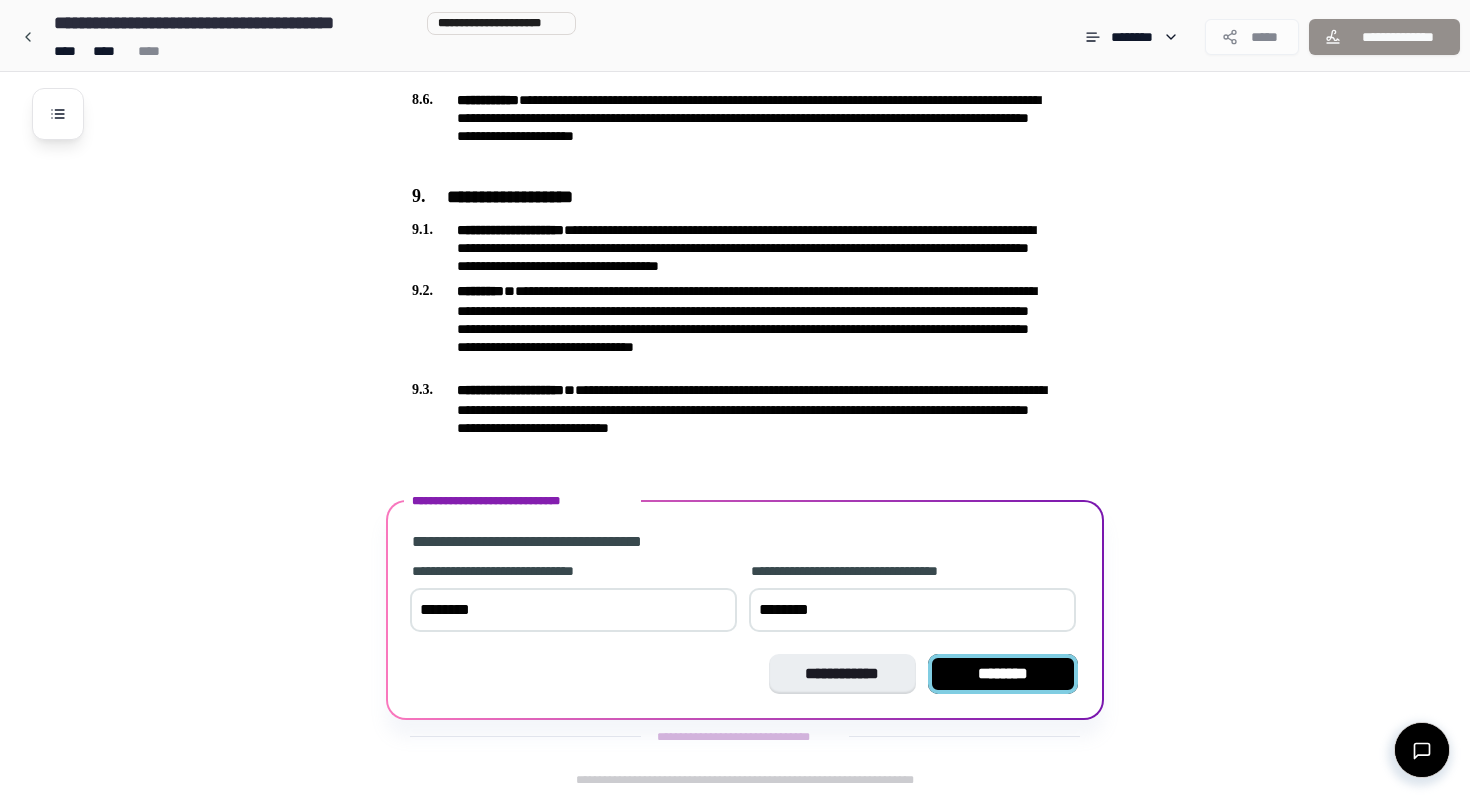 click on "********" at bounding box center [1003, 674] 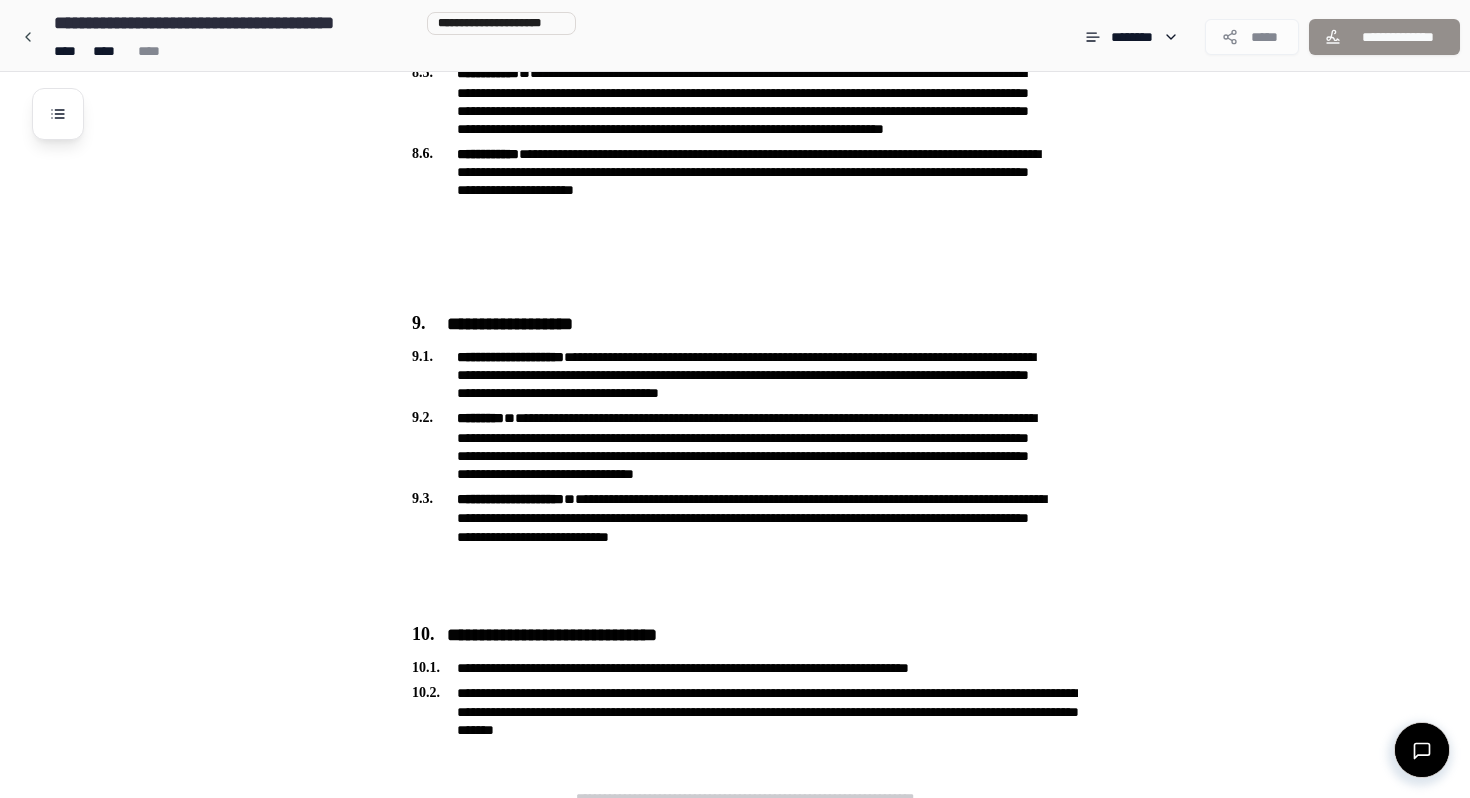 scroll, scrollTop: 2331, scrollLeft: 0, axis: vertical 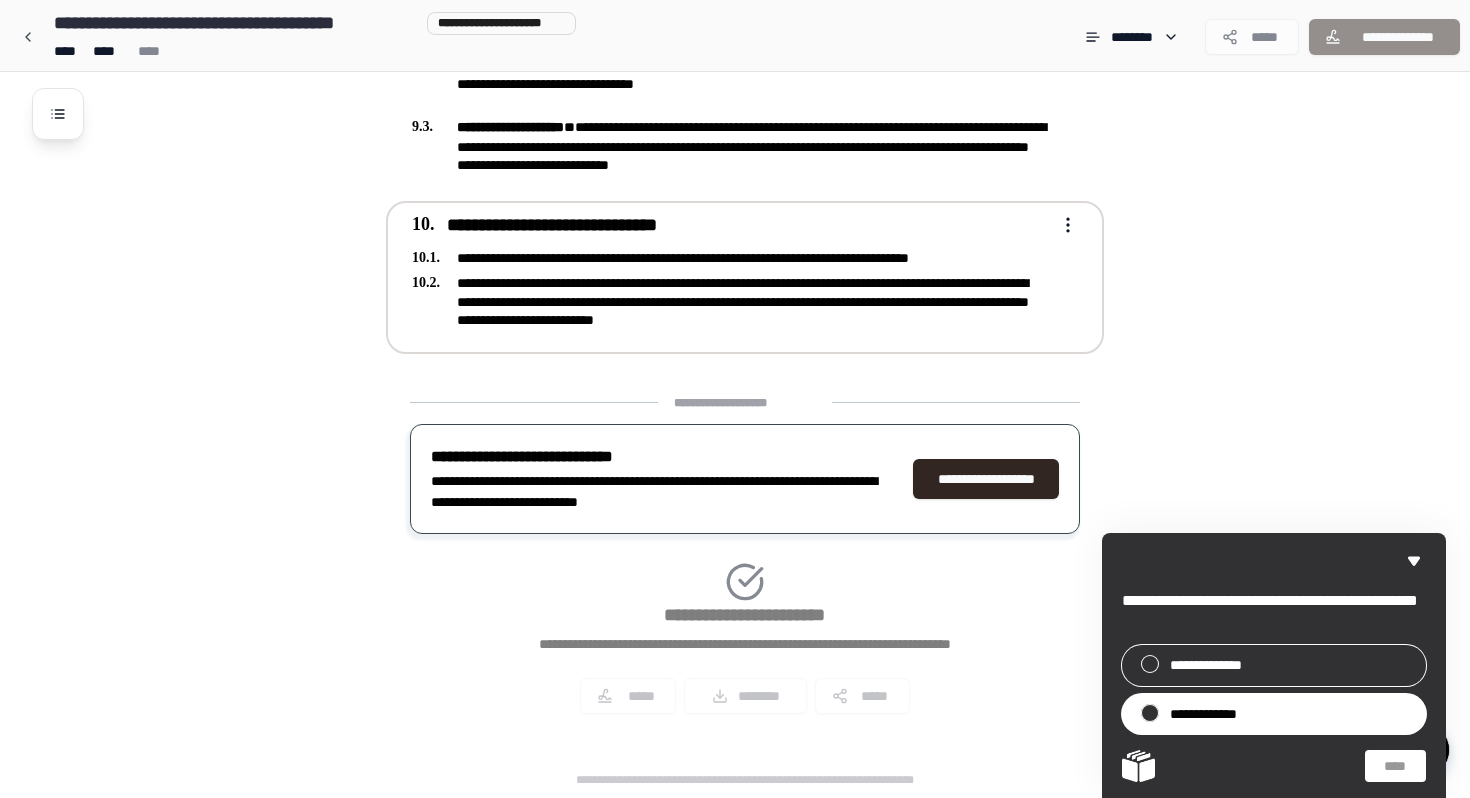click at bounding box center [1150, 713] 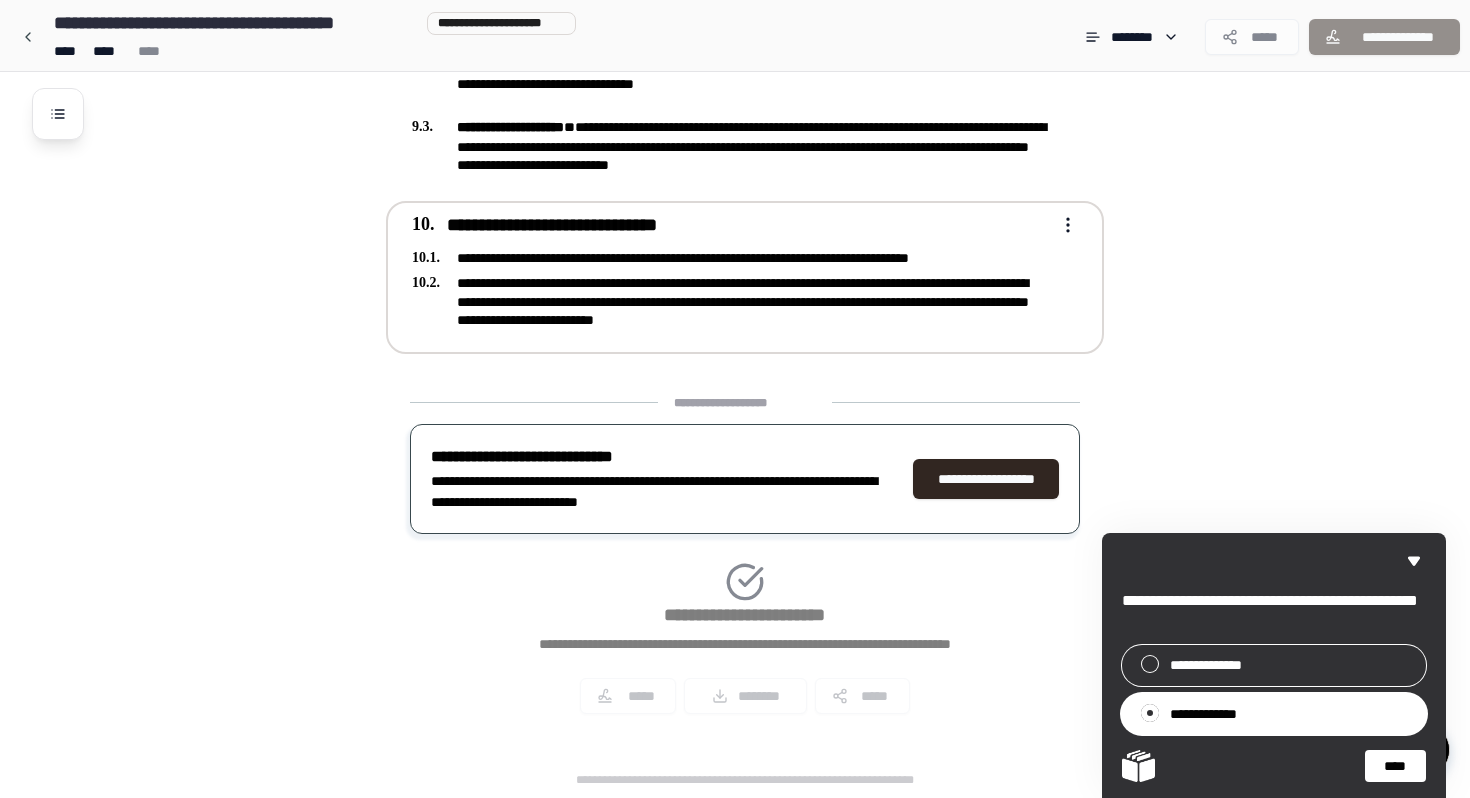 click on "****" at bounding box center [1274, 766] 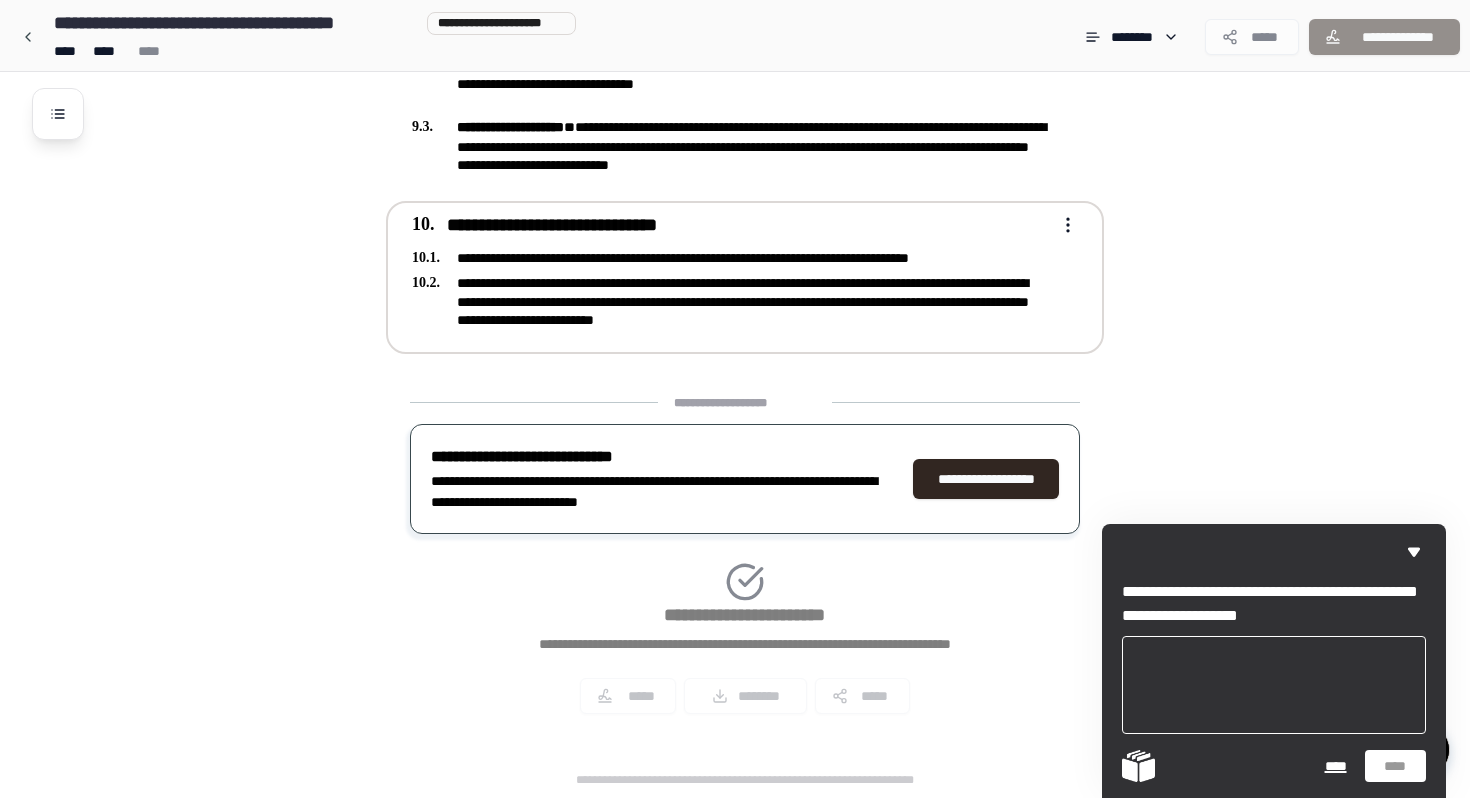click on "****" at bounding box center (1335, 766) 